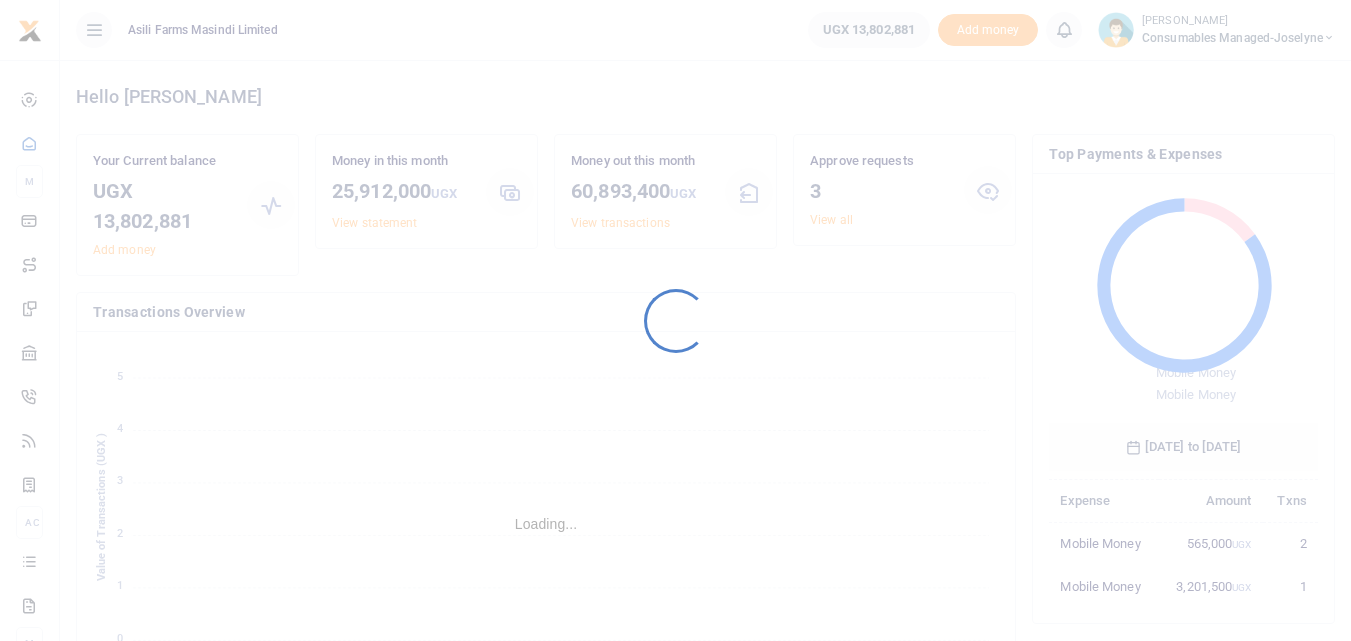 scroll, scrollTop: 0, scrollLeft: 0, axis: both 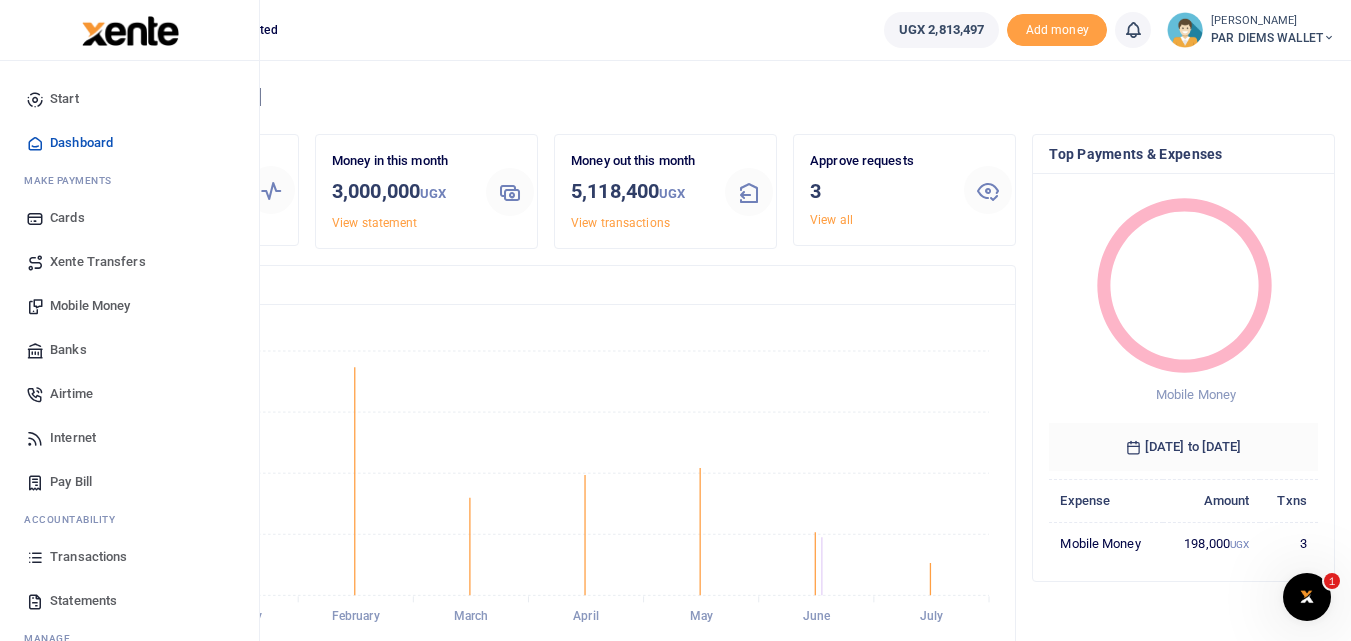 click on "Mobile Money" at bounding box center [90, 306] 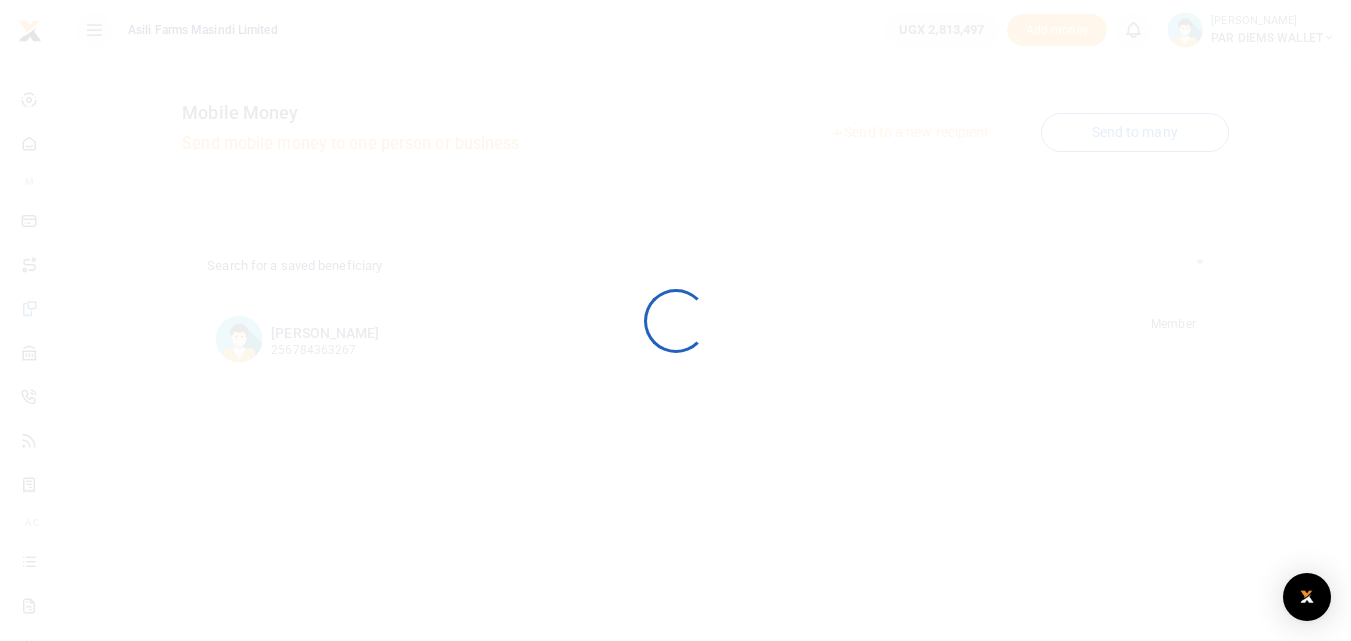 scroll, scrollTop: 0, scrollLeft: 0, axis: both 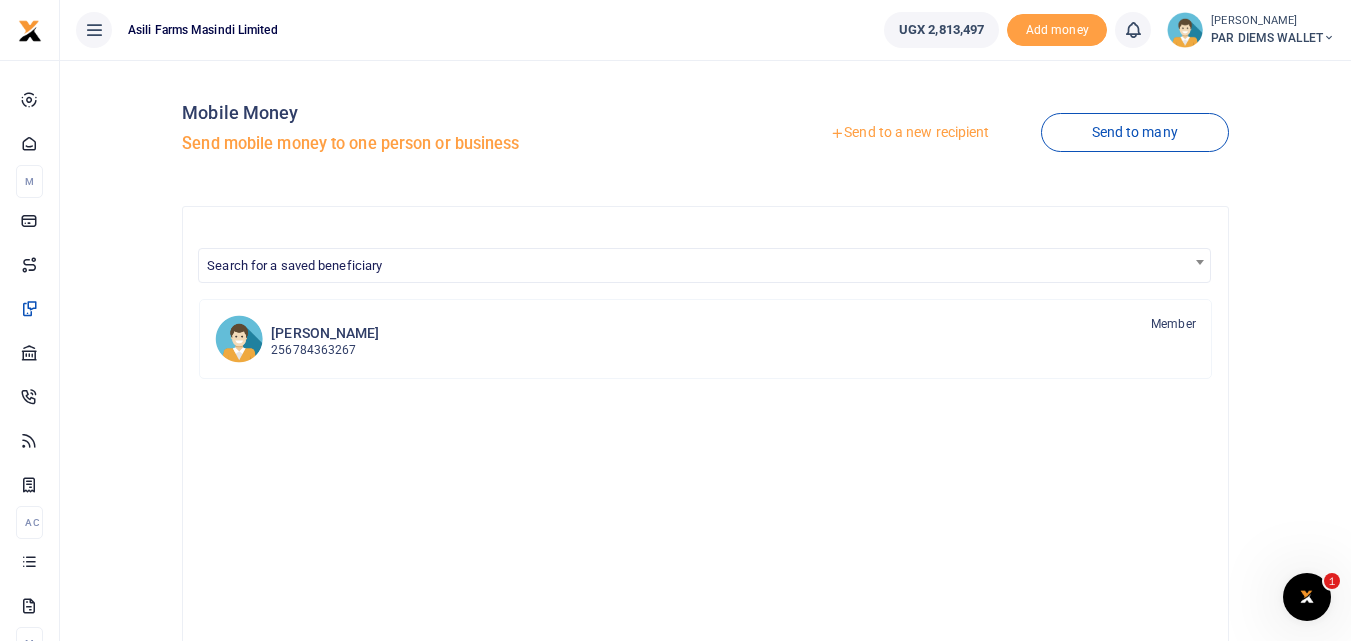 click on "Send to a new recipient" at bounding box center [909, 133] 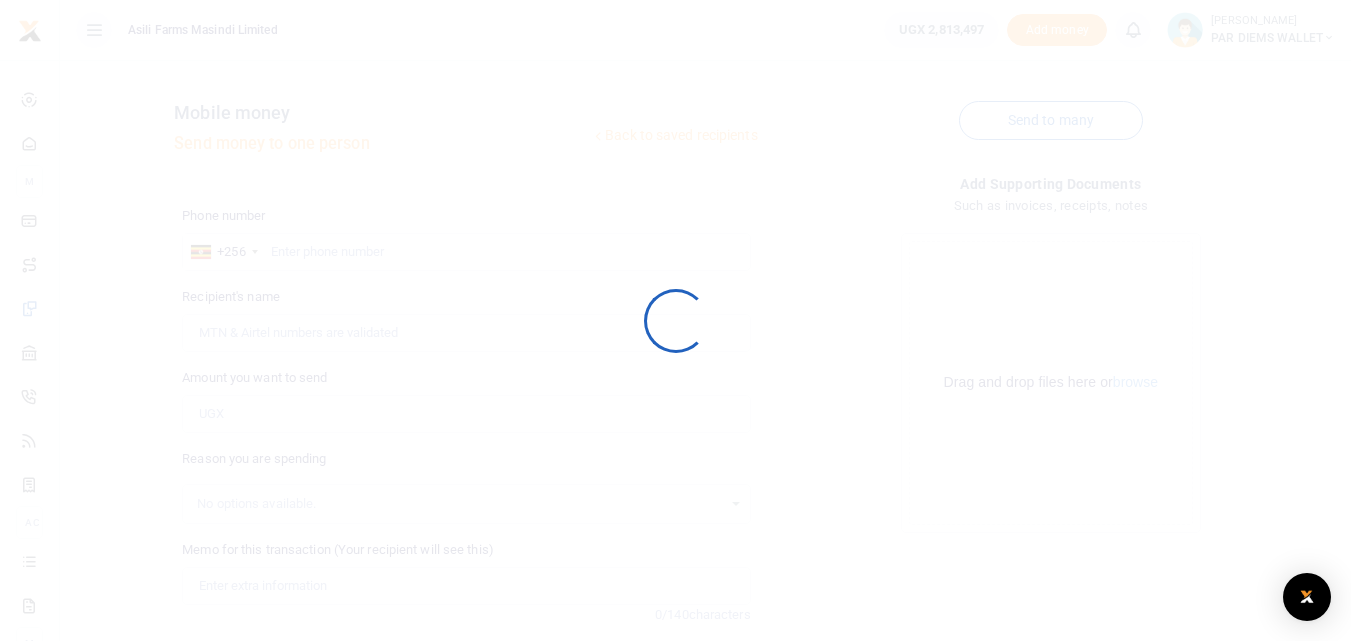 scroll, scrollTop: 0, scrollLeft: 0, axis: both 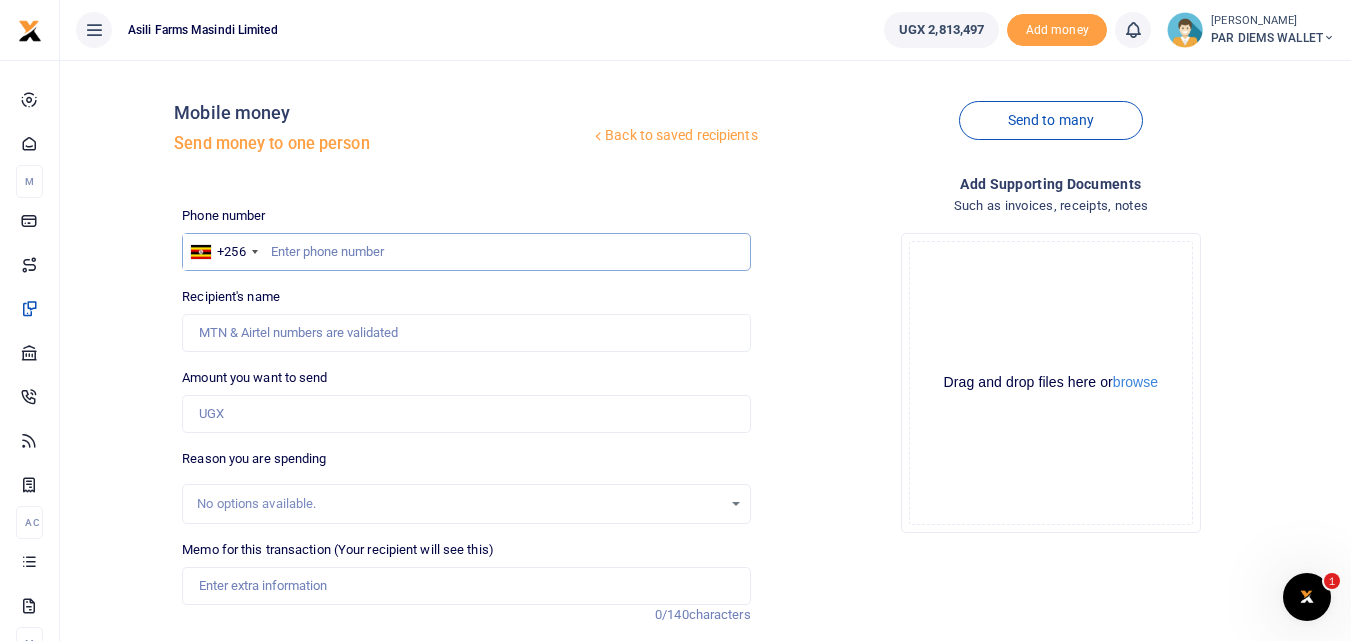 click at bounding box center (466, 252) 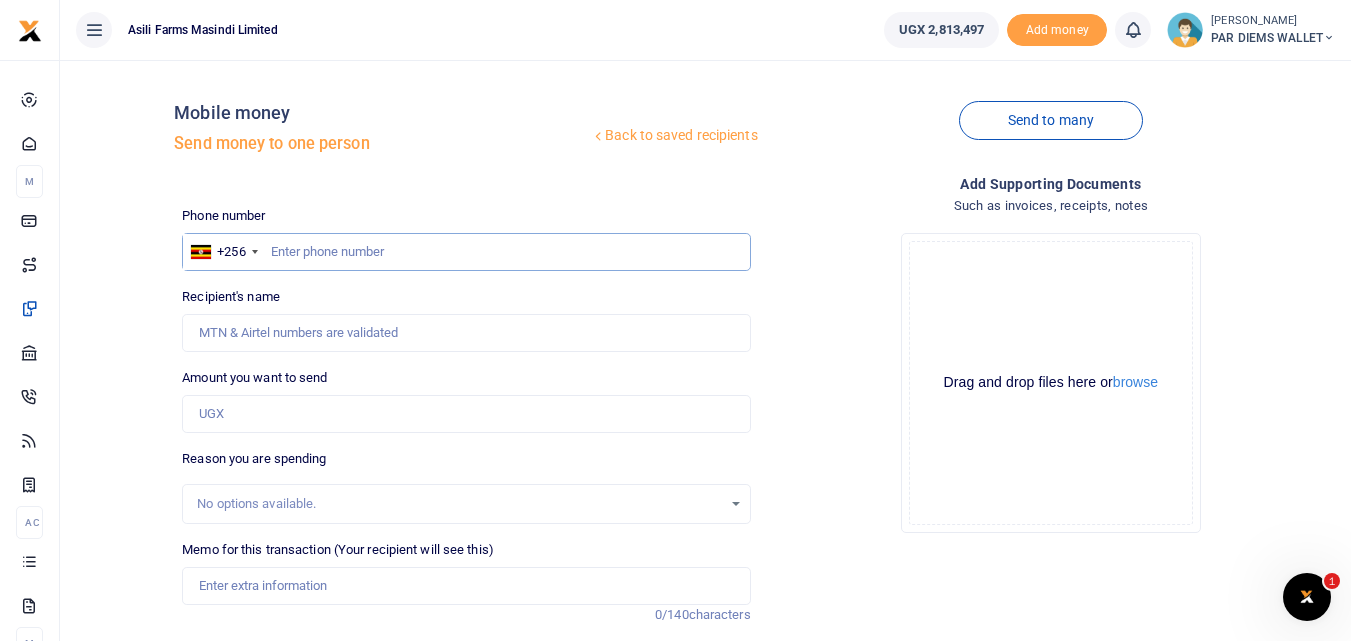 click at bounding box center (466, 252) 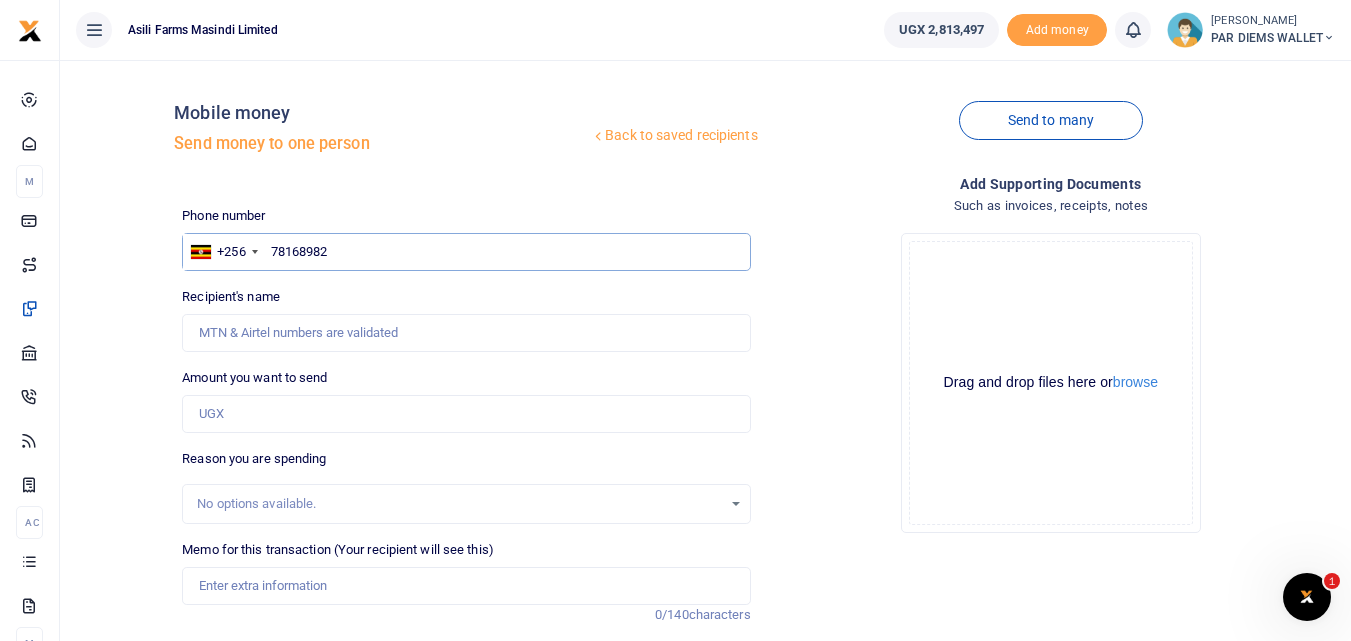 type on "781689827" 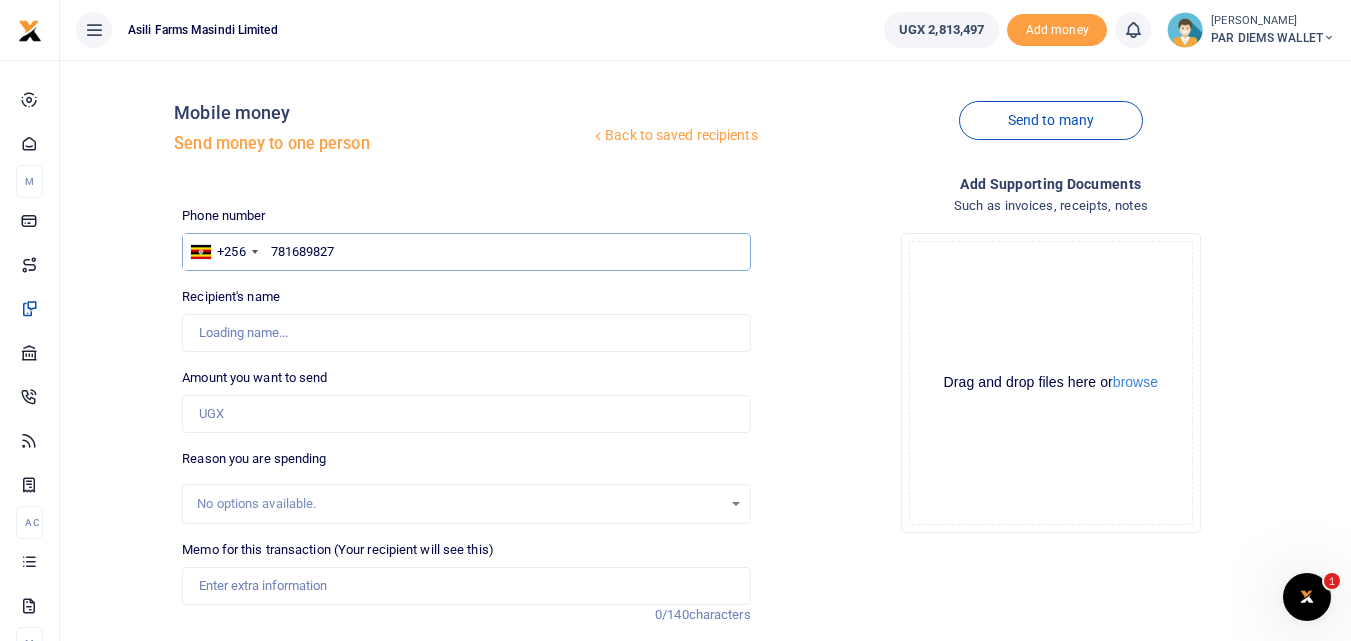 type on "Mary Aciro" 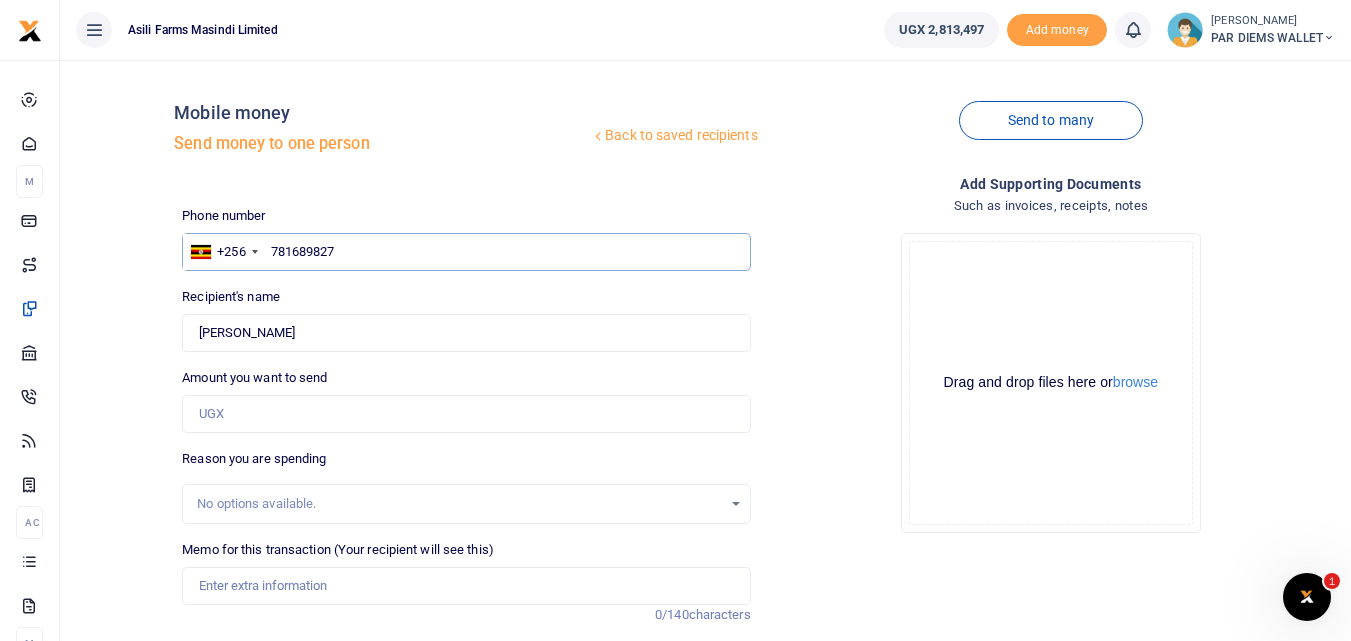 type on "781689827" 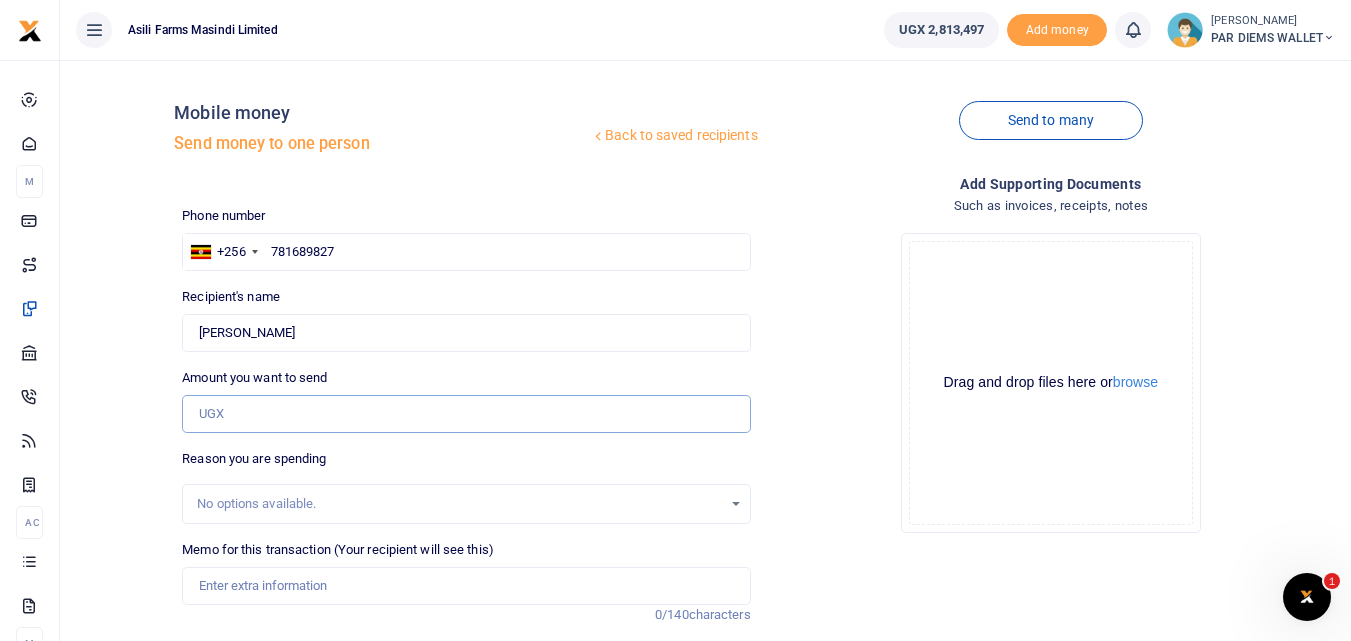 click on "Amount you want to send" at bounding box center (466, 414) 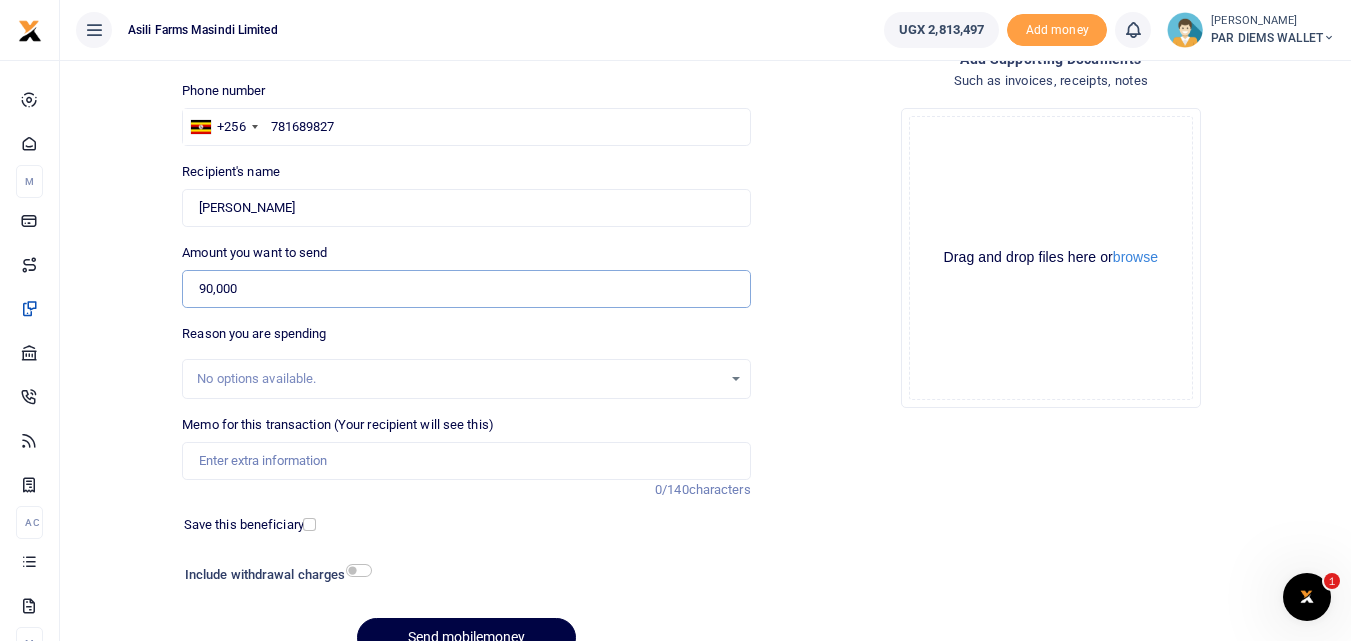 scroll, scrollTop: 130, scrollLeft: 0, axis: vertical 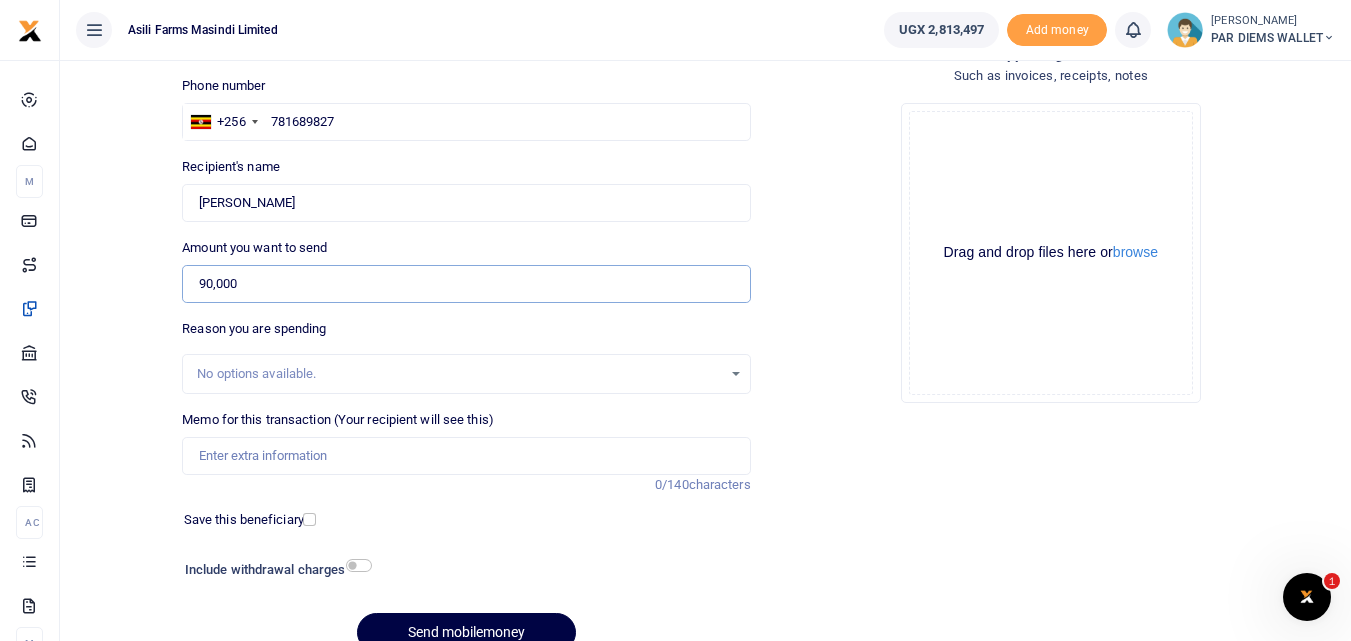 type on "90,000" 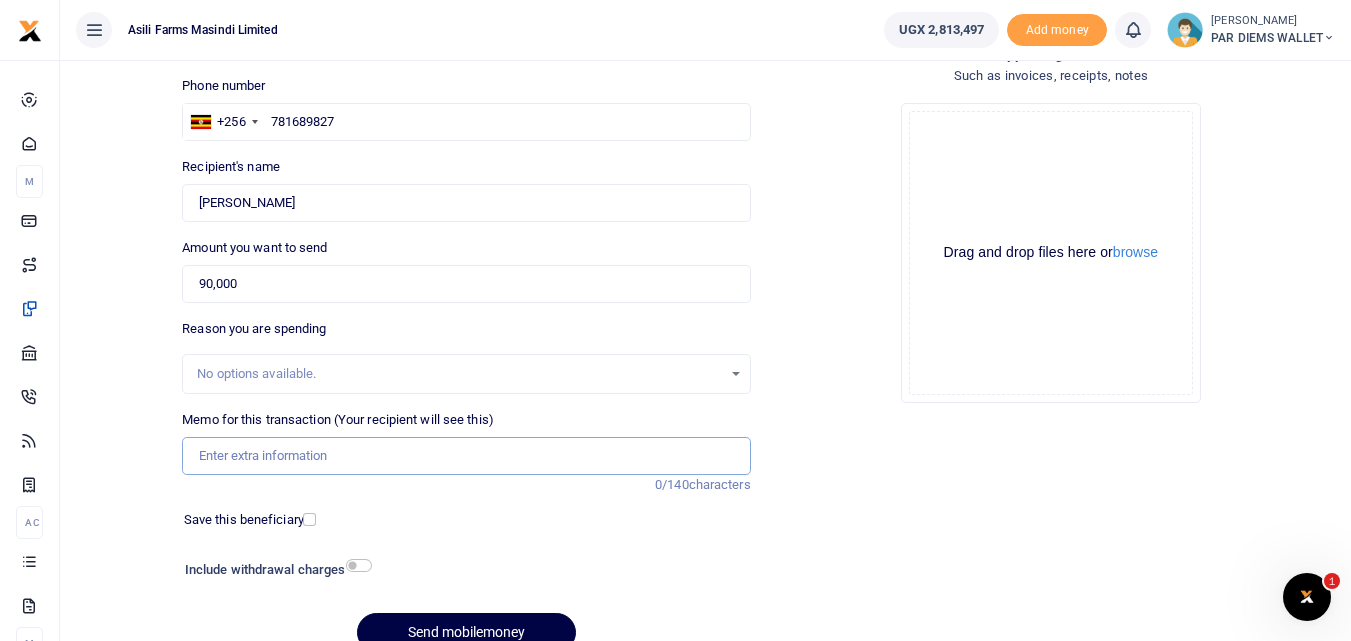 click on "Memo for this transaction (Your recipient will see this)" at bounding box center (466, 456) 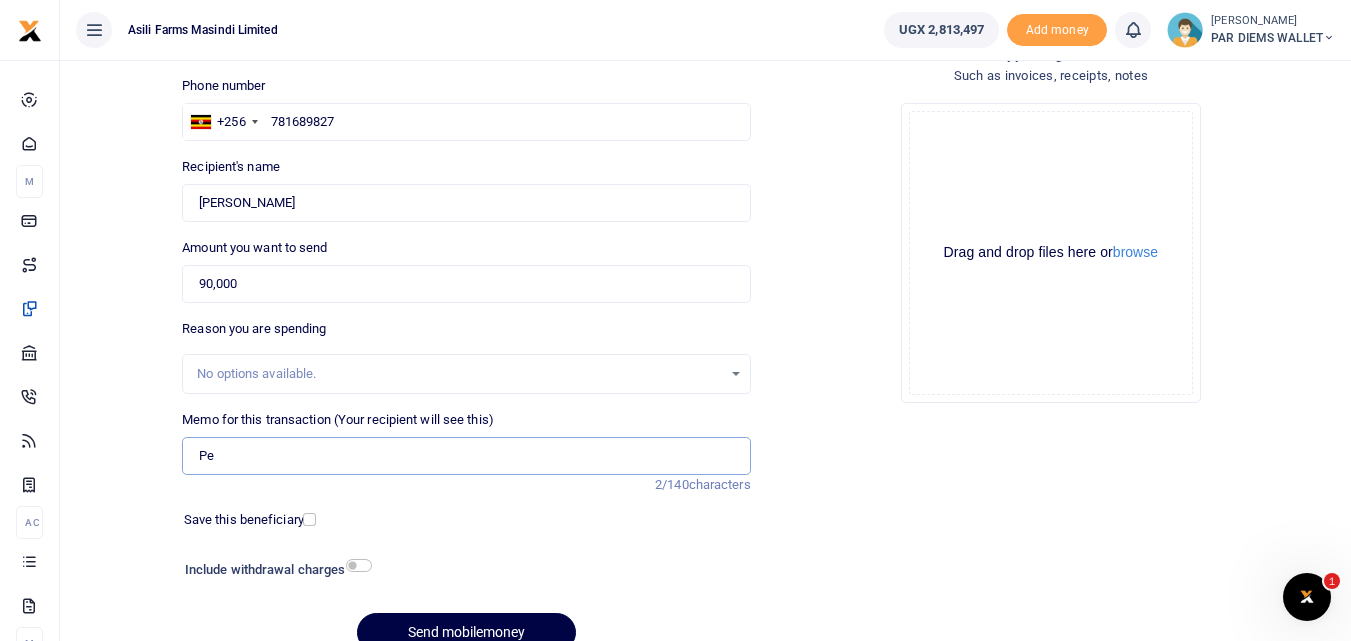 type on "P" 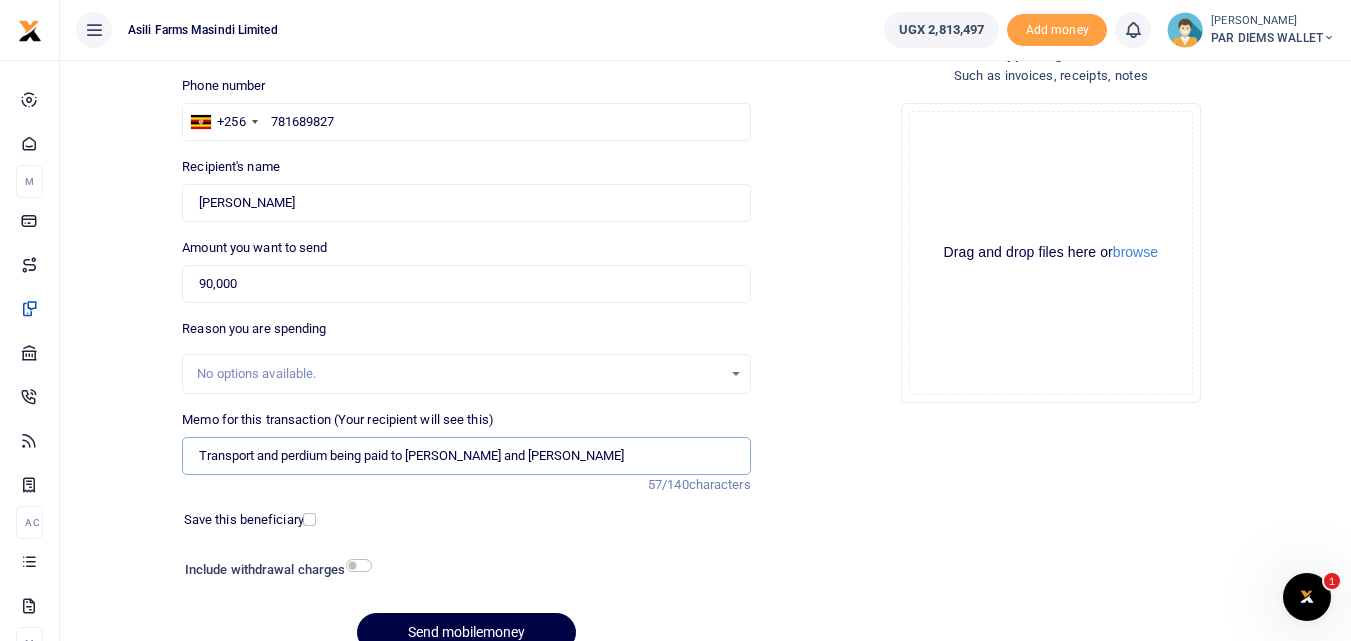 scroll, scrollTop: 225, scrollLeft: 0, axis: vertical 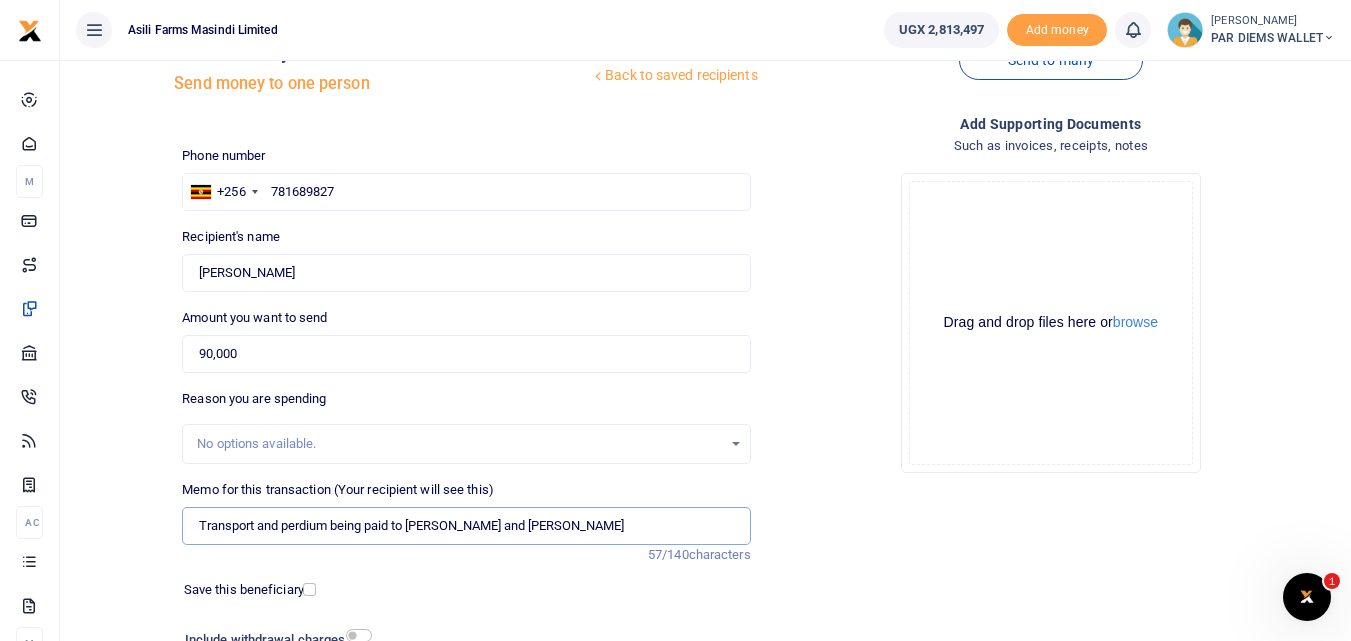 type on "Transport and perdium being paid to Okoya and Odioi David" 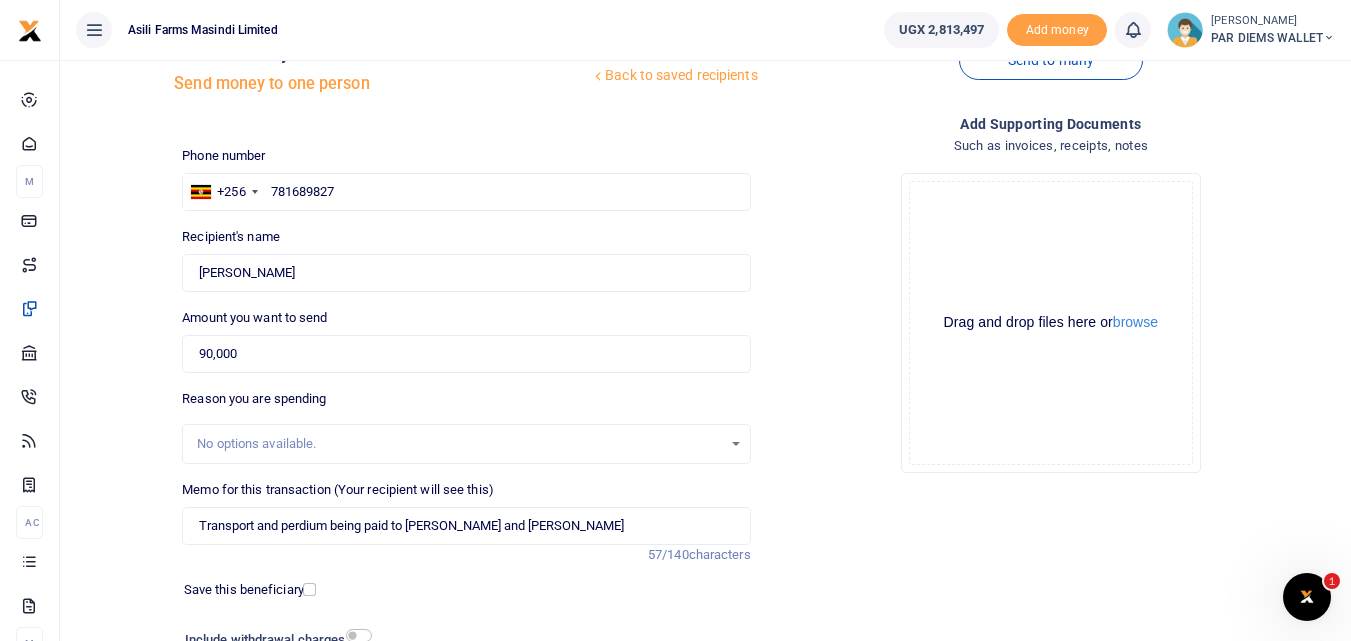click on "Drag and drop files here or  browse Powered by  Uppy" 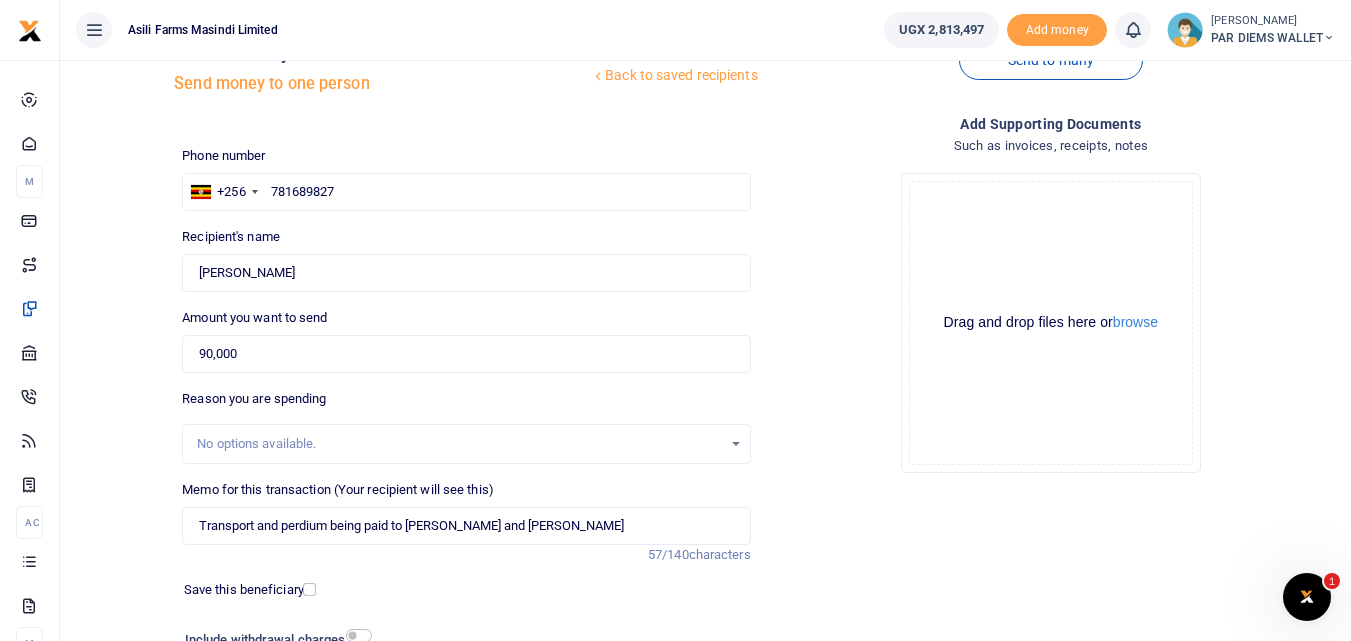 click on "Drag and drop files here or  browse Powered by  Uppy" 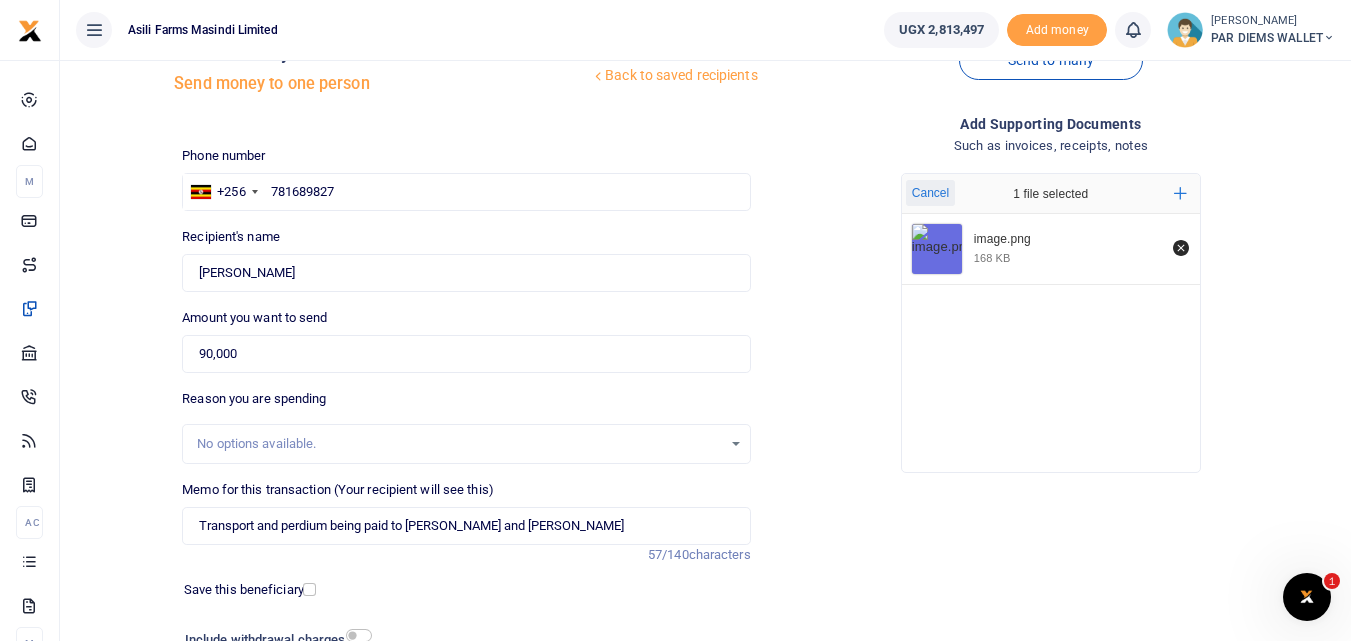 type 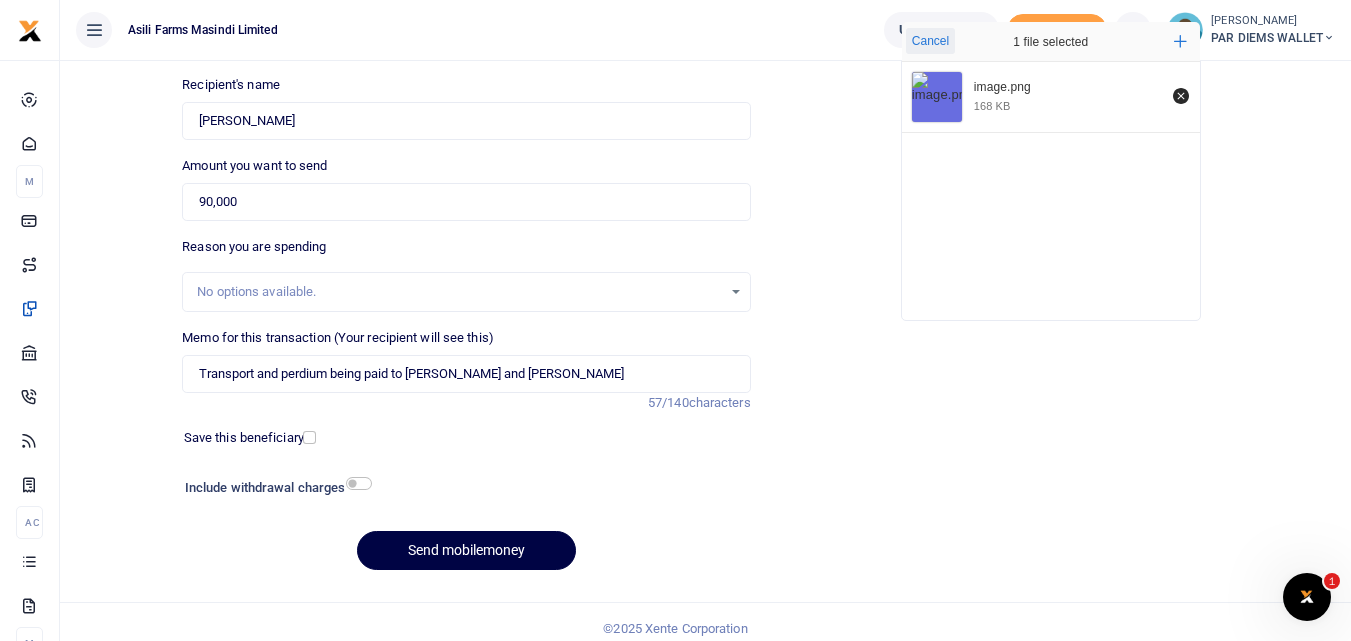 scroll, scrollTop: 225, scrollLeft: 0, axis: vertical 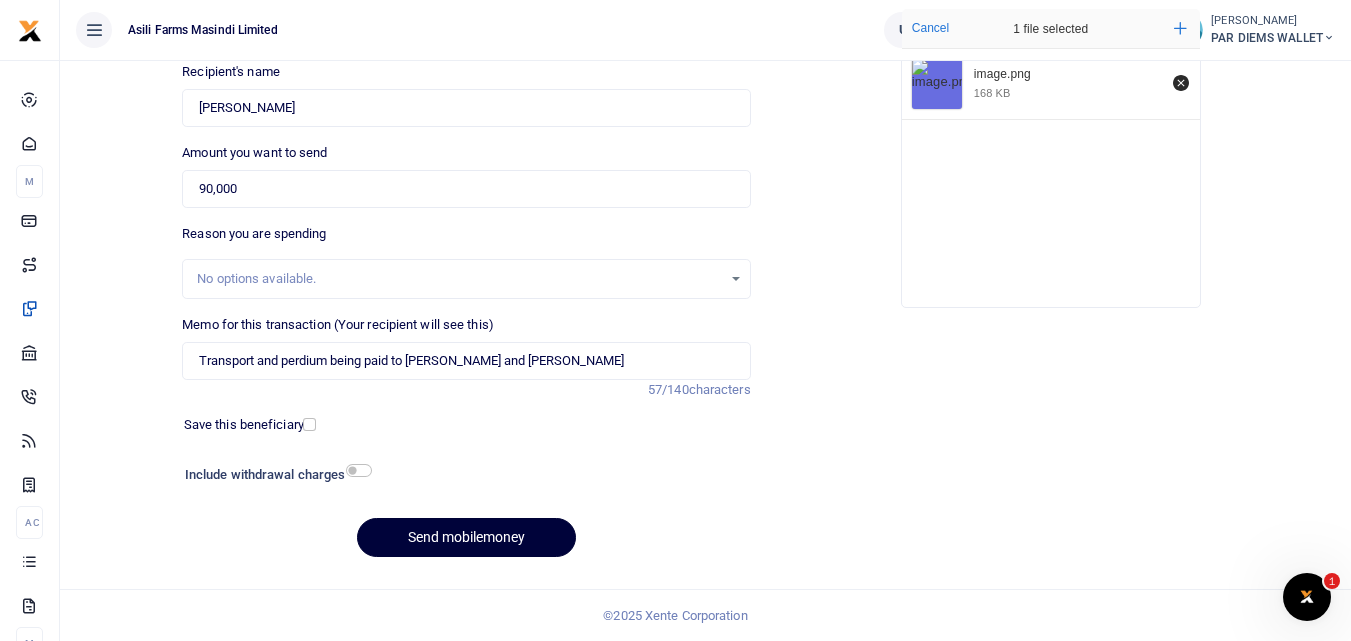 click on "Send mobilemoney" at bounding box center (466, 537) 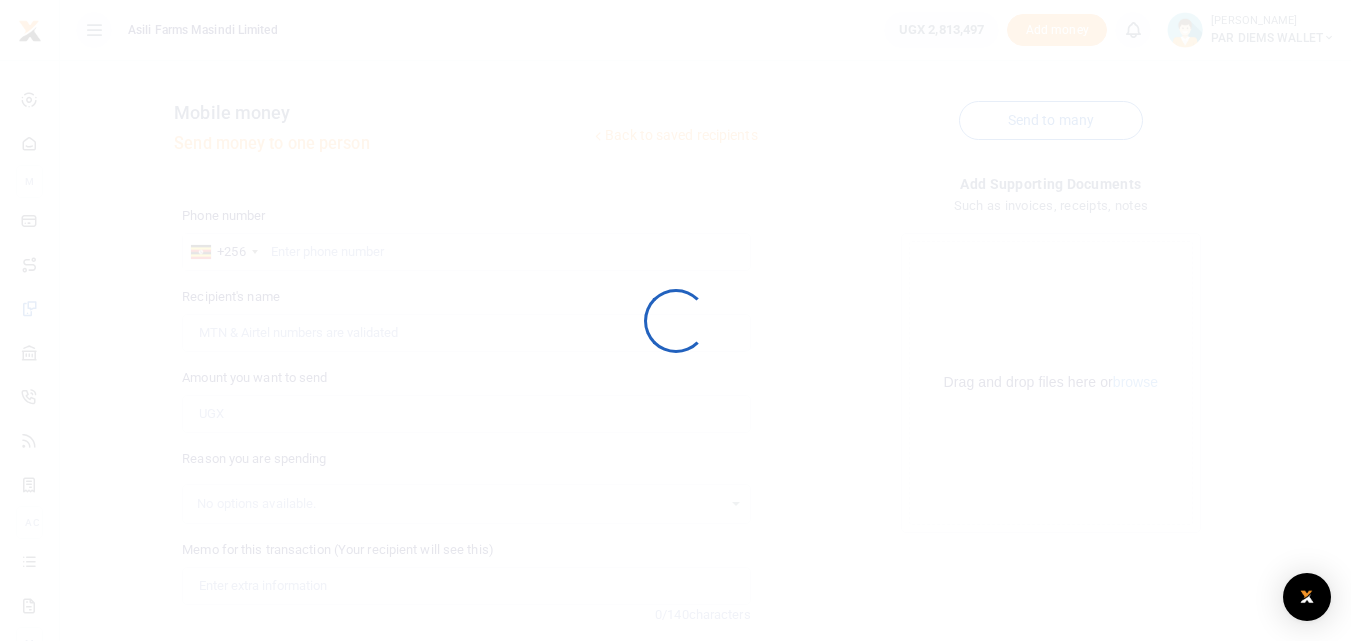 scroll, scrollTop: 225, scrollLeft: 0, axis: vertical 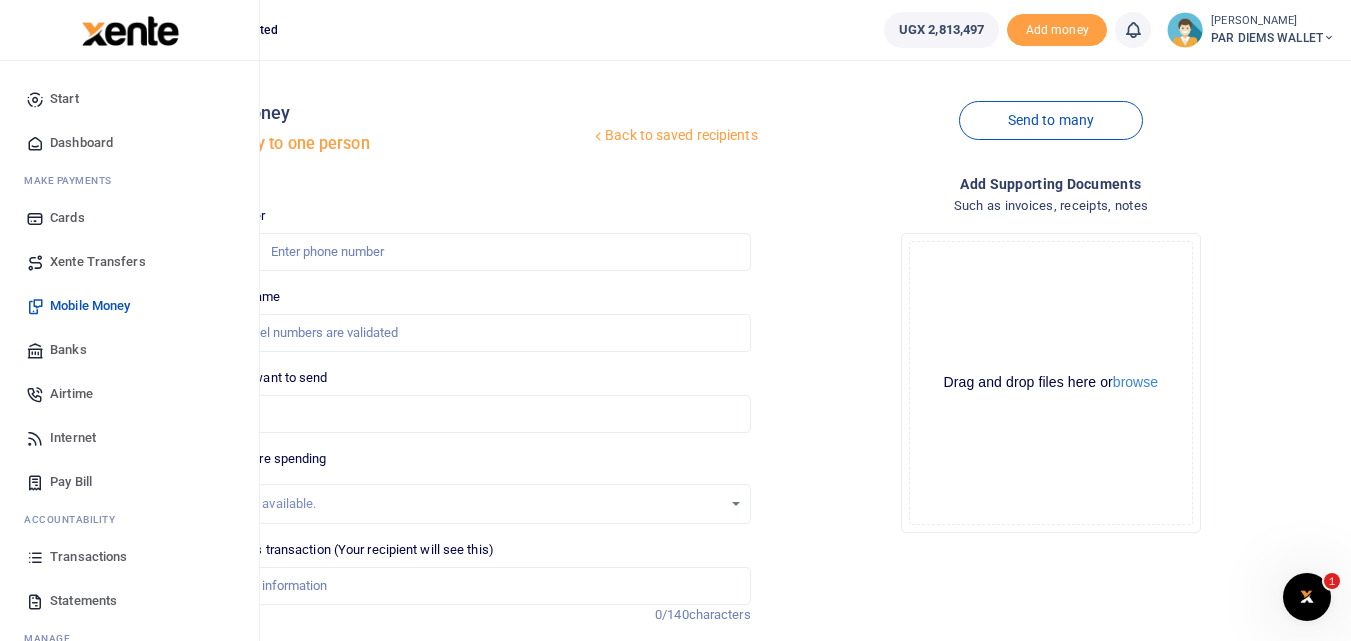 click on "Transactions" at bounding box center (129, 557) 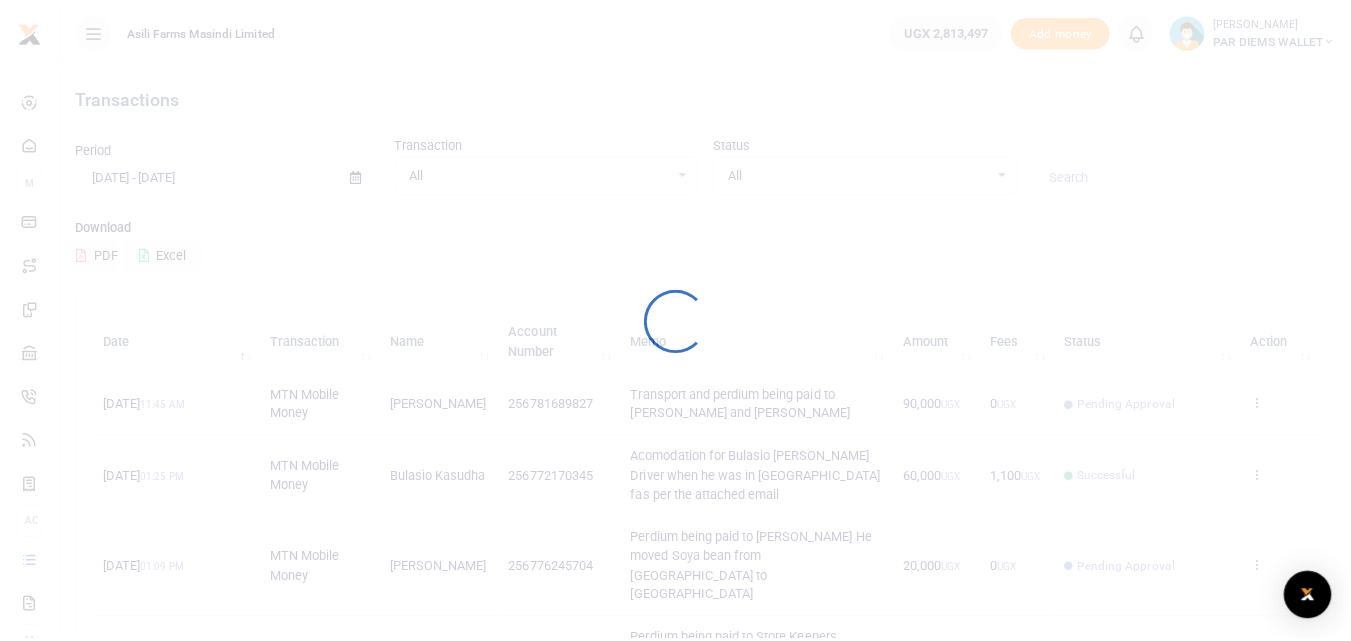 scroll, scrollTop: 0, scrollLeft: 0, axis: both 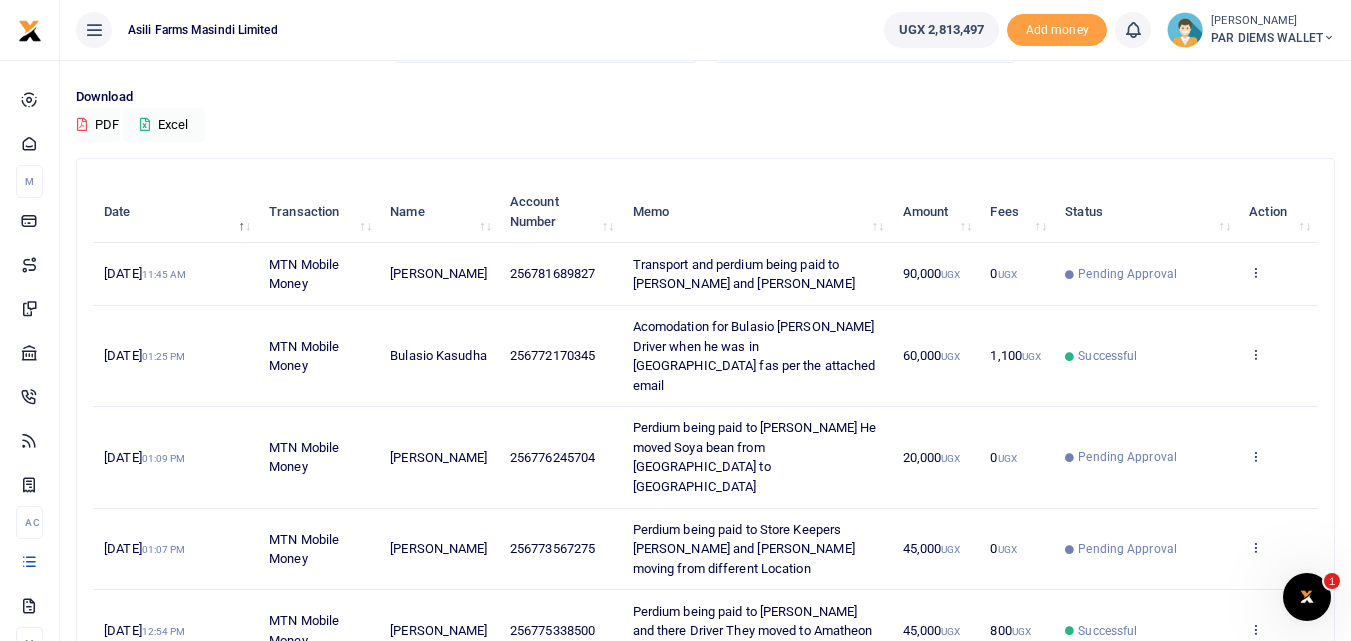 click on "Period
06/11/2025 - 07/10/2025
Transaction
All Select an option...
All
Airtime
Internet
Utilities
Invoices
Mobile Money Payout
Deposits/Topup
Card creation
Taxes
Bank to Bank Transfer
Status
All Select an option...
All
Processing
Successful
Pending Declined Failed" at bounding box center (705, 45) 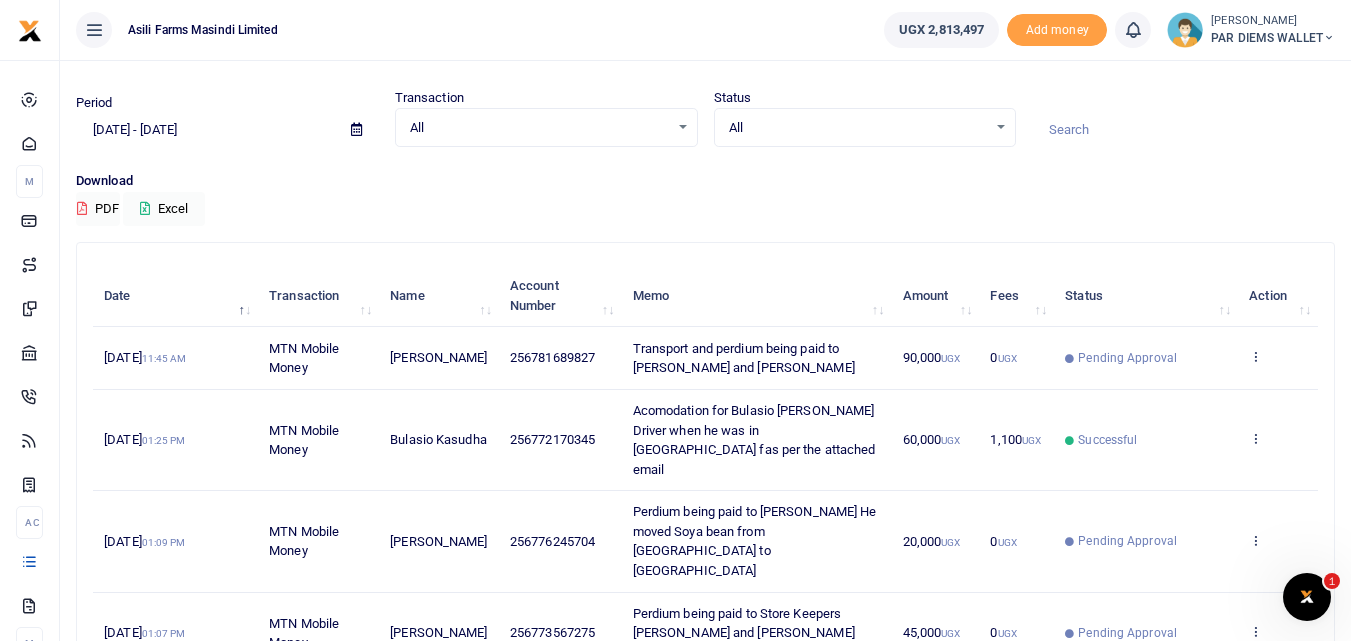 scroll, scrollTop: 42, scrollLeft: 0, axis: vertical 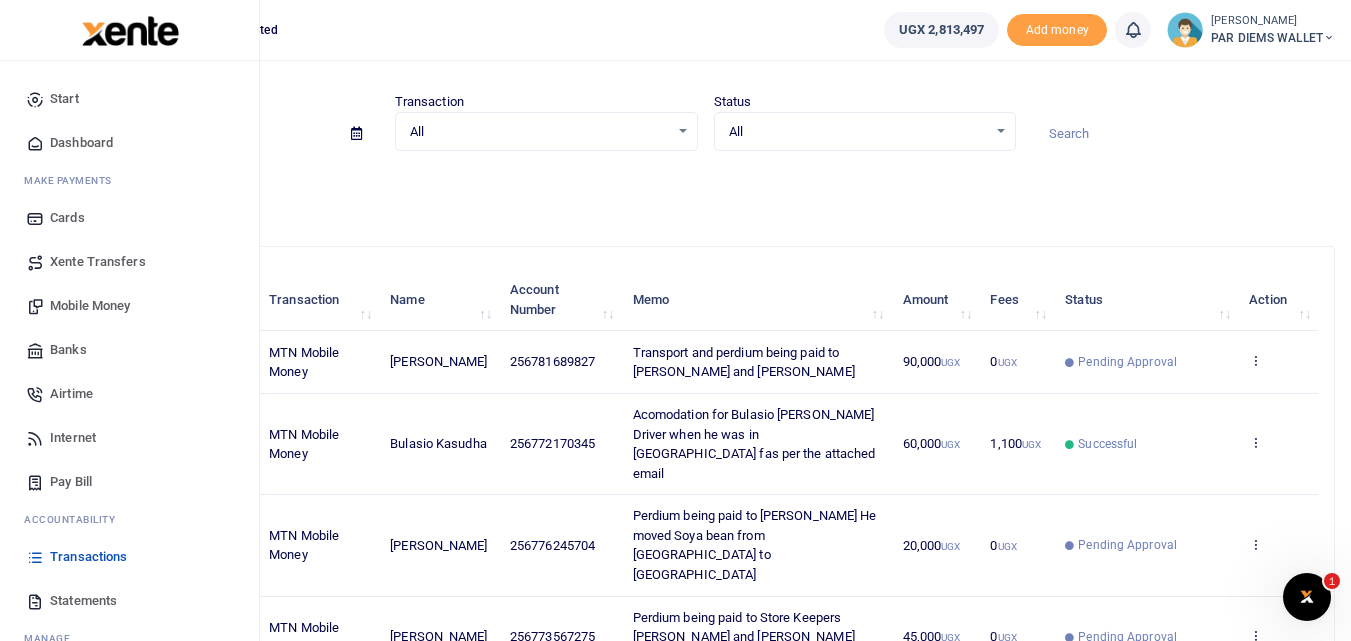 click on "Mobile Money" at bounding box center [90, 306] 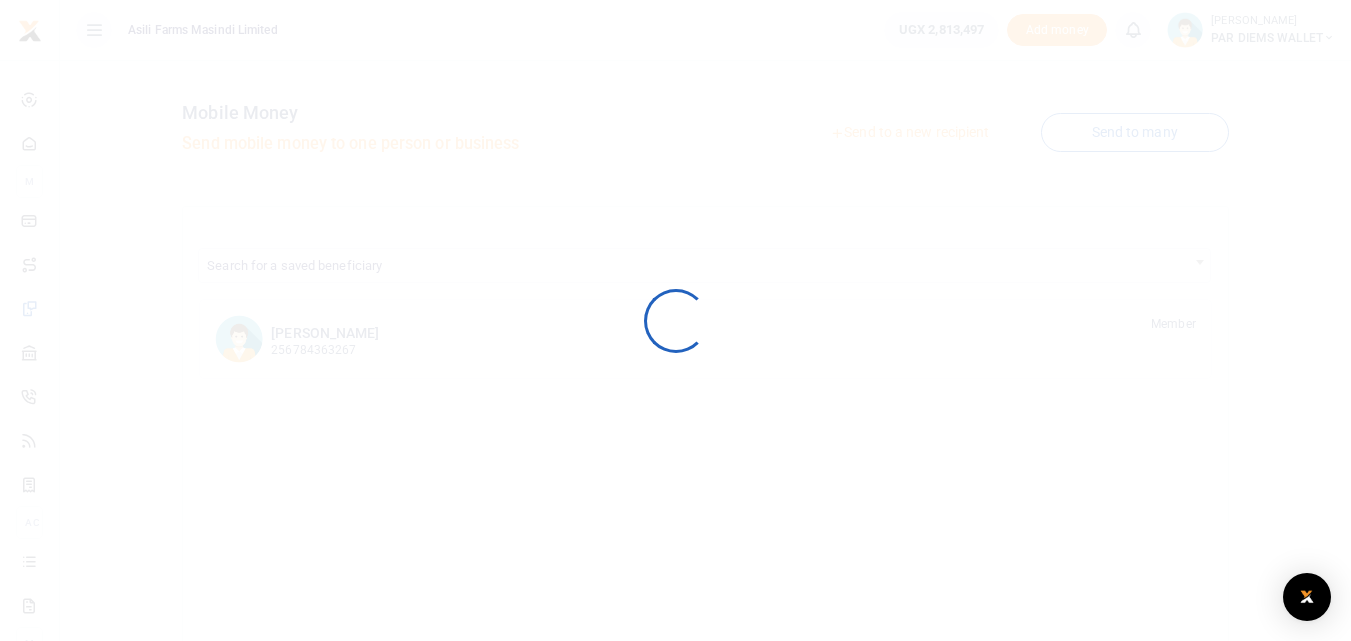 scroll, scrollTop: 0, scrollLeft: 0, axis: both 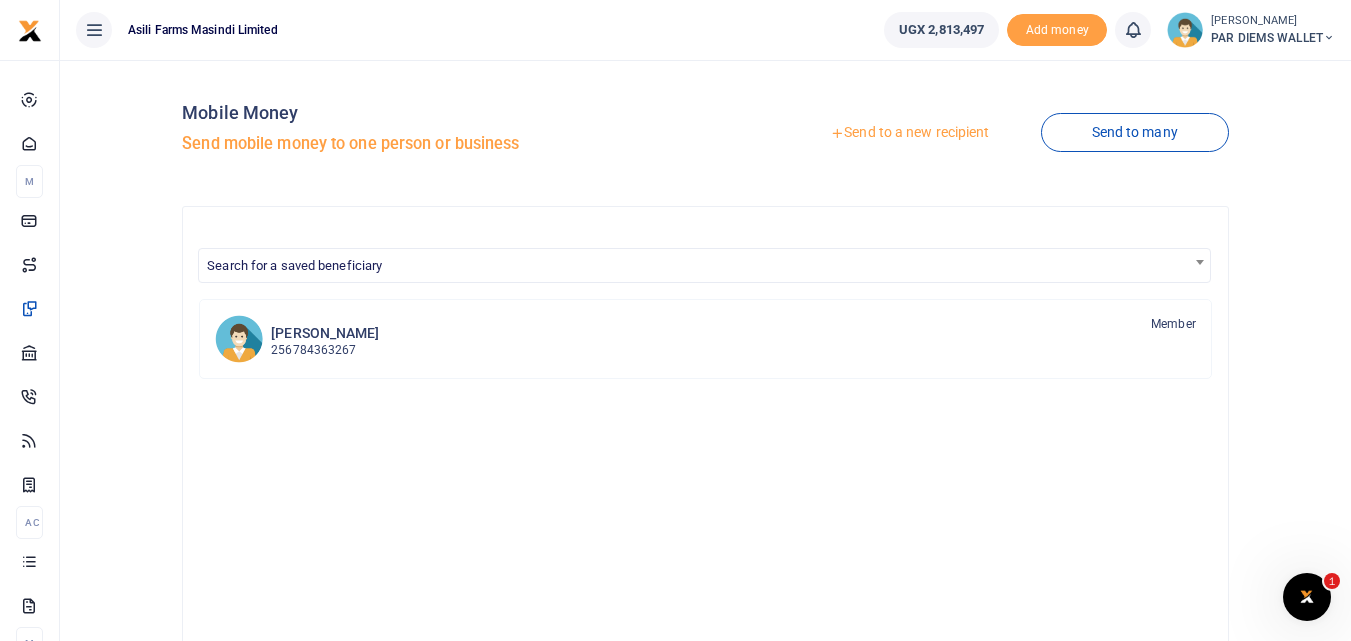 click on "Send to a new recipient" at bounding box center (909, 133) 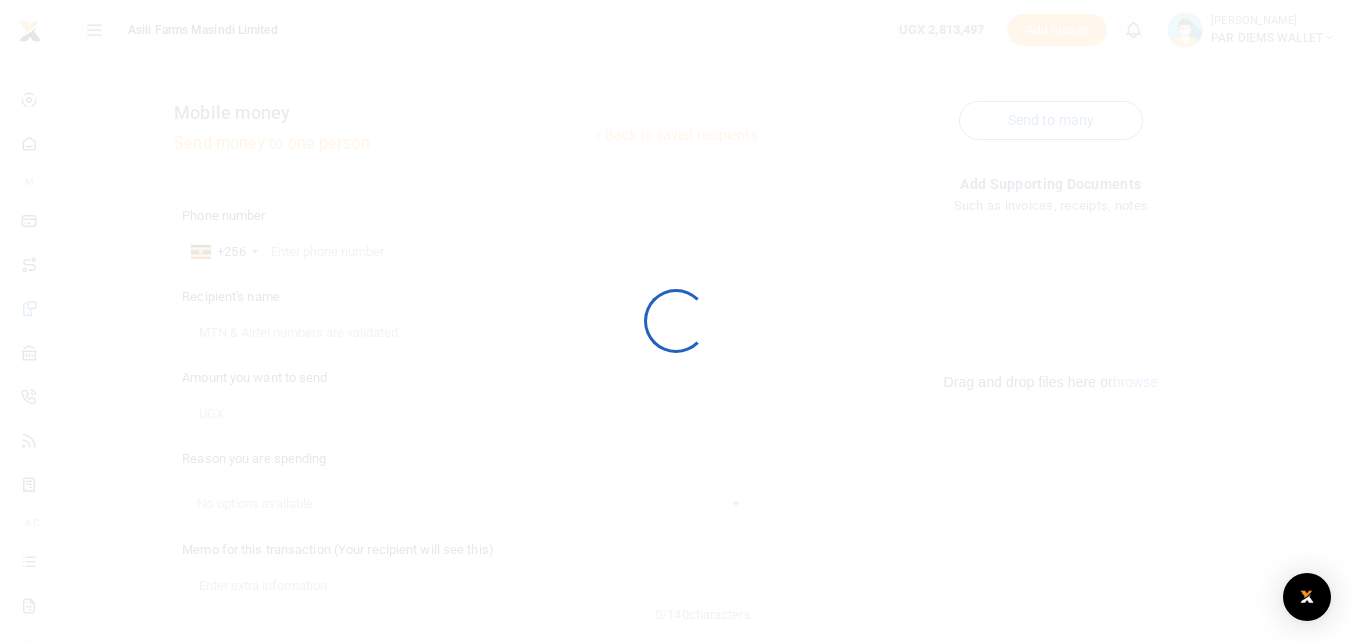 scroll, scrollTop: 0, scrollLeft: 0, axis: both 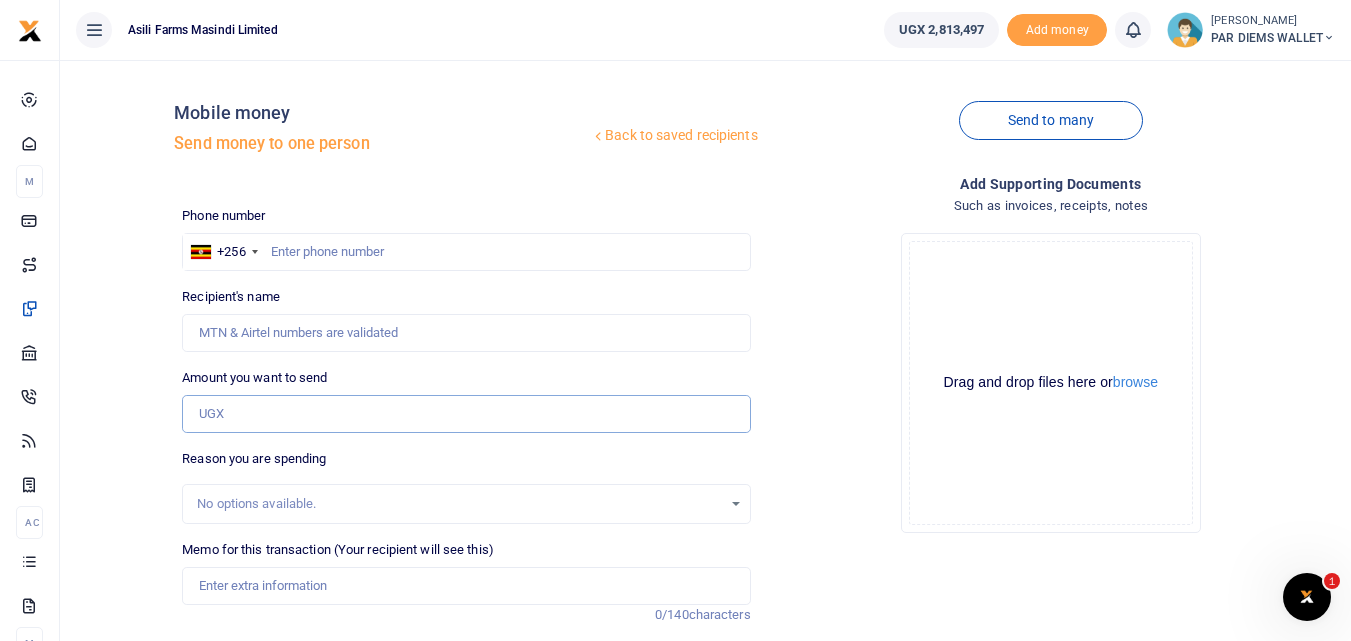 click on "Amount you want to send" at bounding box center [466, 414] 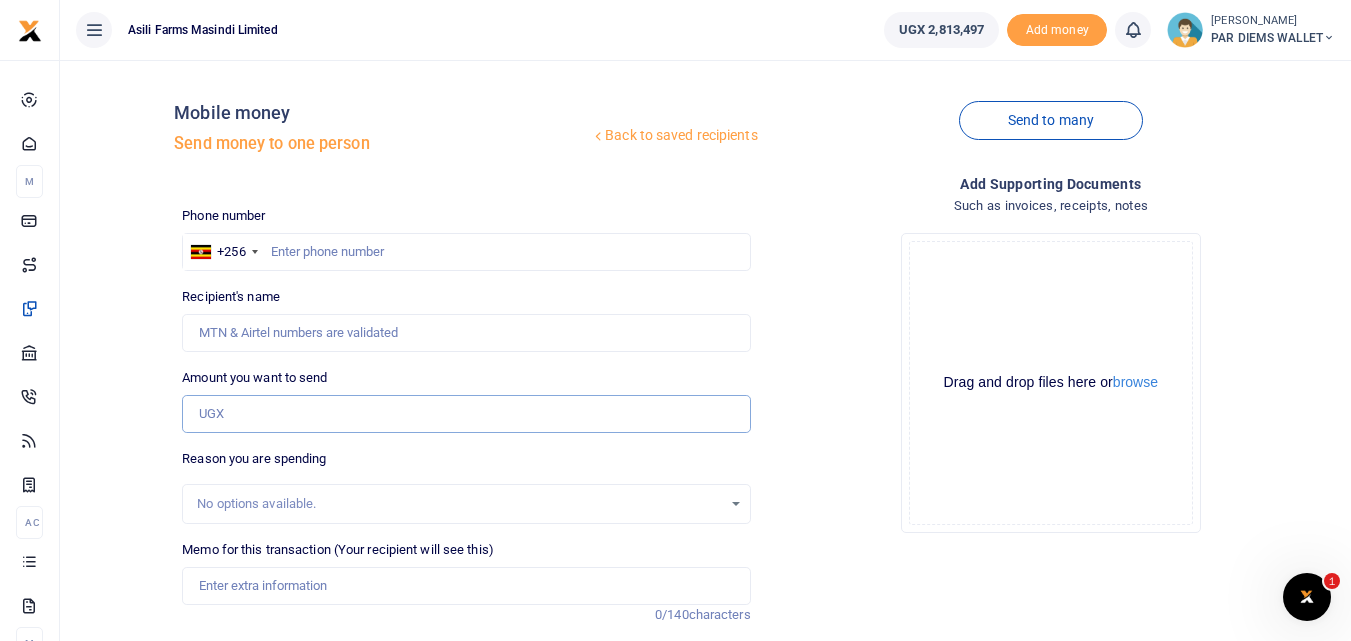 paste on "0785034272" 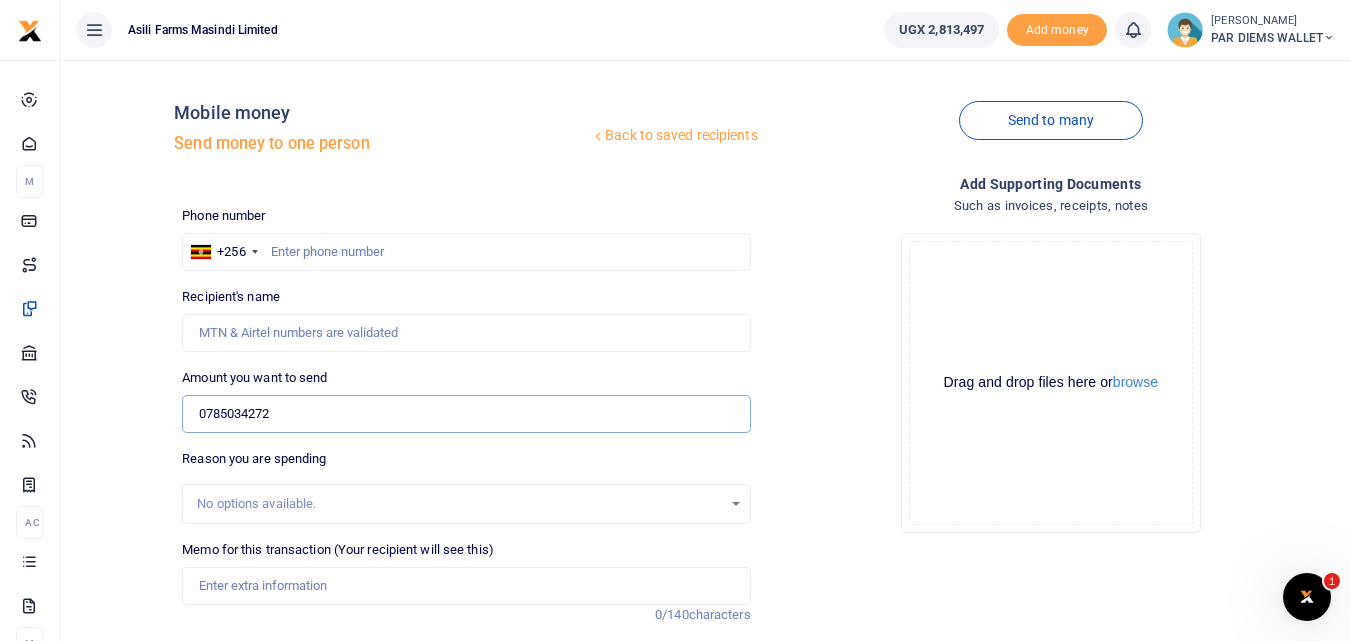 type on "0785034272" 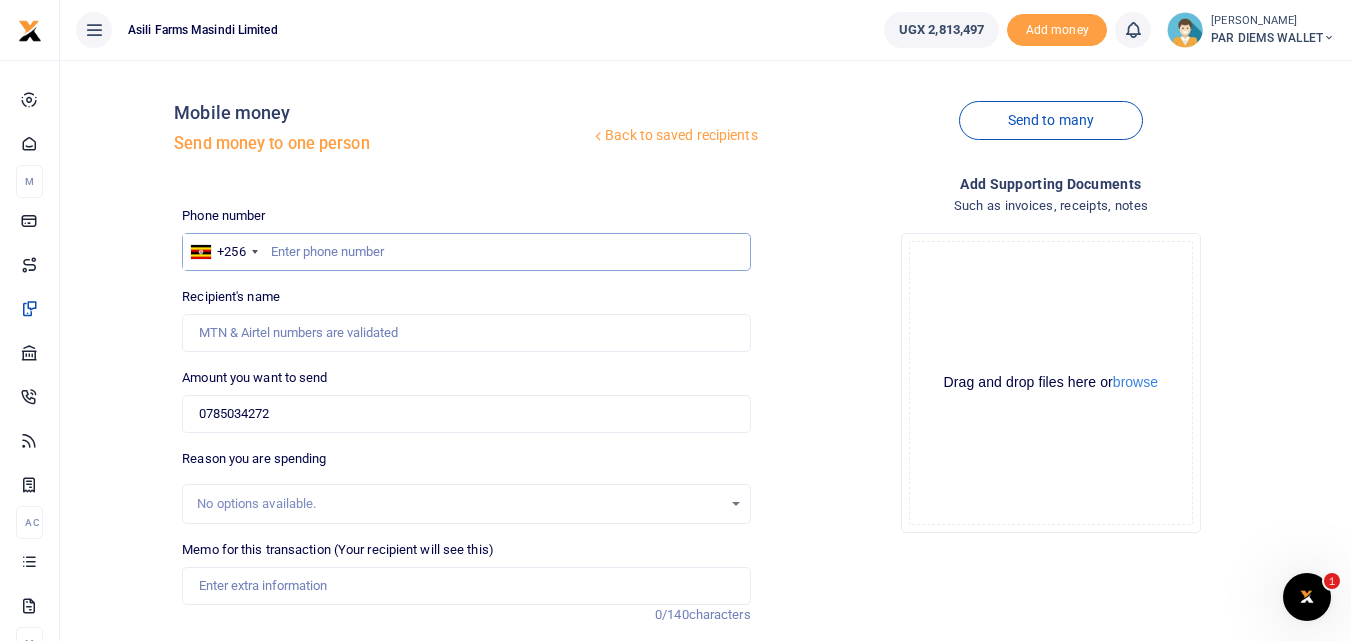 click at bounding box center (466, 252) 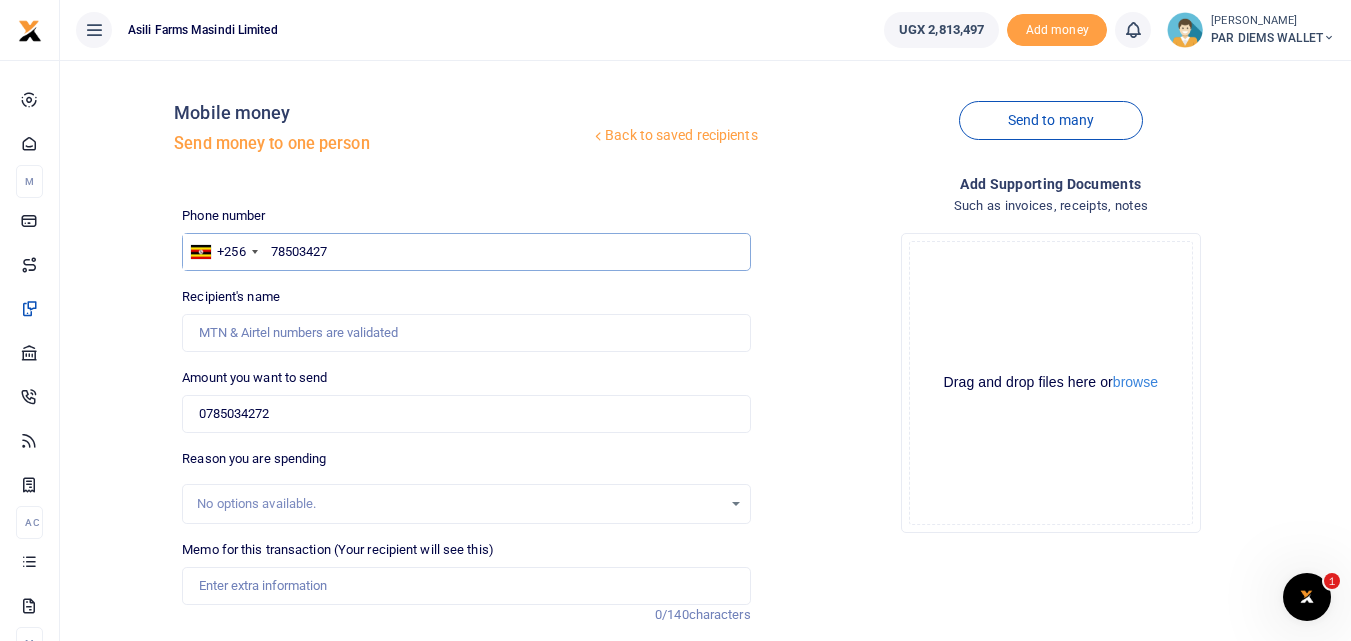 type on "785034272" 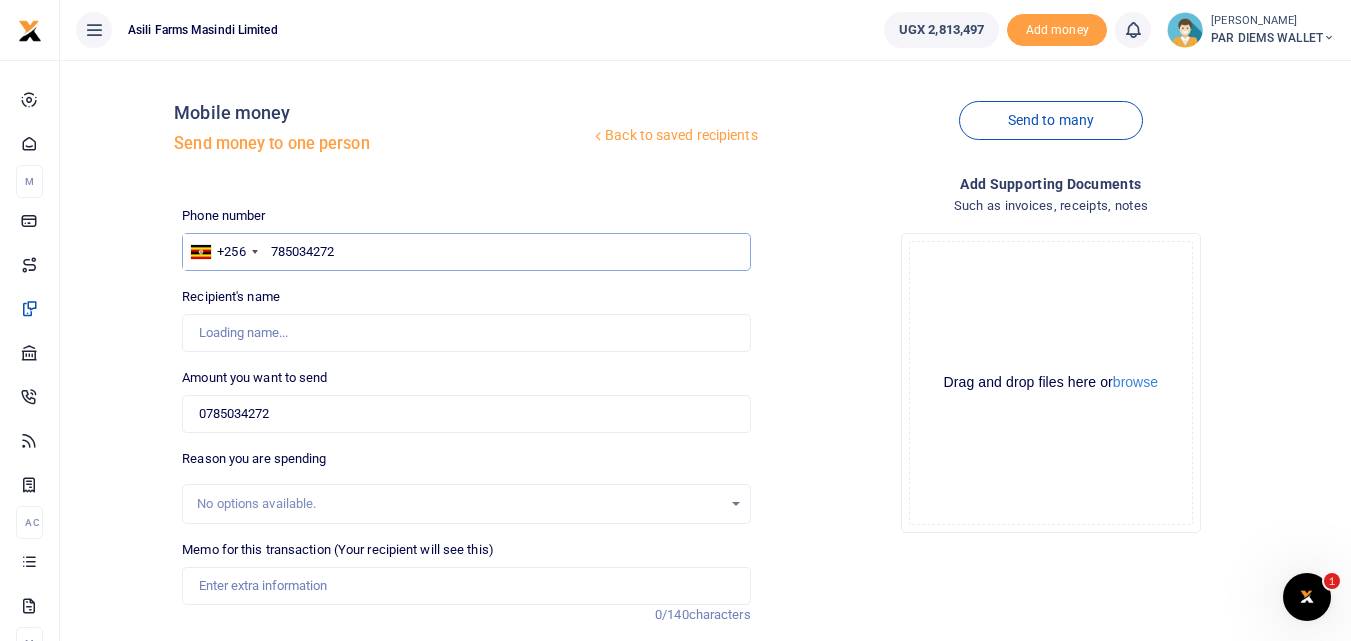 type on "[PERSON_NAME]" 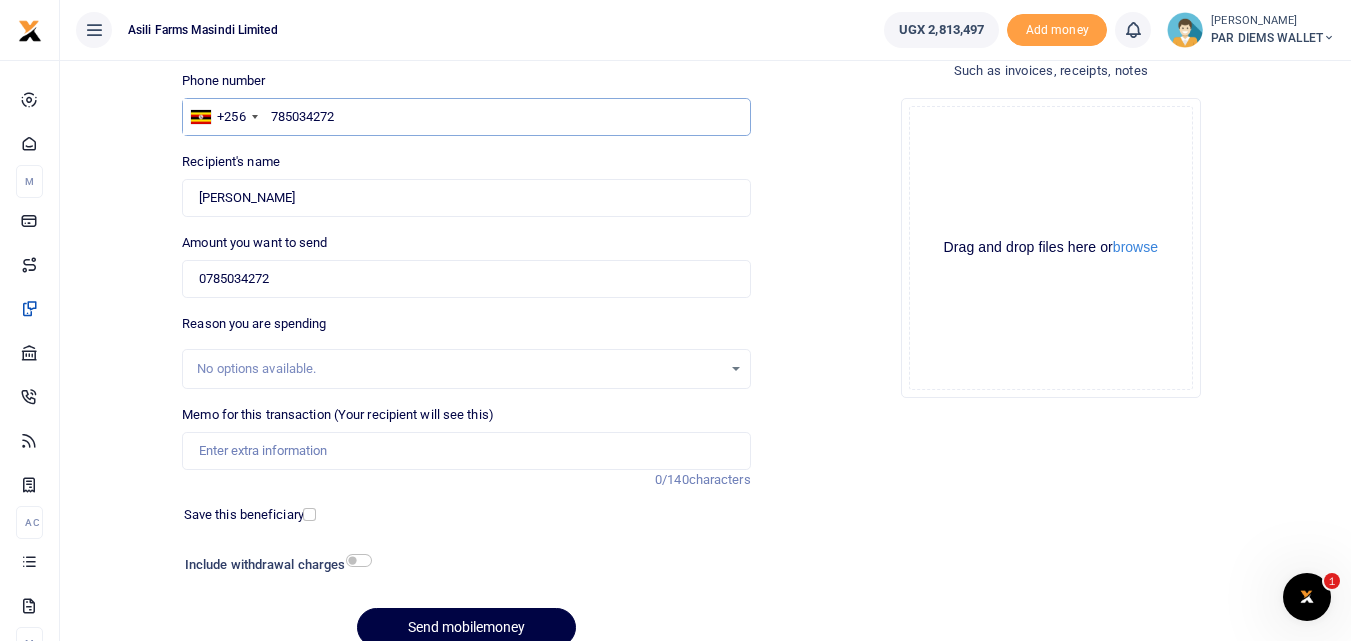 scroll, scrollTop: 140, scrollLeft: 0, axis: vertical 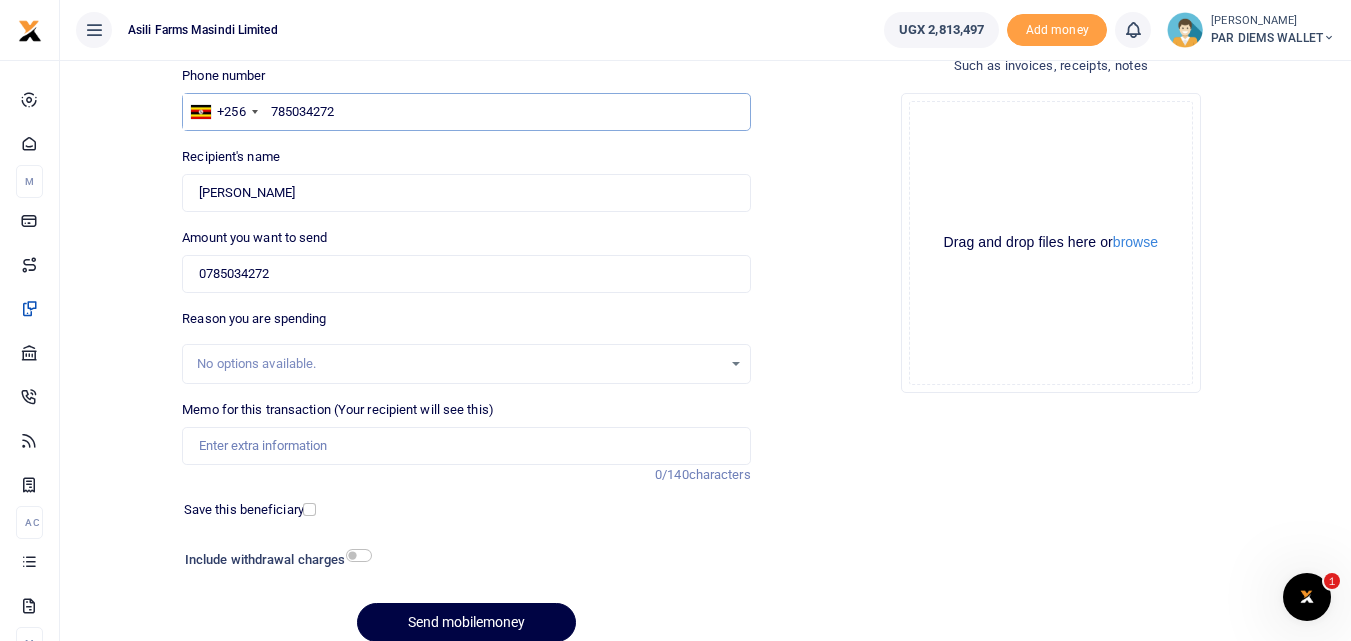 type on "785034272" 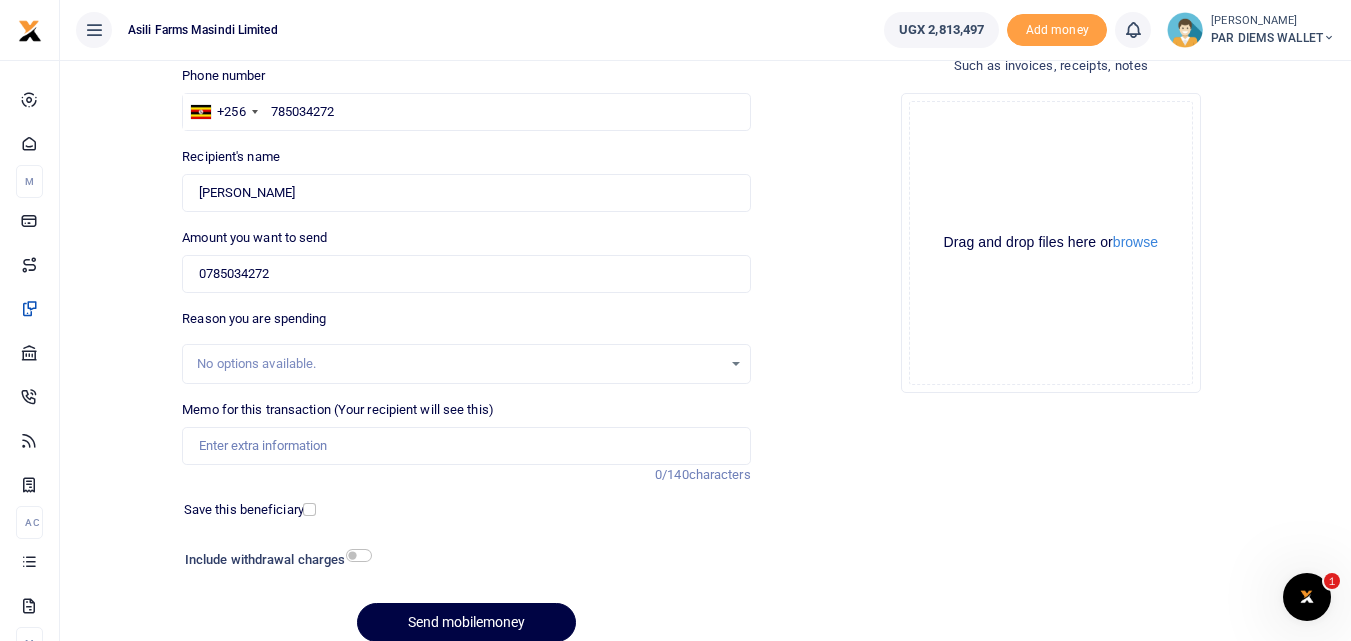 click on "No options available." at bounding box center [459, 364] 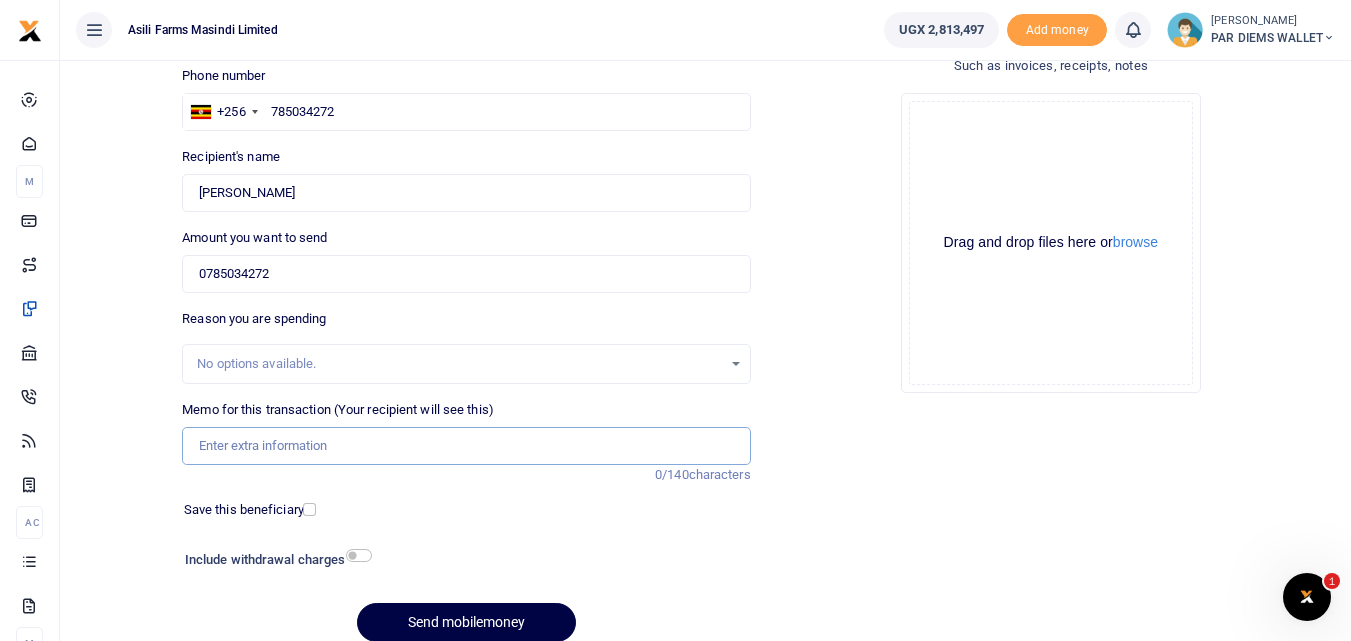 click on "Memo for this transaction (Your recipient will see this)" at bounding box center (466, 446) 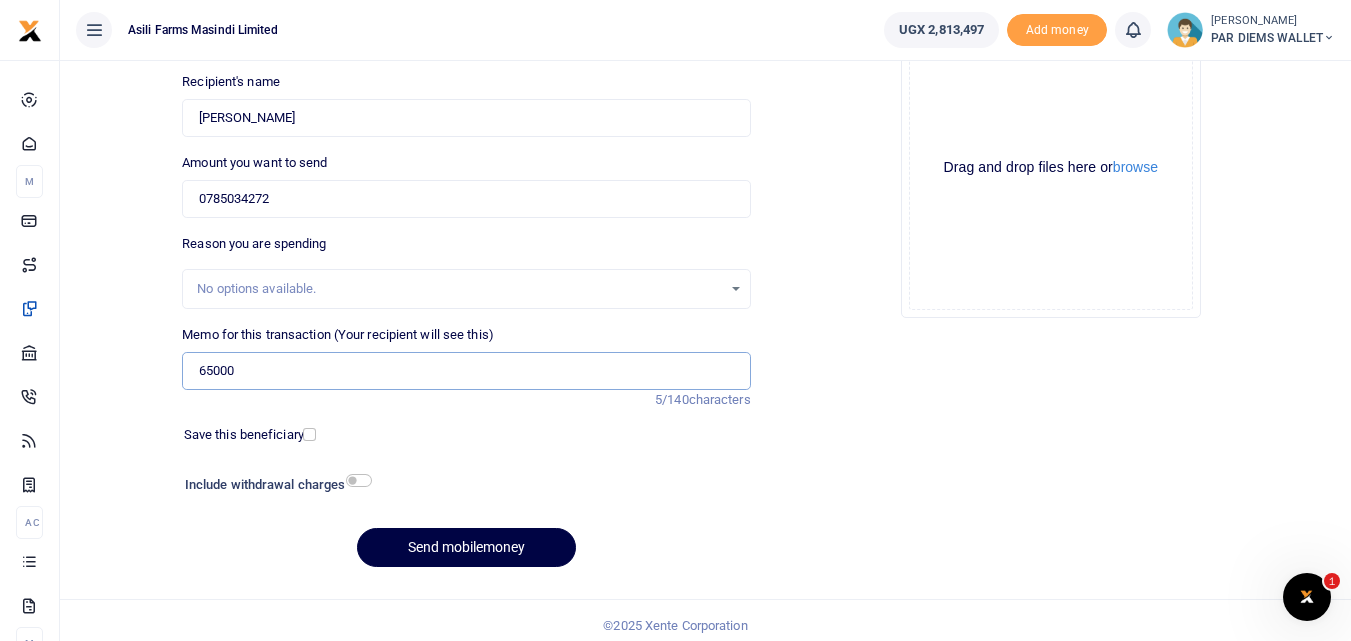 scroll, scrollTop: 225, scrollLeft: 0, axis: vertical 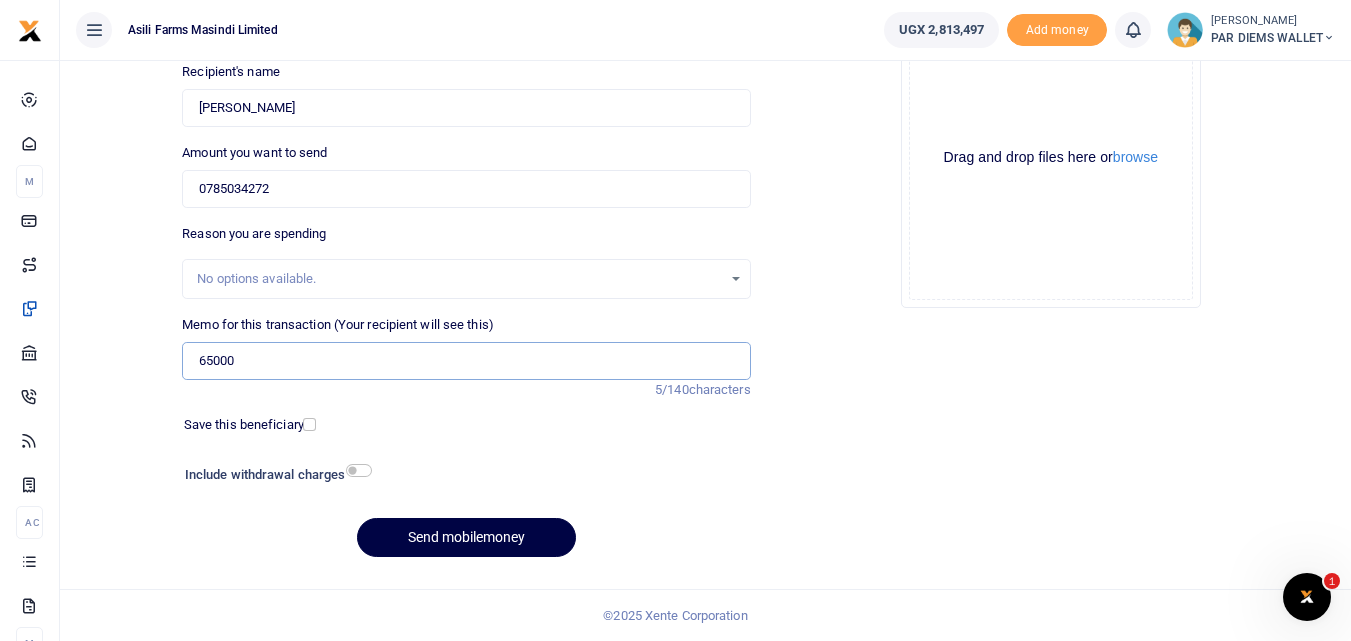 type on "65000" 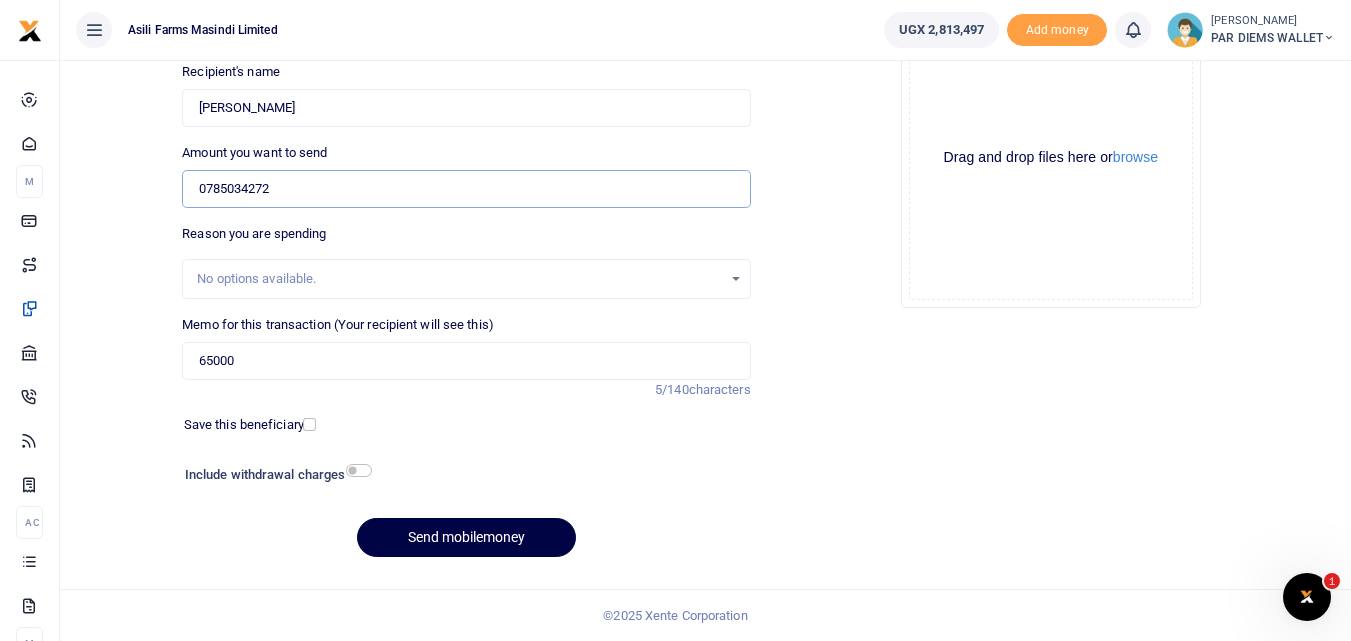 click on "0785034272" at bounding box center (466, 189) 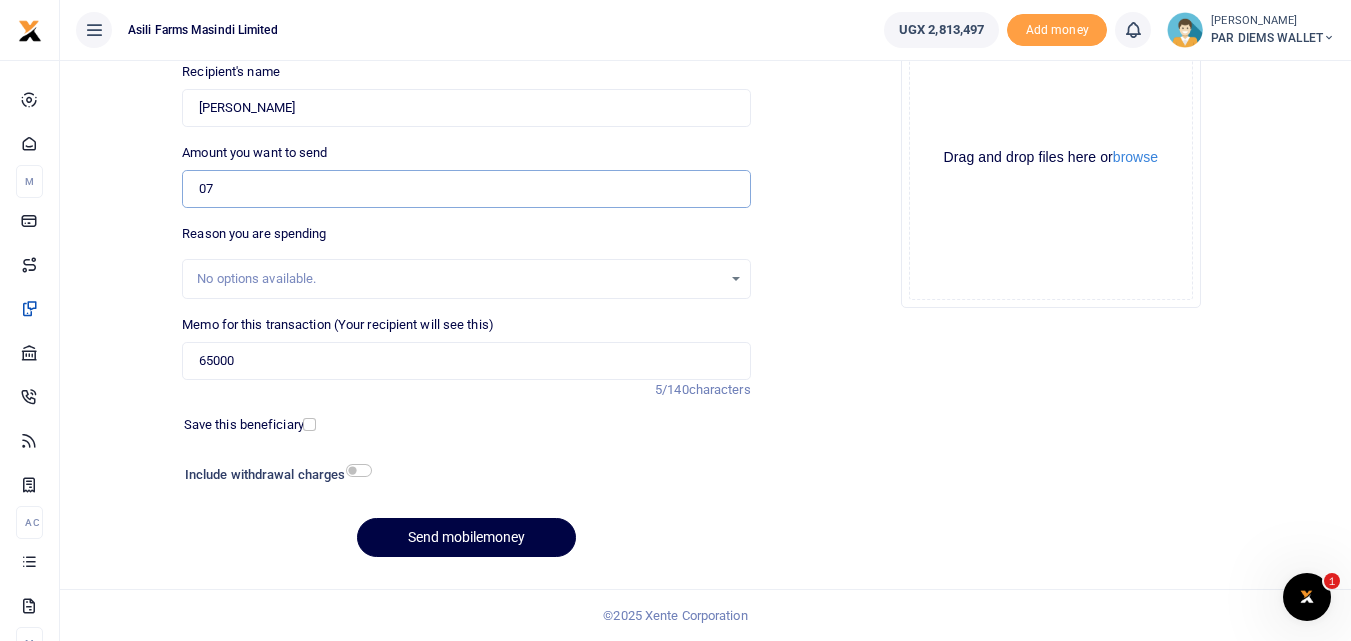 type on "0" 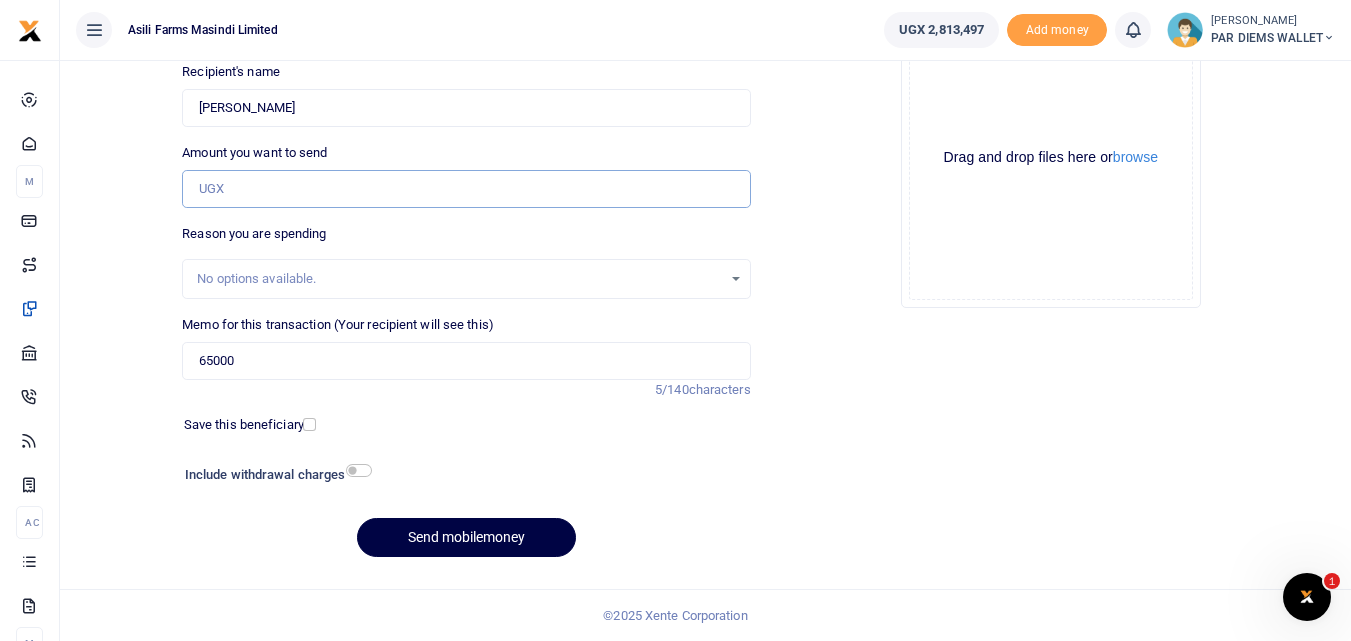 type on "0" 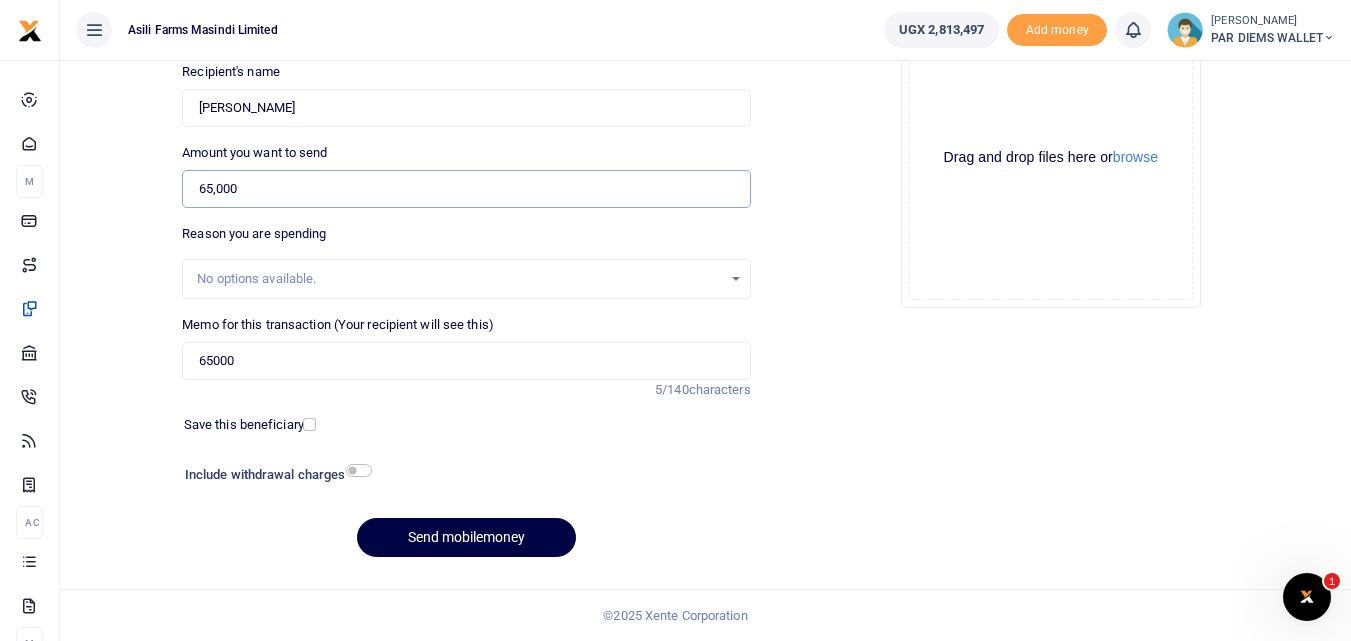 type on "65,000" 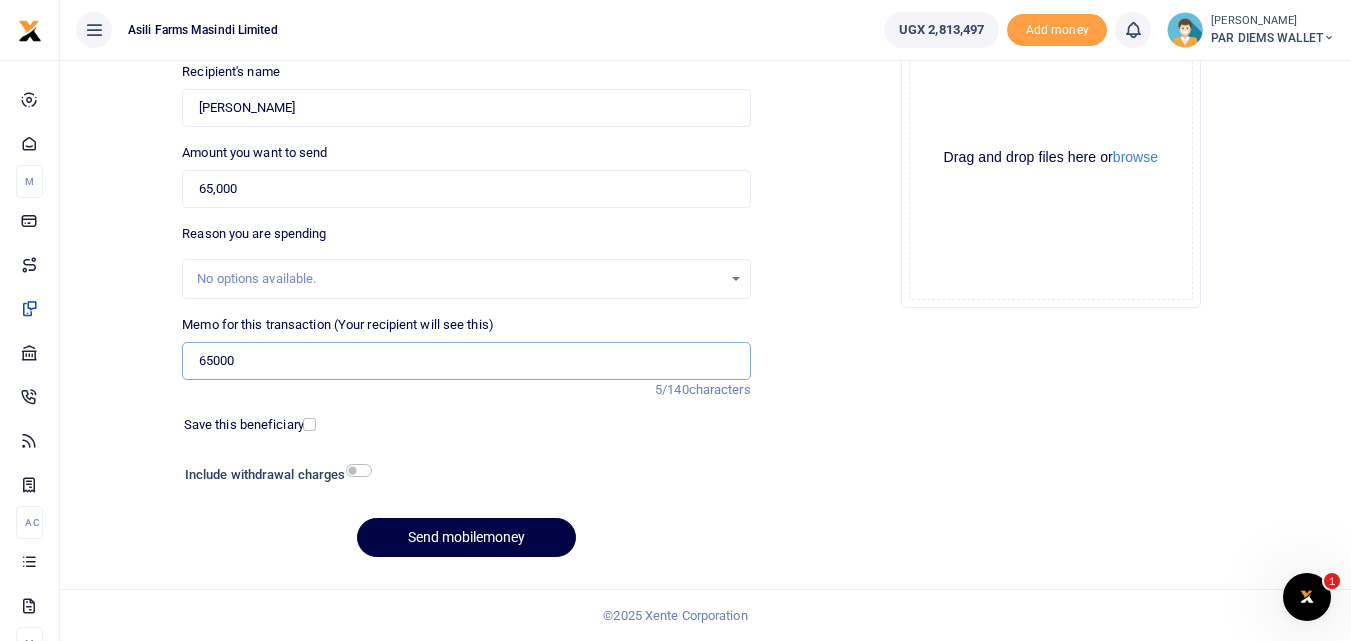 click on "65000" at bounding box center (466, 361) 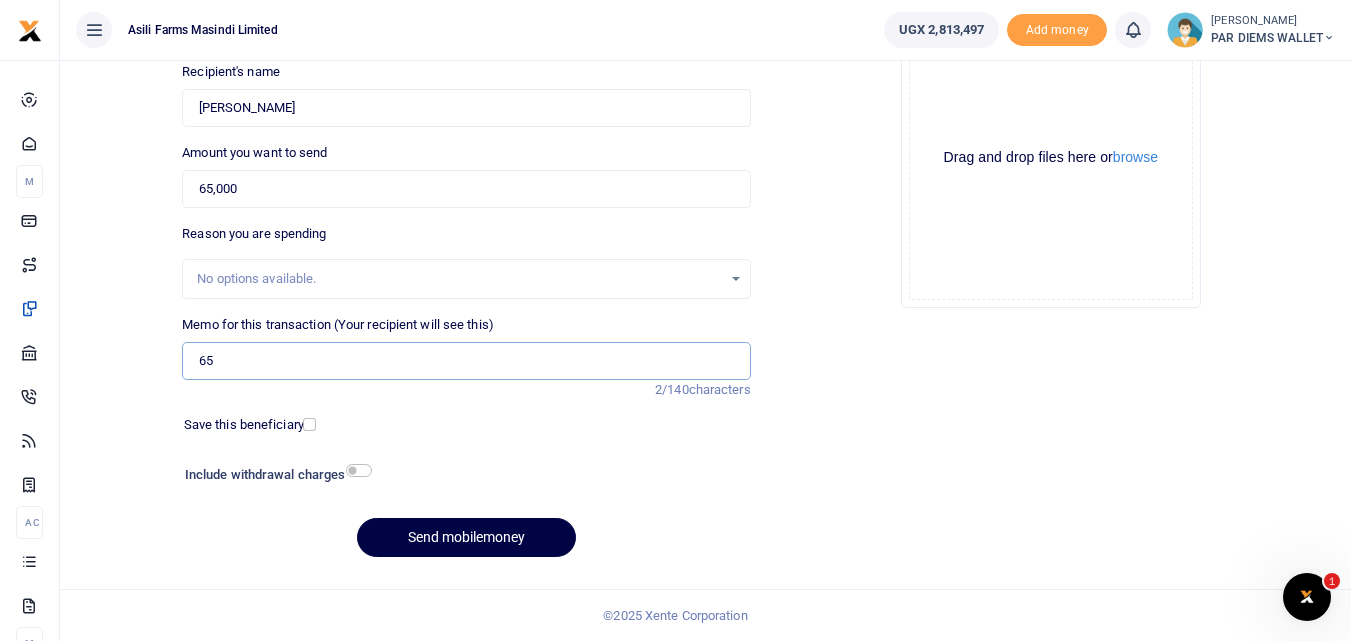 type on "6" 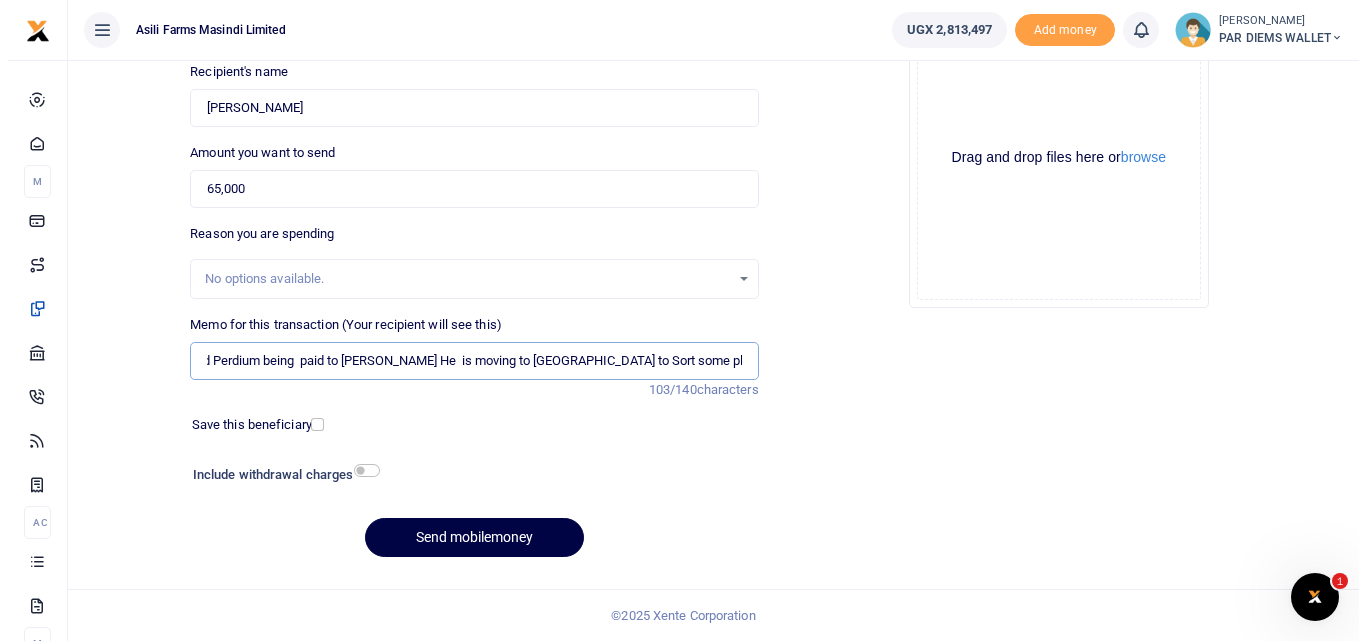 scroll, scrollTop: 0, scrollLeft: 79, axis: horizontal 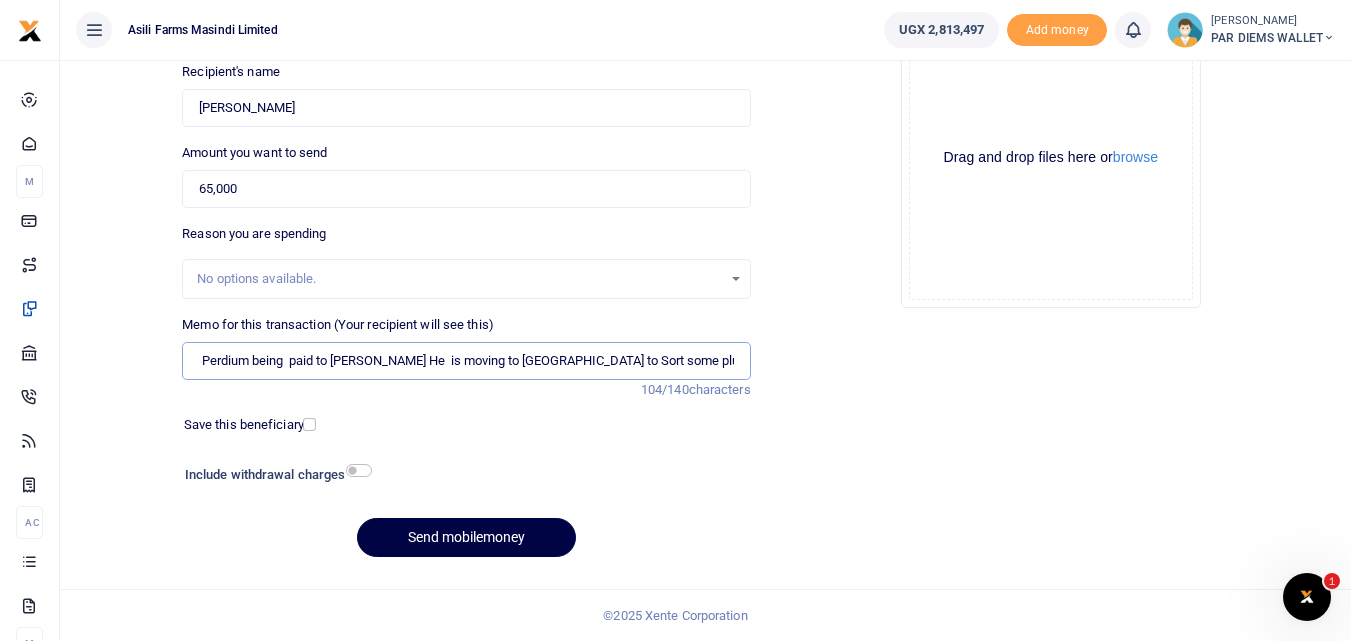 type on "Transport and Perdium being  paid to Denis plumber He  is moving to Kilak to Sort some plumbing Isssues" 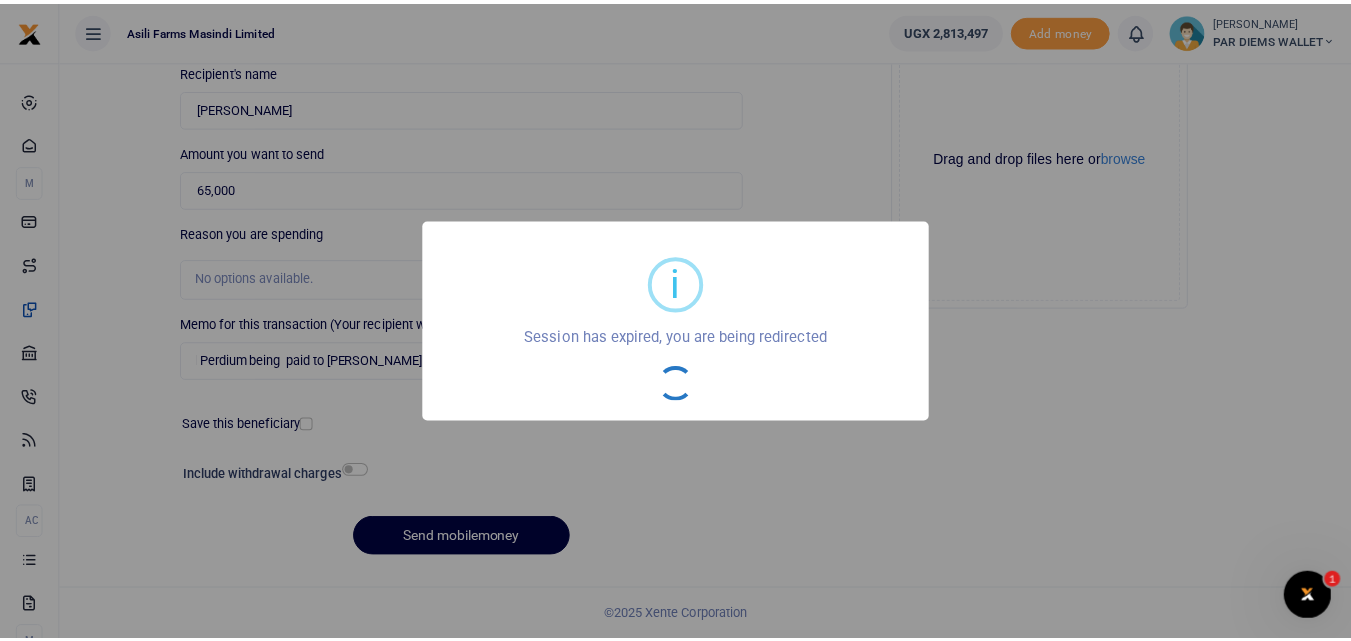 scroll, scrollTop: 0, scrollLeft: 0, axis: both 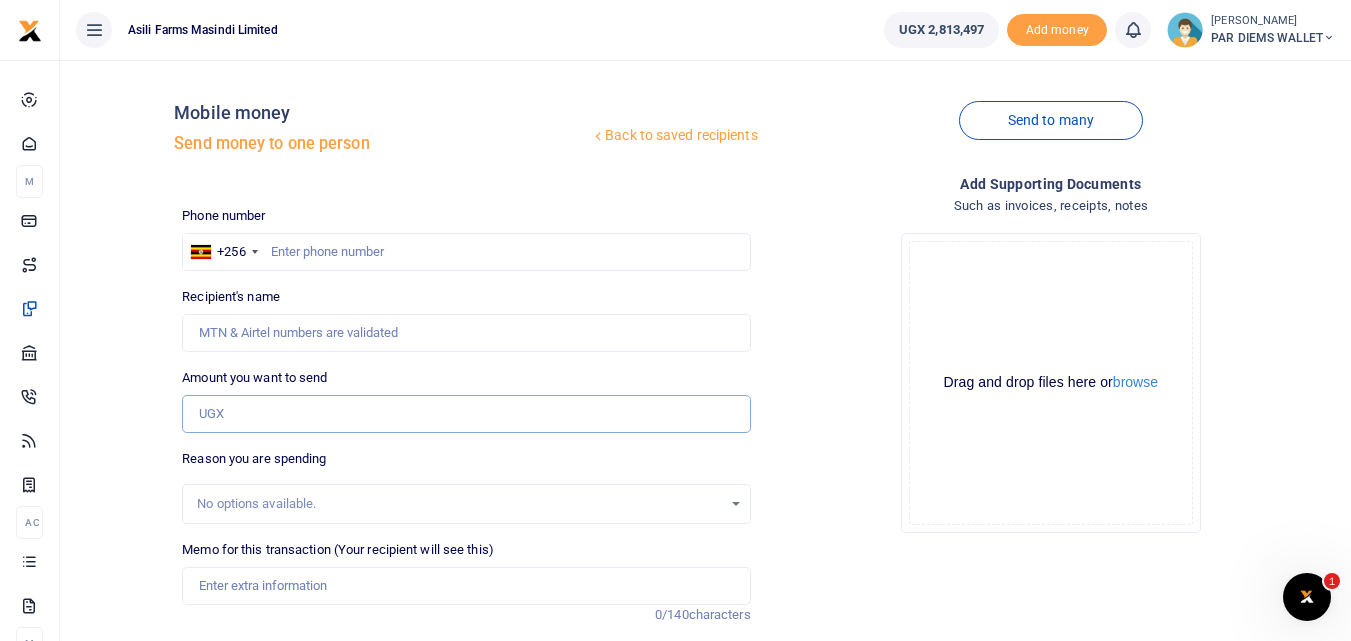 click on "Amount you want to send" at bounding box center [466, 414] 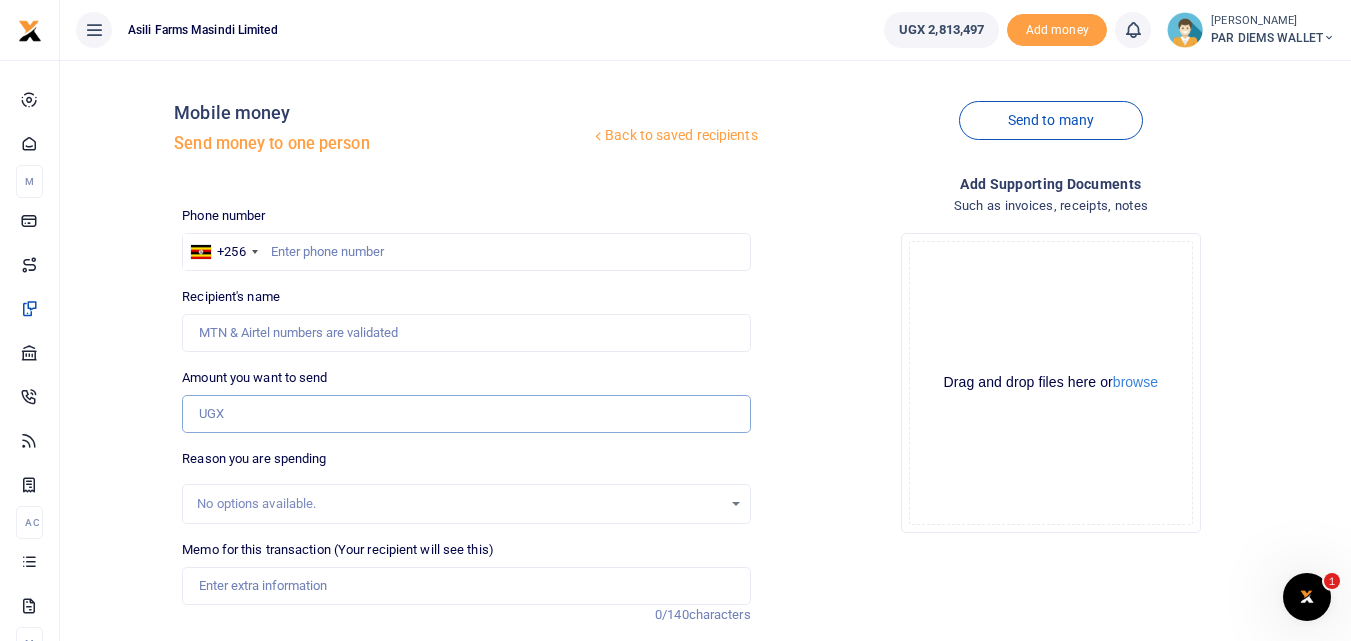 paste on "0785034272" 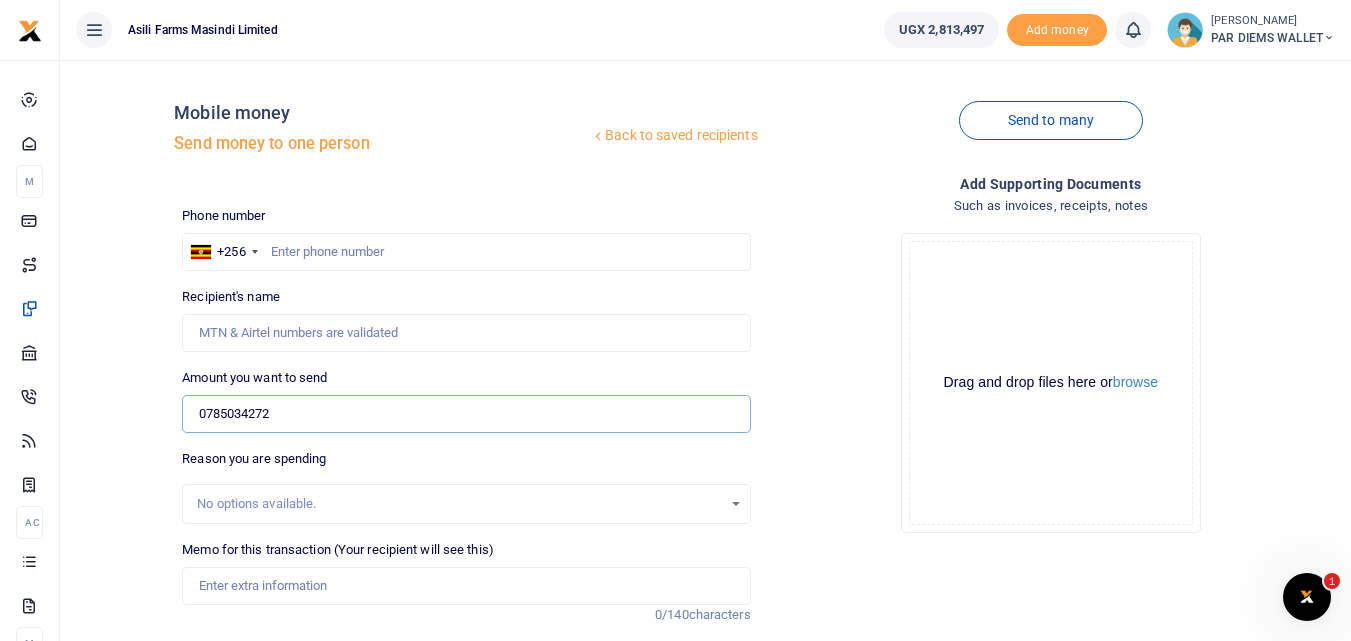 type on "0785034272" 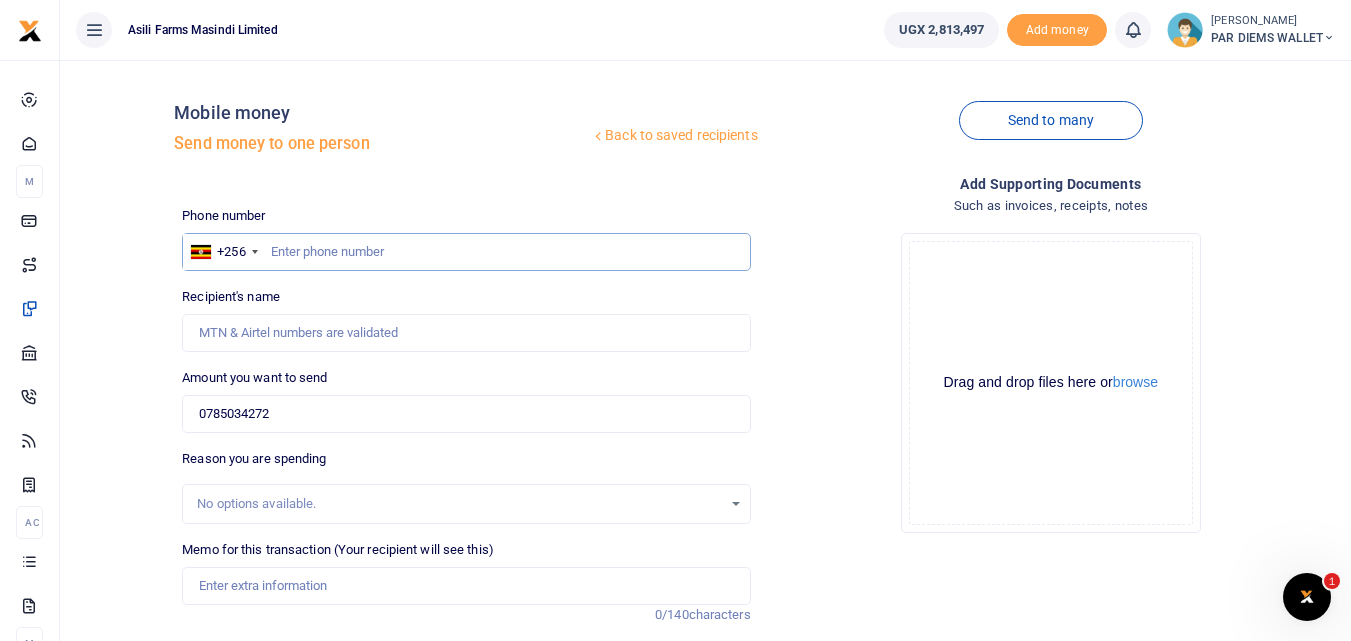 click at bounding box center [466, 252] 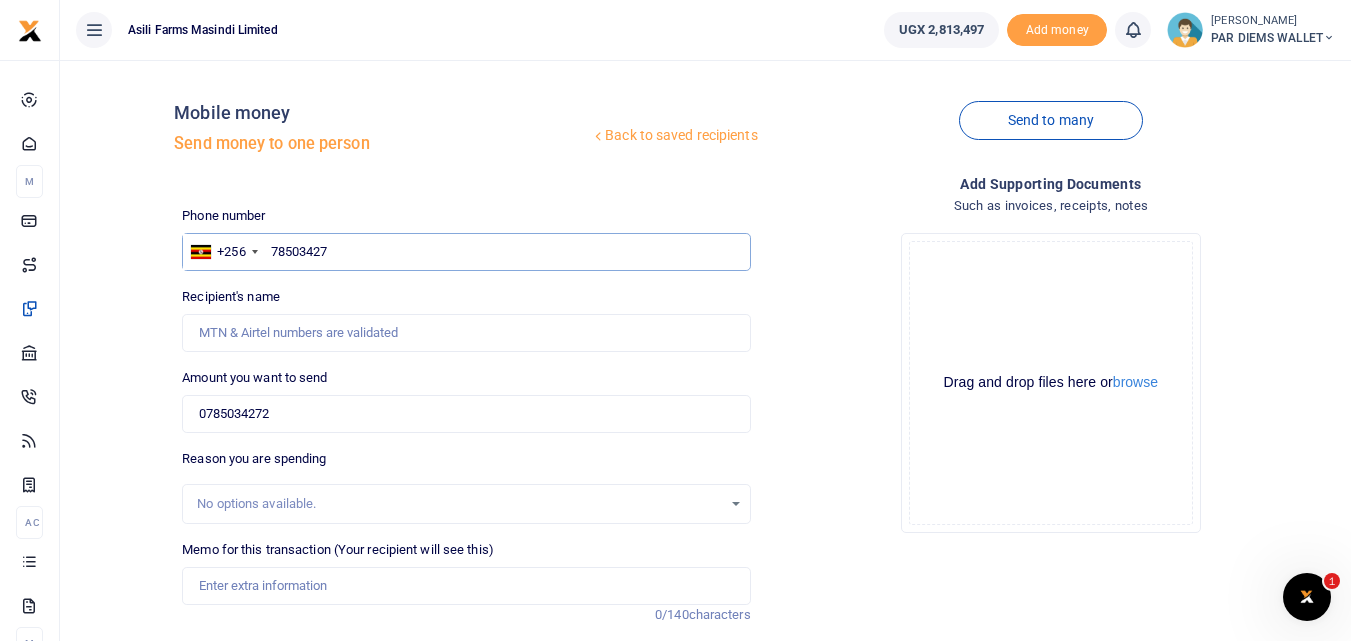 type on "785034272" 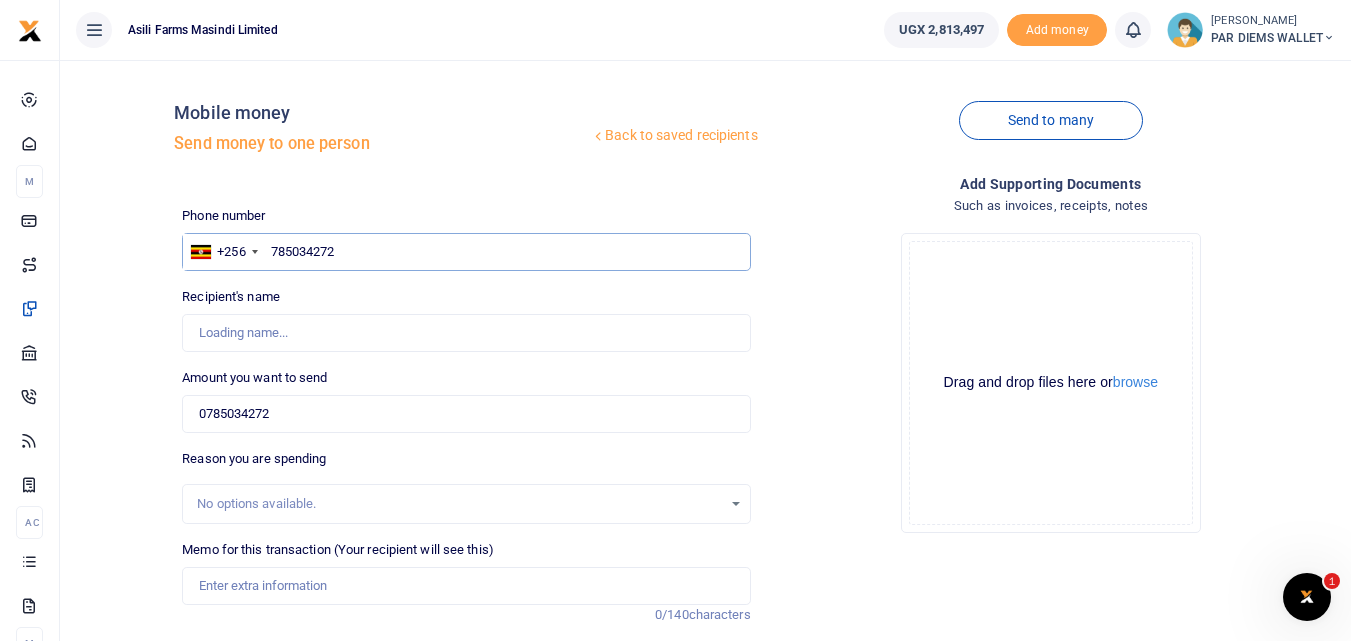type on "Tugume Annet" 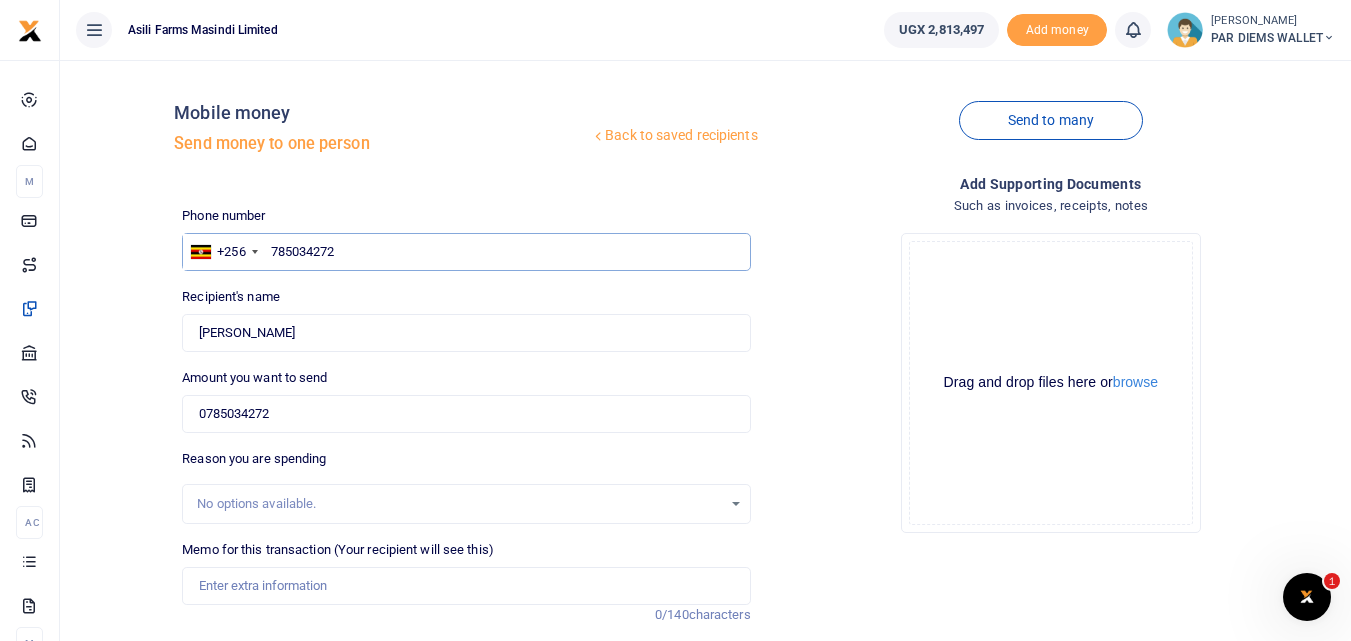 type on "785034272" 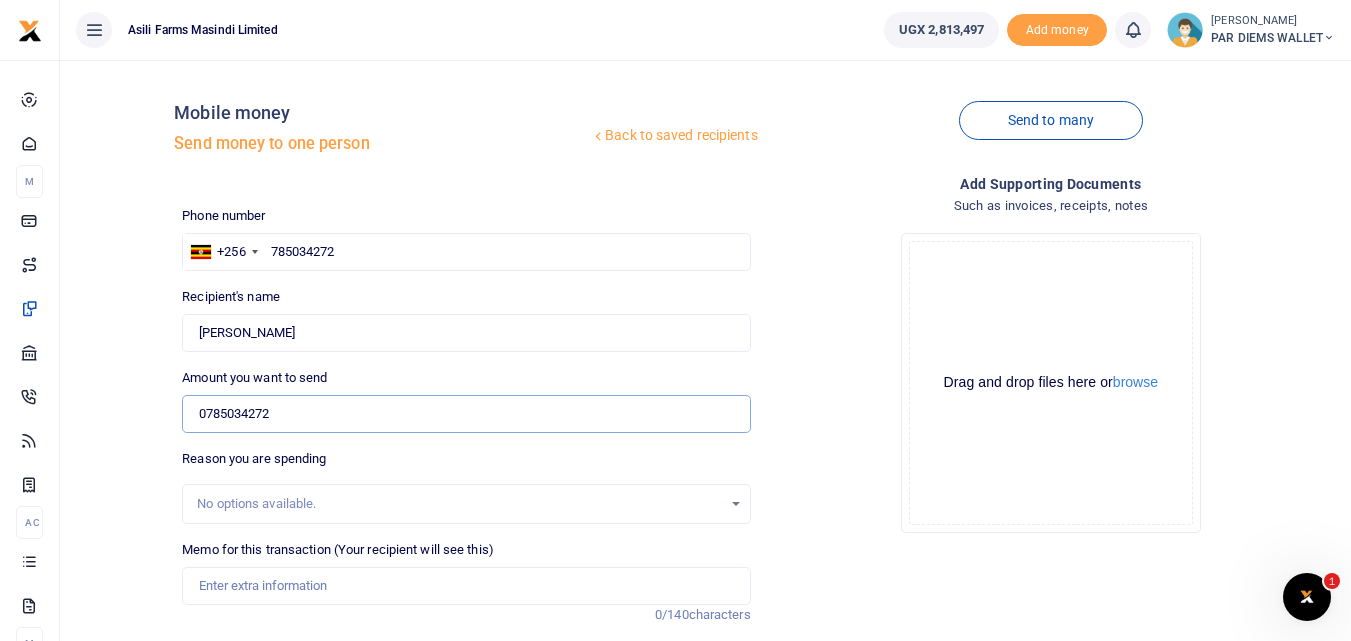 click on "0785034272" at bounding box center (466, 414) 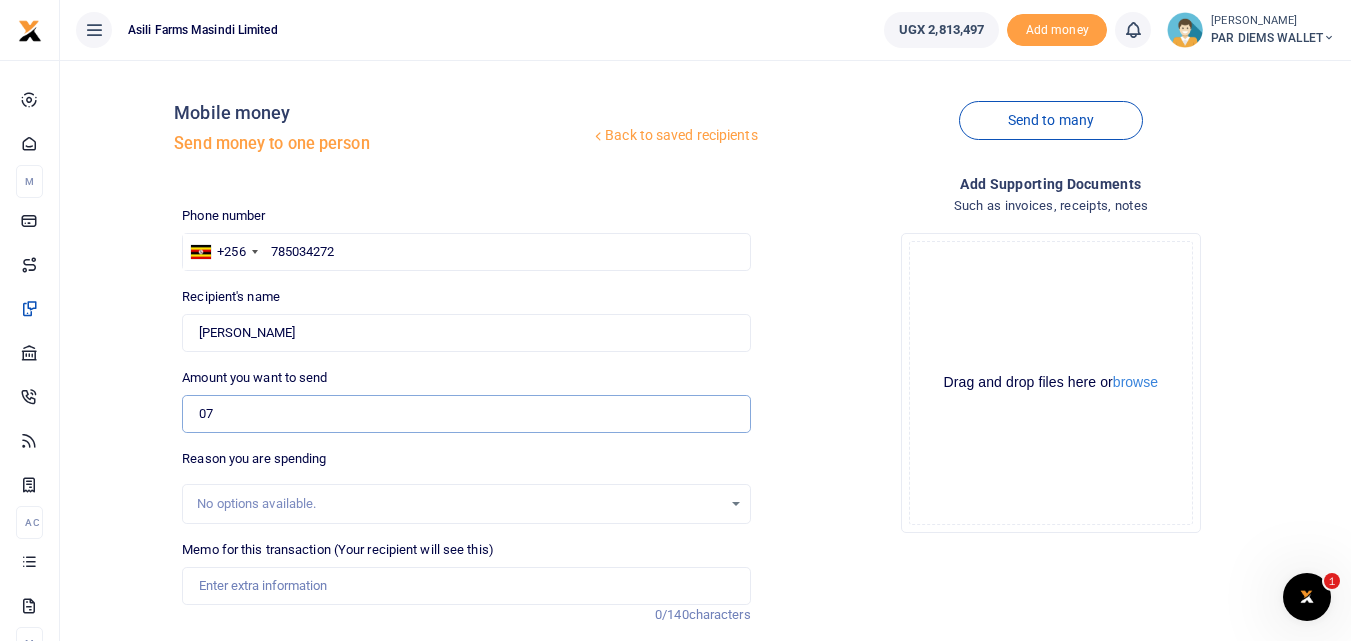 type on "0" 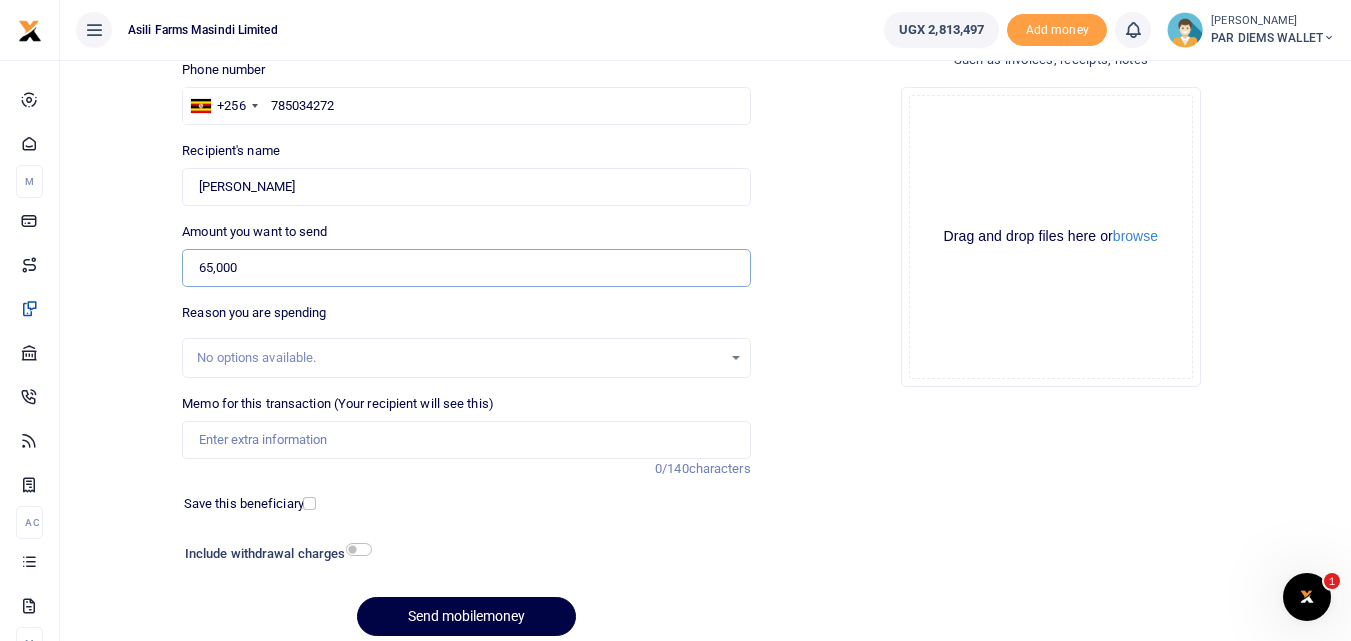 scroll, scrollTop: 159, scrollLeft: 0, axis: vertical 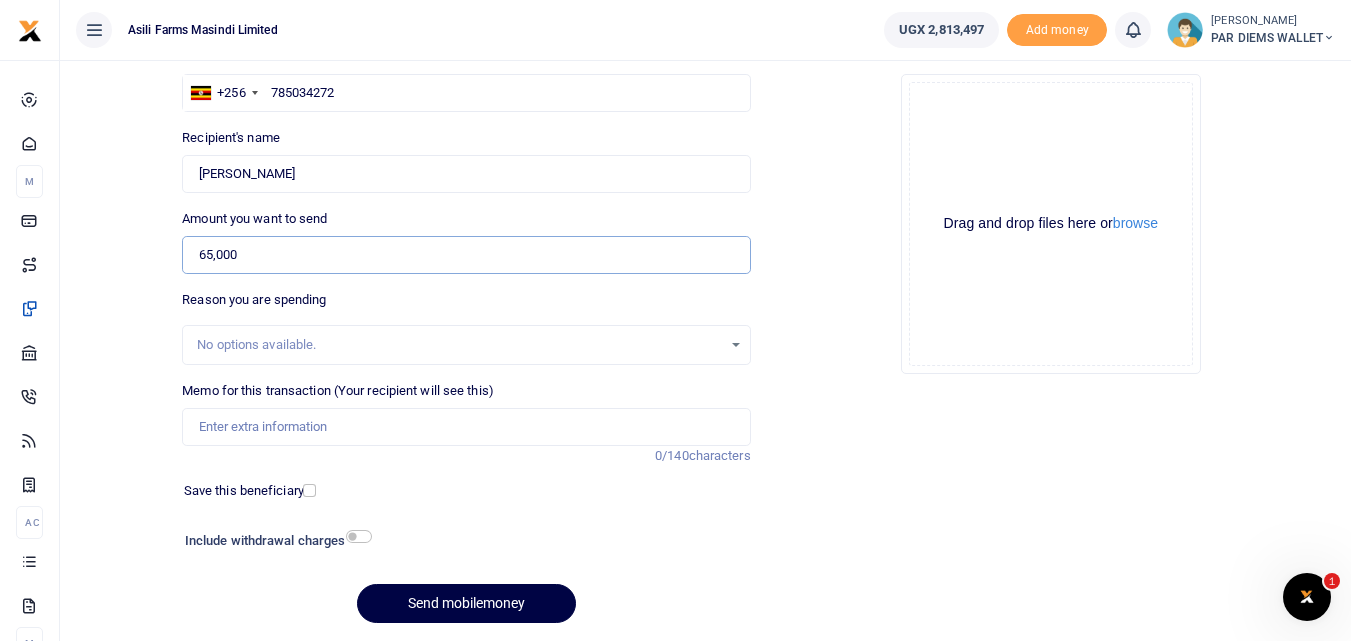 type on "65,000" 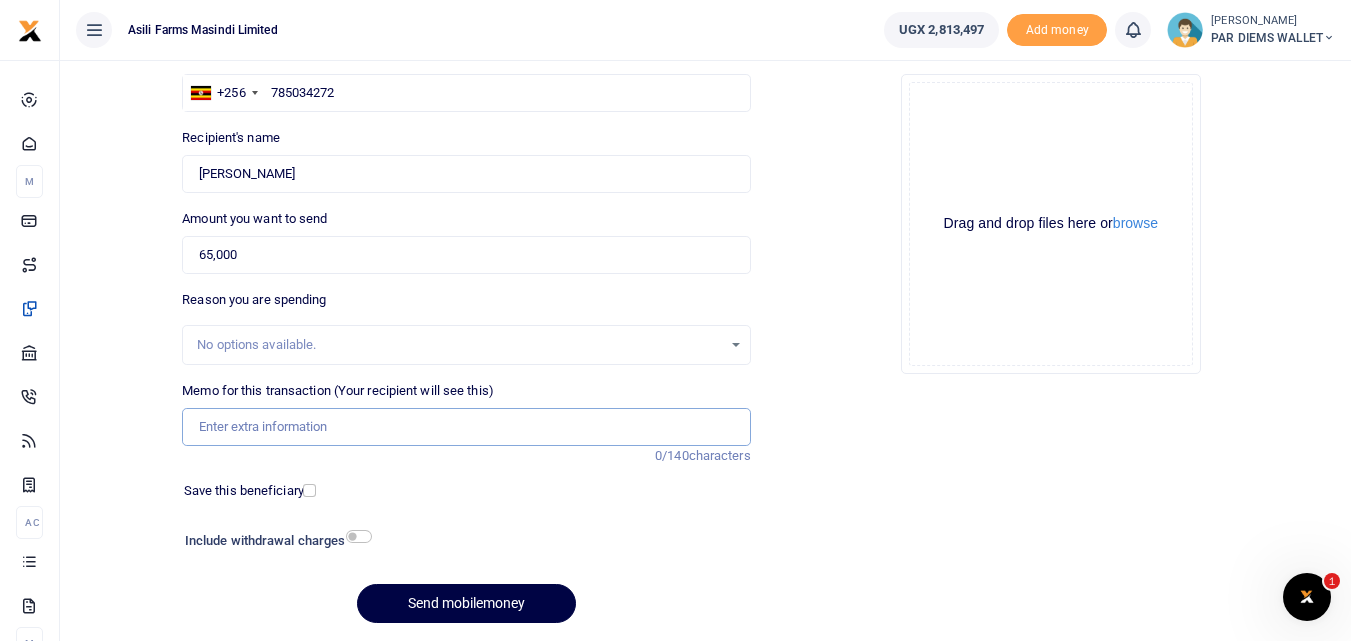 click on "Memo for this transaction (Your recipient will see this)" at bounding box center (466, 427) 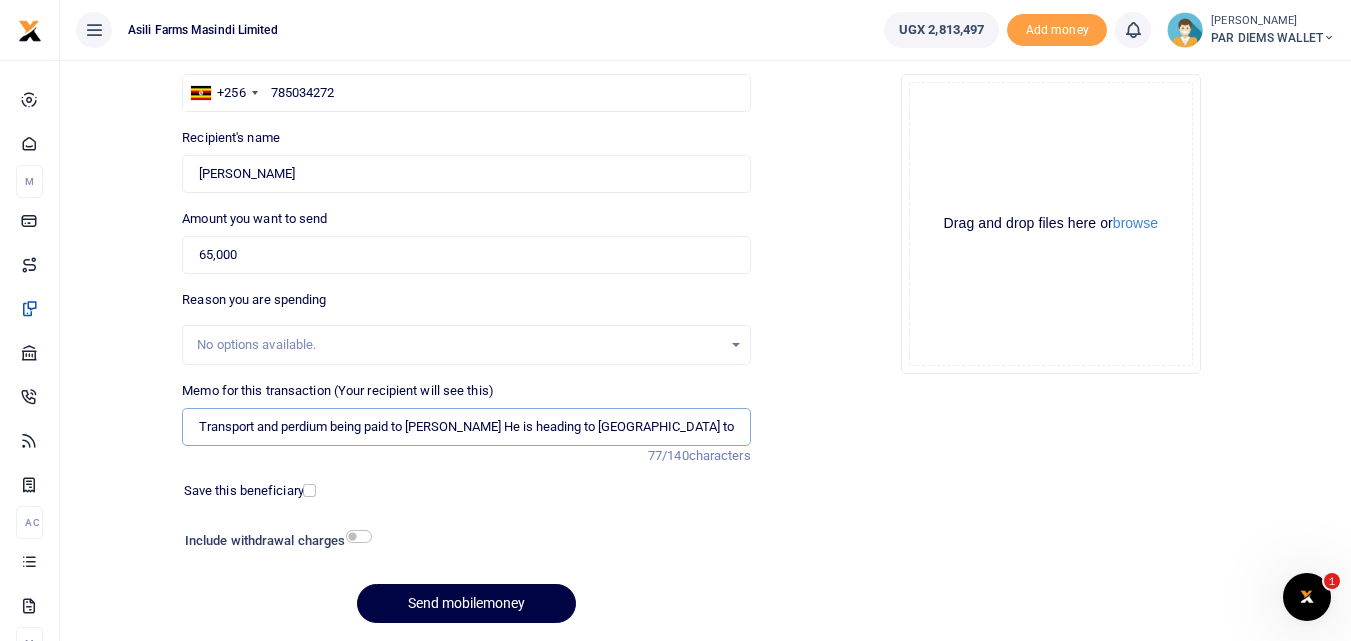 click on "Transport and perdium being paid to Denis pPlumber He is heading to Kilak to" at bounding box center (466, 427) 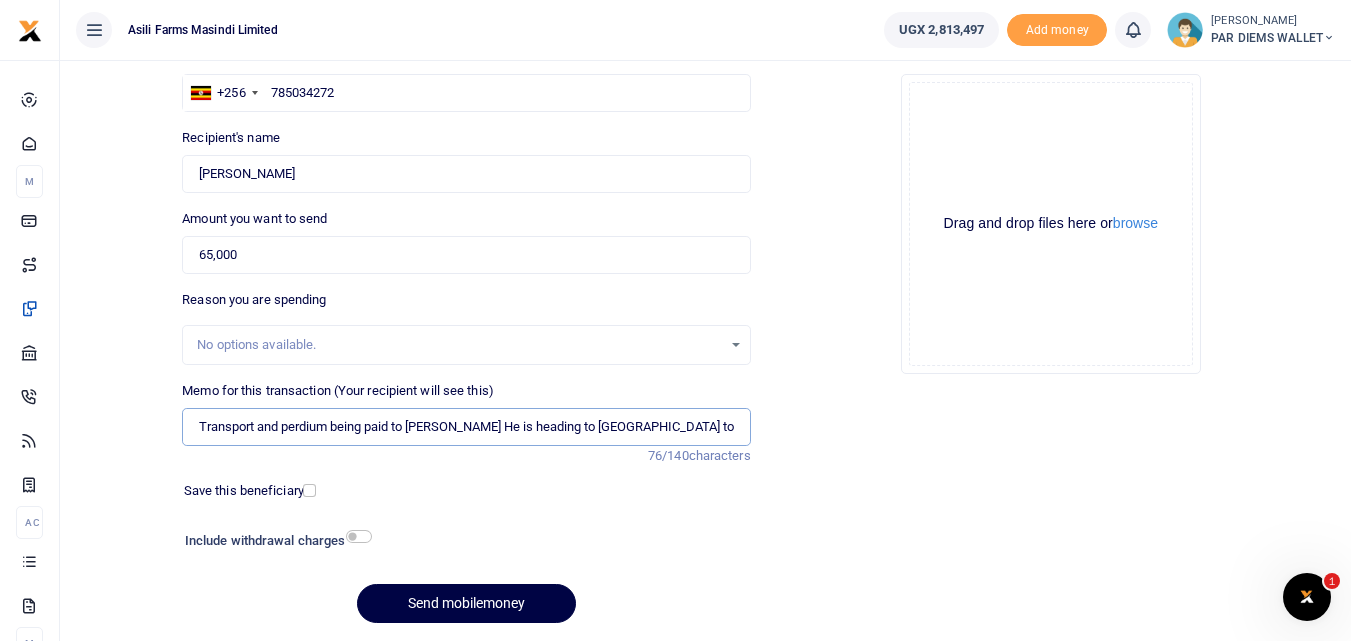 click on "Transport and perdium being paid to Denis Plumber He is heading to Kilak to" at bounding box center [466, 427] 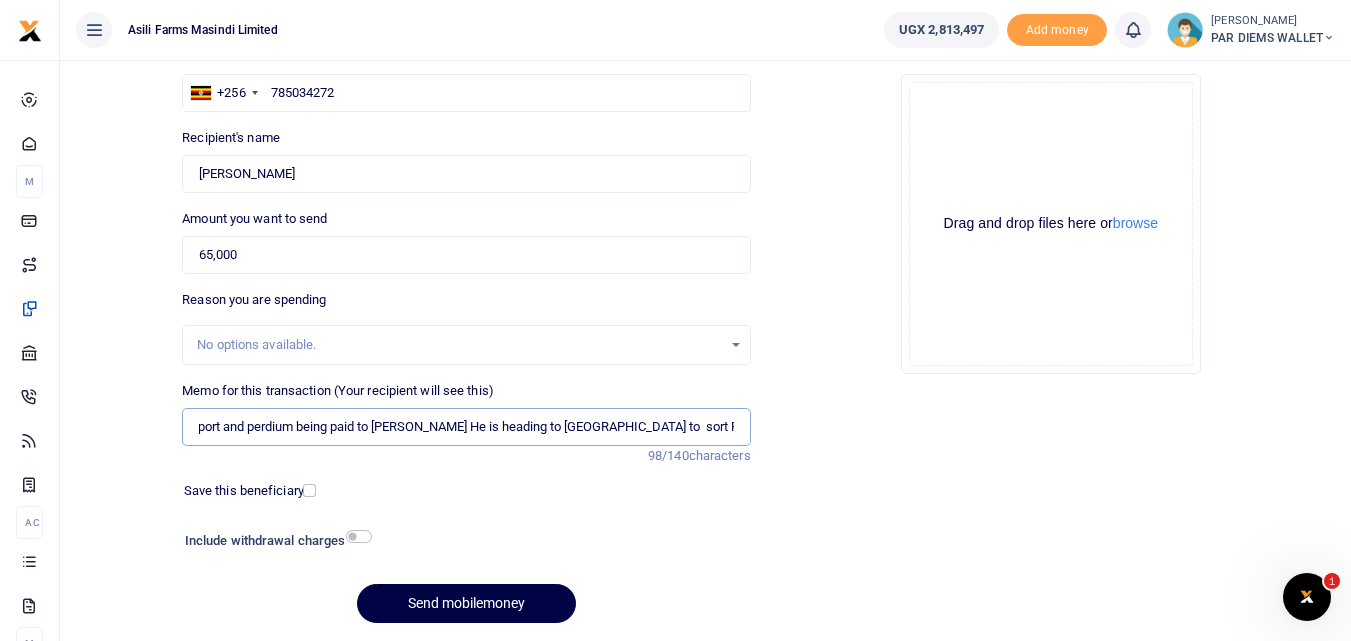 scroll, scrollTop: 0, scrollLeft: 37, axis: horizontal 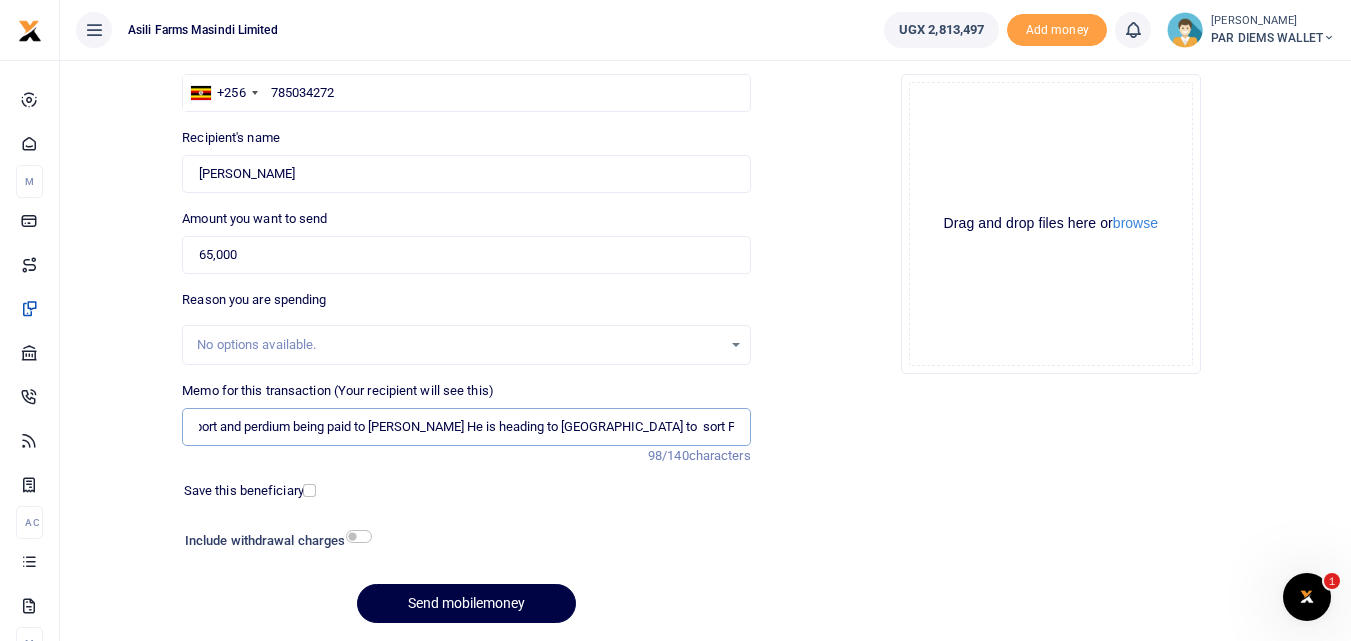 type on "Transport and perdium being paid to Denis Plumber He is heading to Kilak to  sort Plumbing Issues" 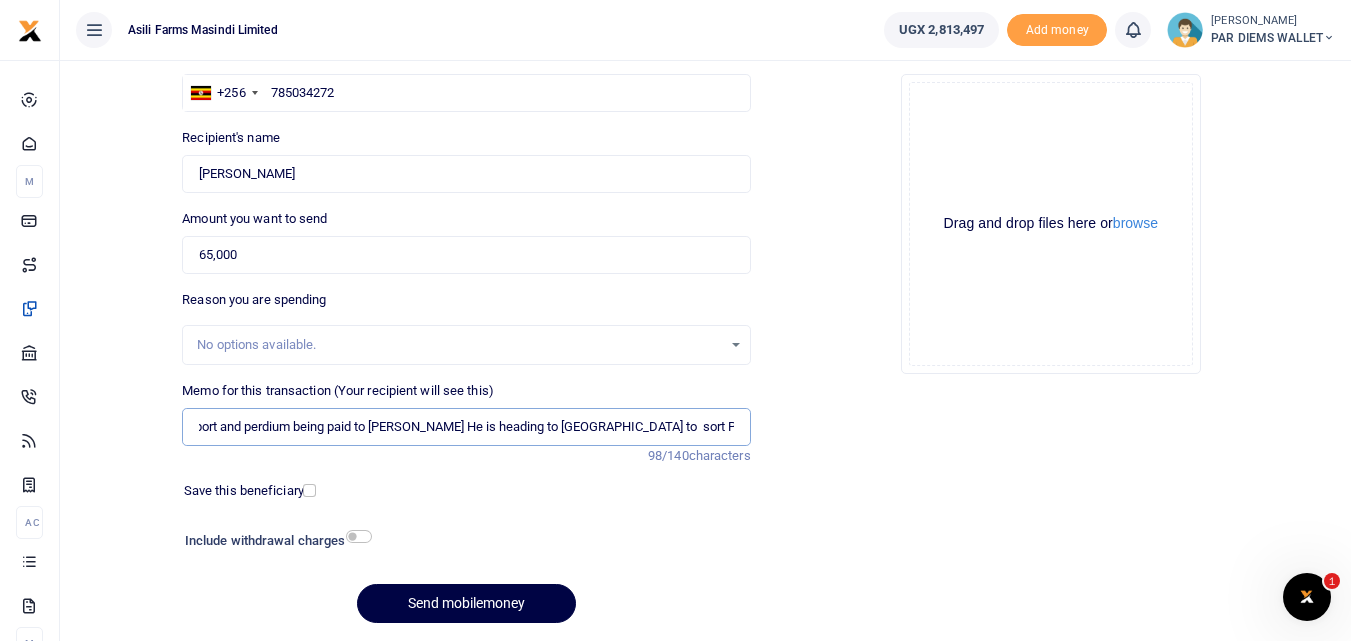 scroll, scrollTop: 0, scrollLeft: 0, axis: both 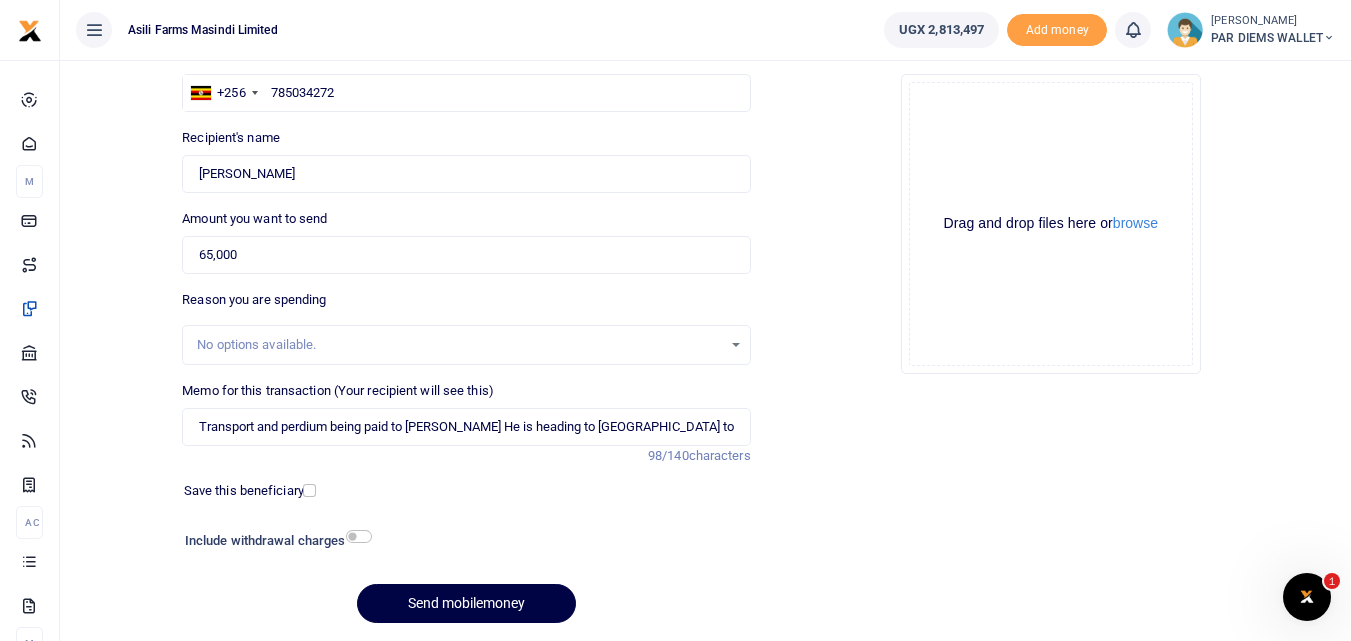 click on "Drag and drop files here or  browse Powered by  Uppy" 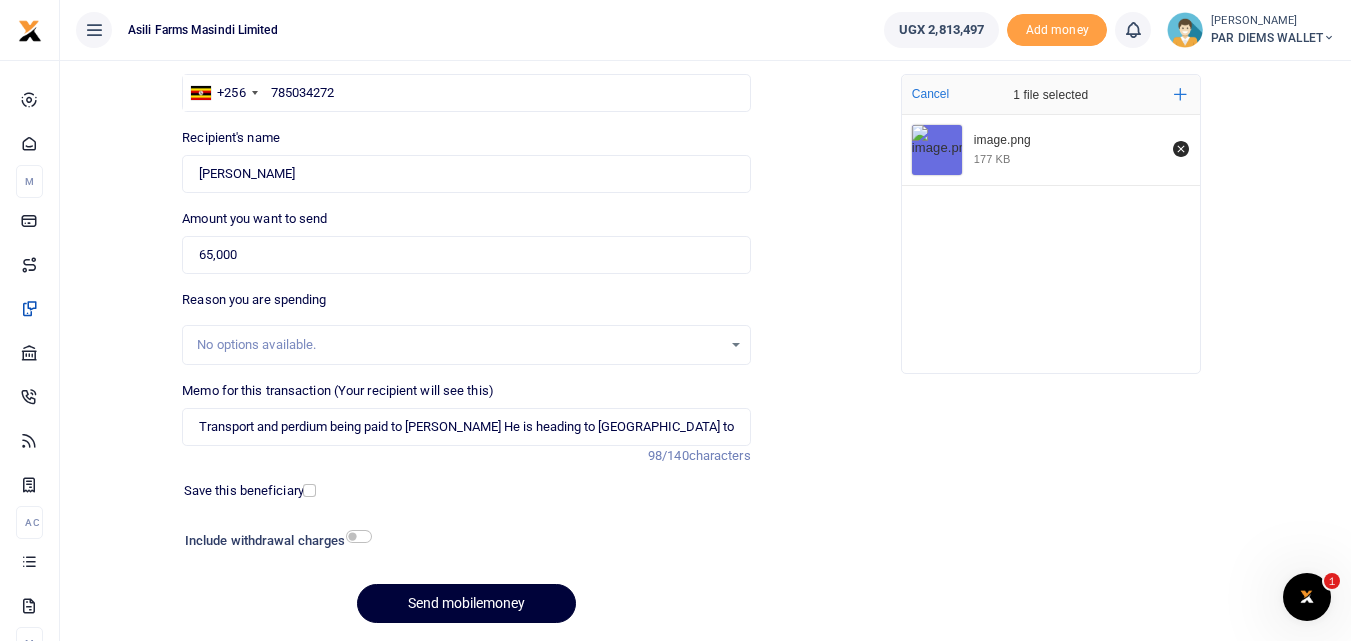 click on "Send mobilemoney" at bounding box center (466, 603) 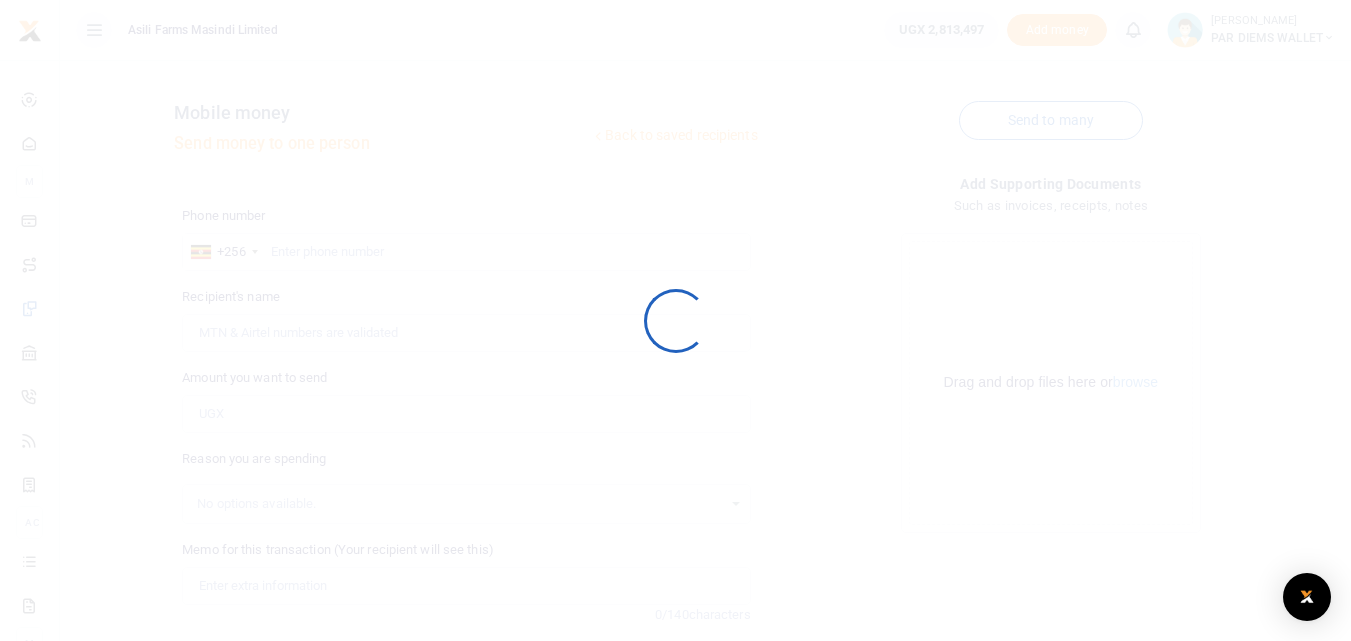 scroll, scrollTop: 159, scrollLeft: 0, axis: vertical 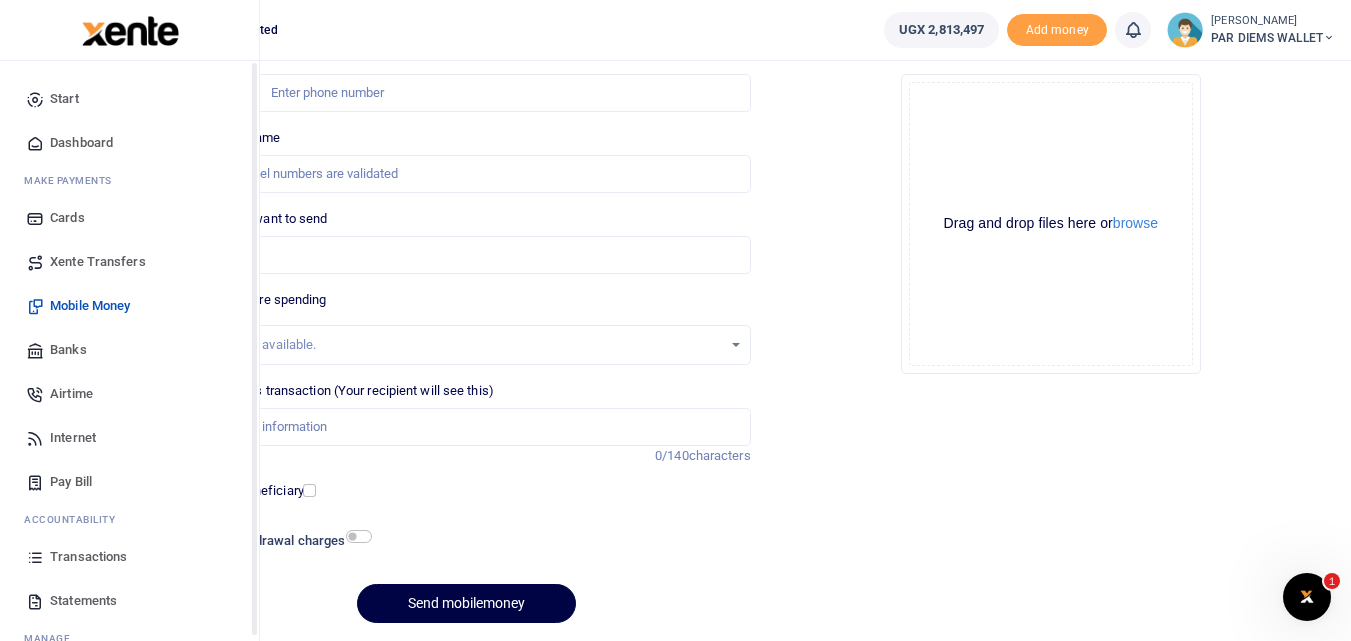 click at bounding box center [35, 557] 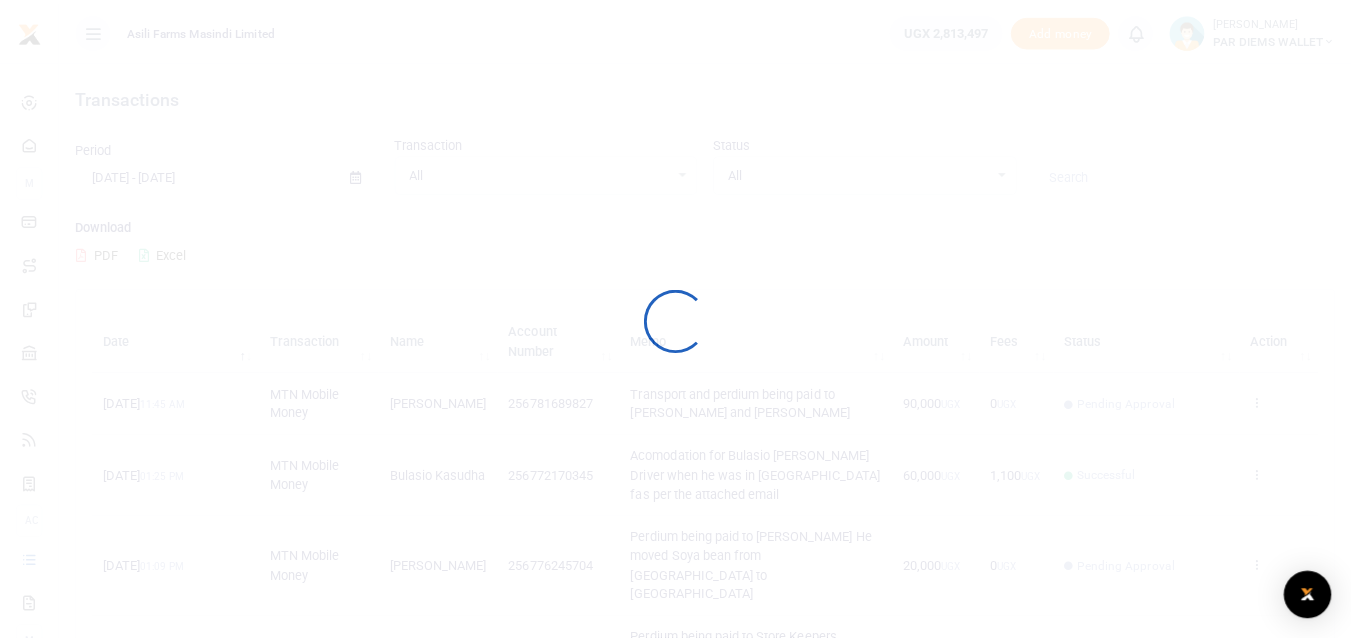 scroll, scrollTop: 0, scrollLeft: 0, axis: both 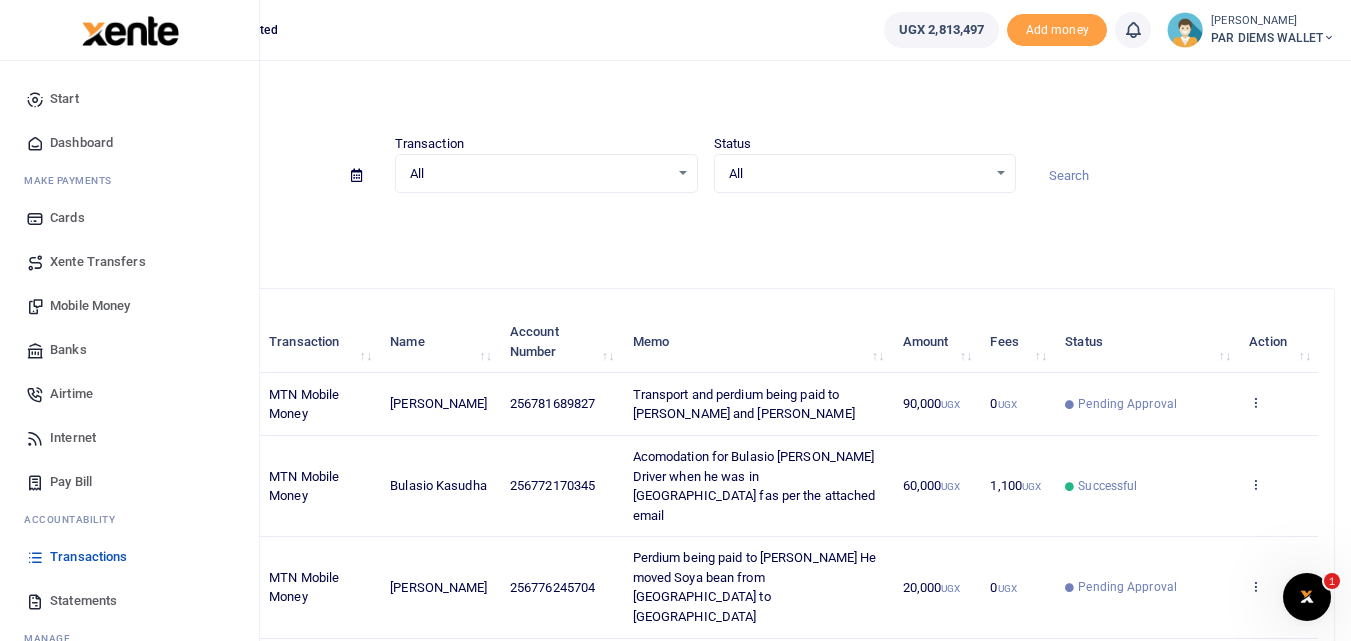 click at bounding box center (35, 557) 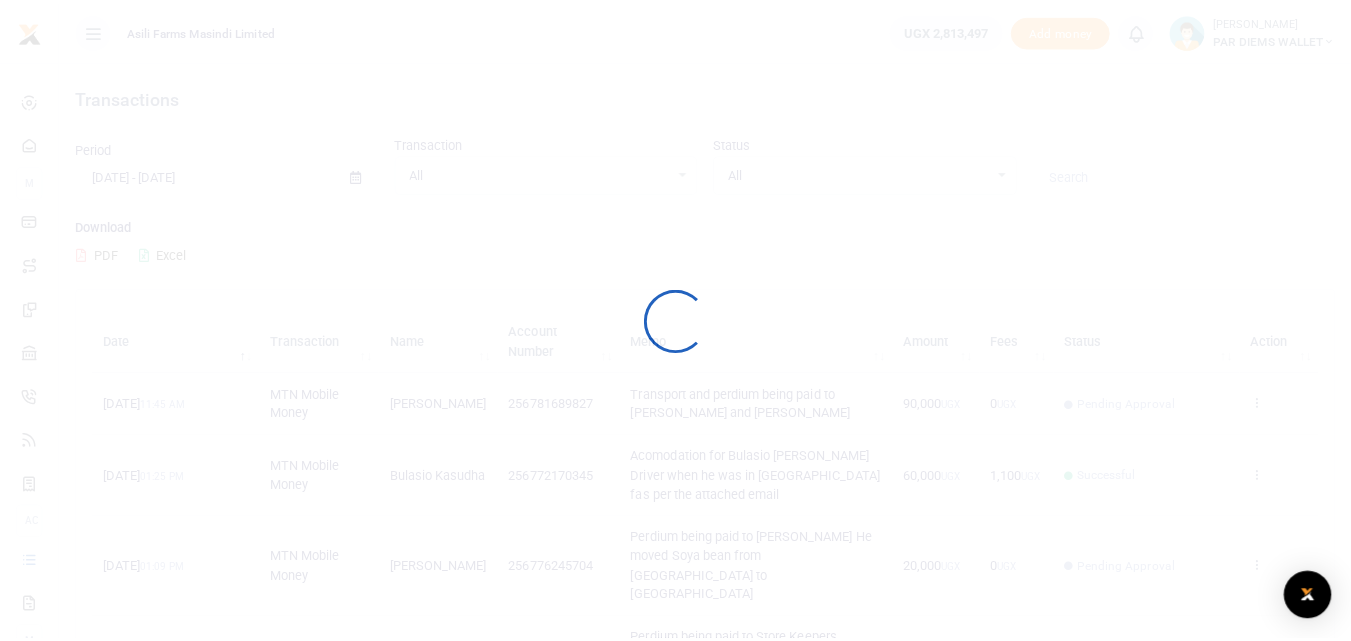 scroll, scrollTop: 0, scrollLeft: 0, axis: both 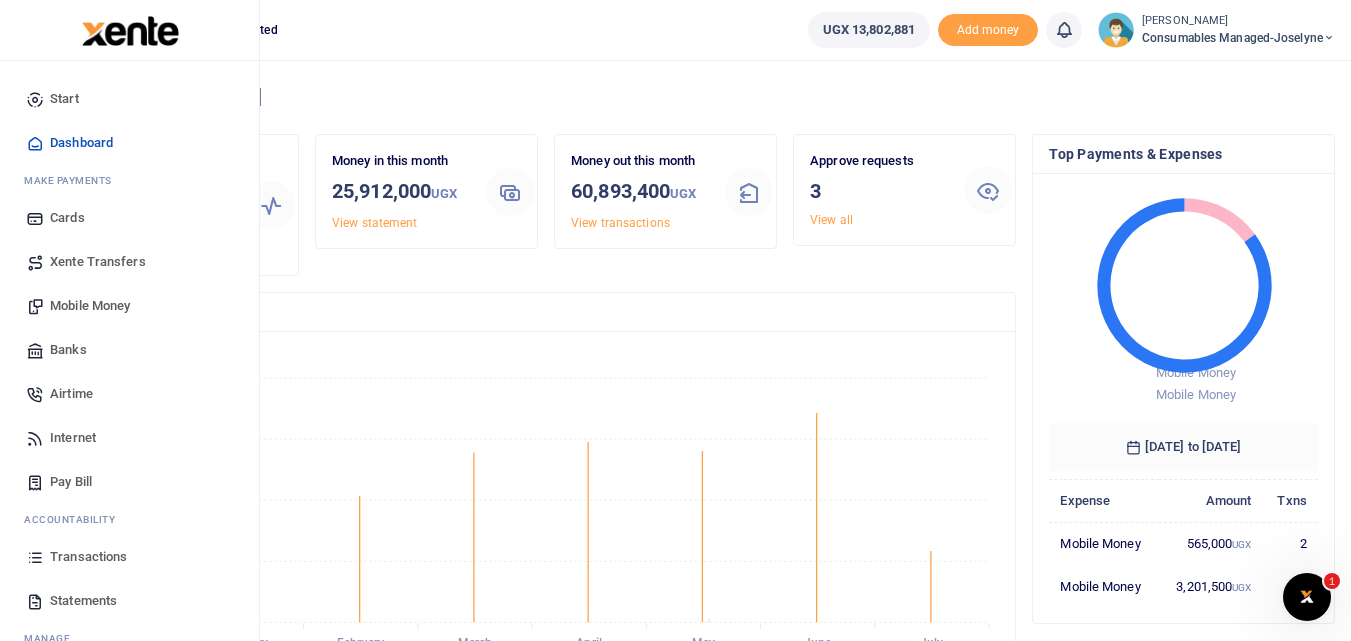 click at bounding box center (35, 557) 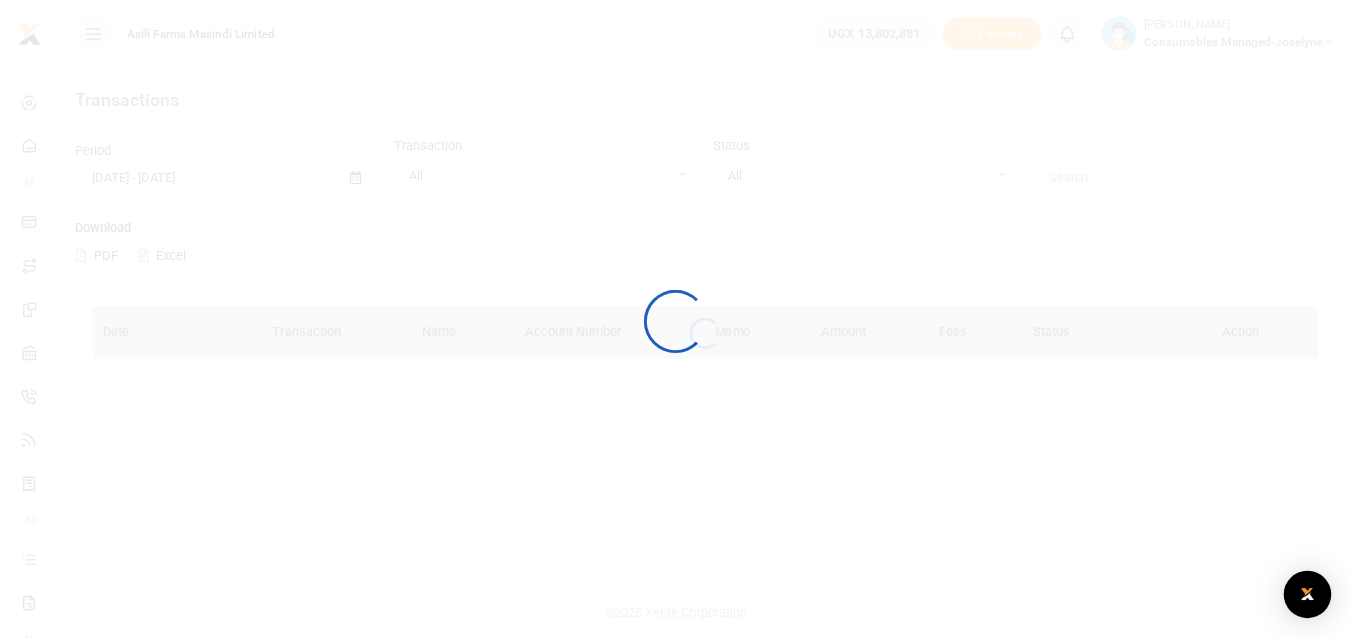 scroll, scrollTop: 0, scrollLeft: 0, axis: both 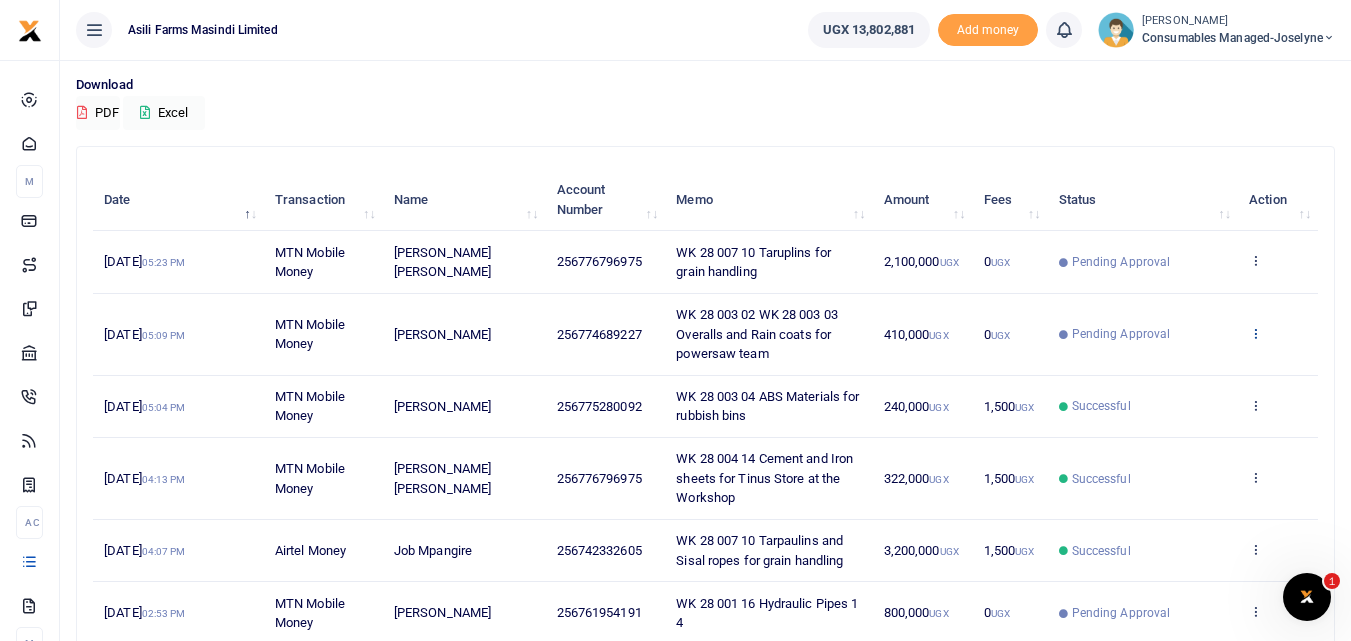 click at bounding box center (1255, 333) 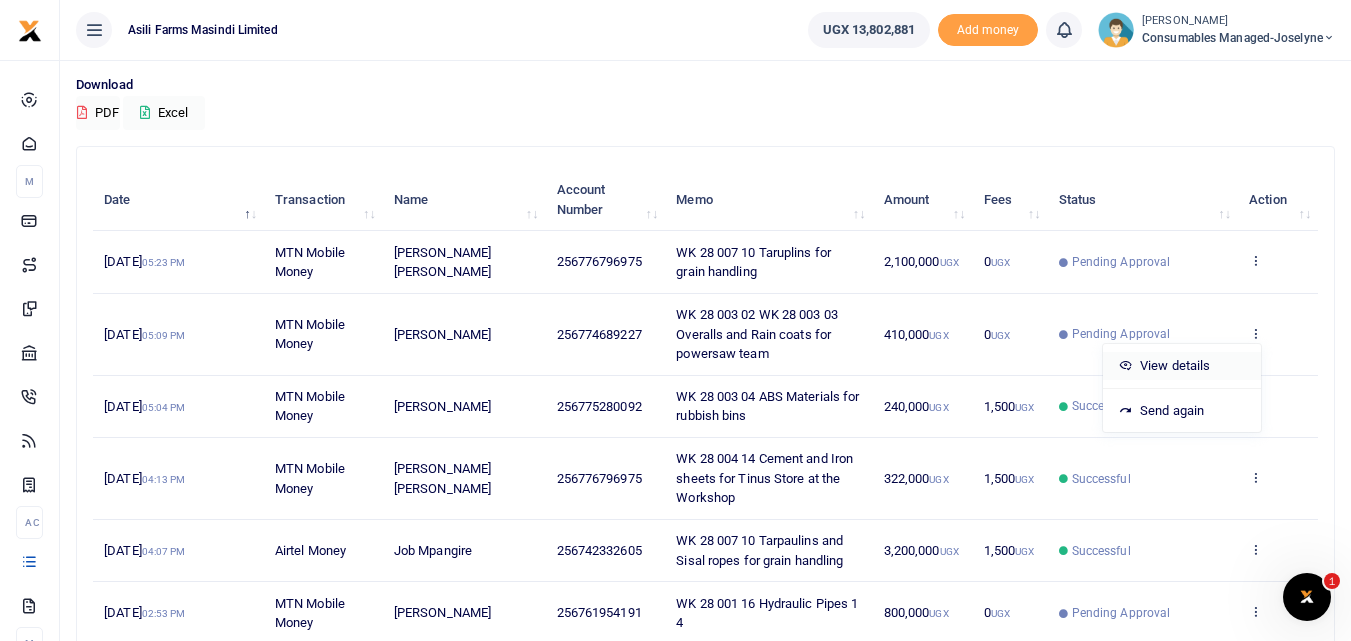 click on "View details" at bounding box center (1182, 366) 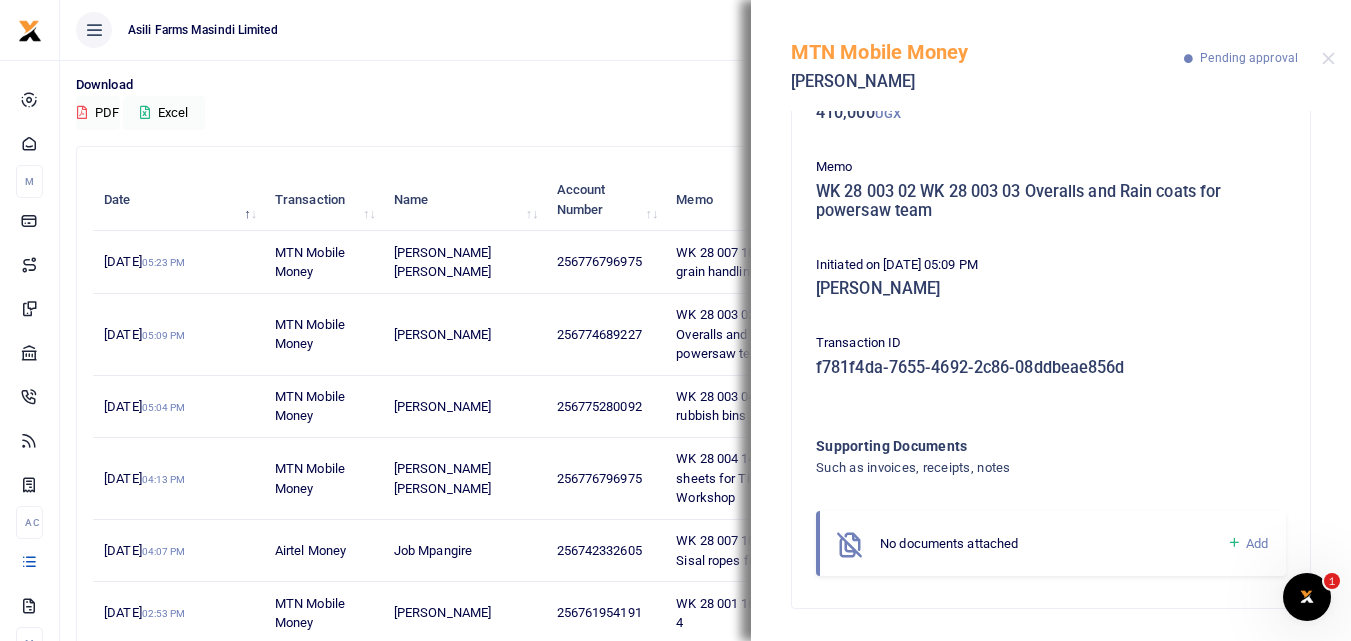 scroll, scrollTop: 0, scrollLeft: 0, axis: both 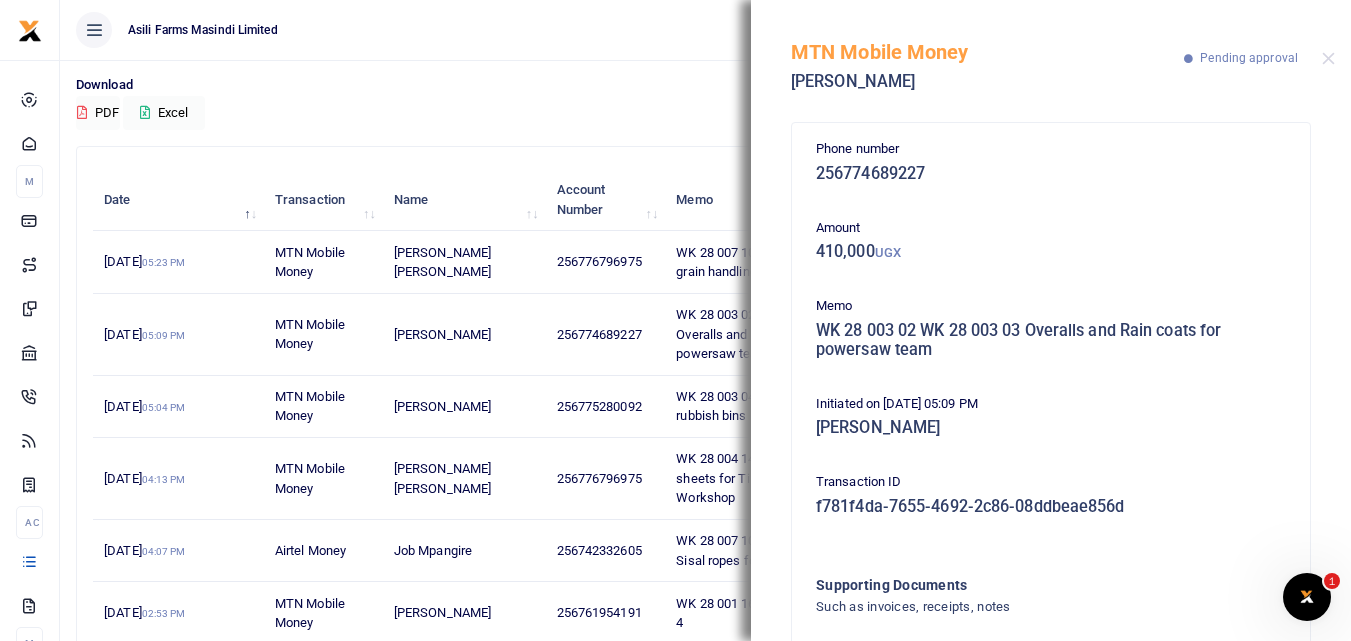 click on "MTN Mobile Money
Esau Bagenda
Pending approval" at bounding box center [1051, 55] 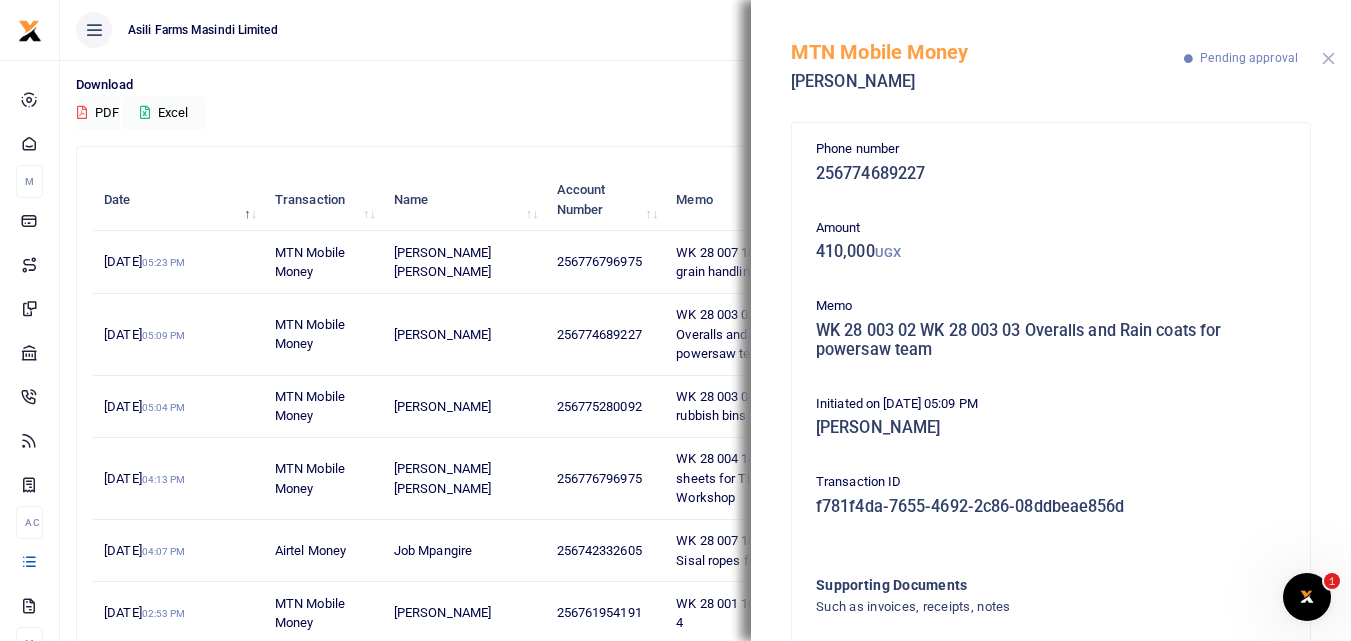 click at bounding box center [1328, 58] 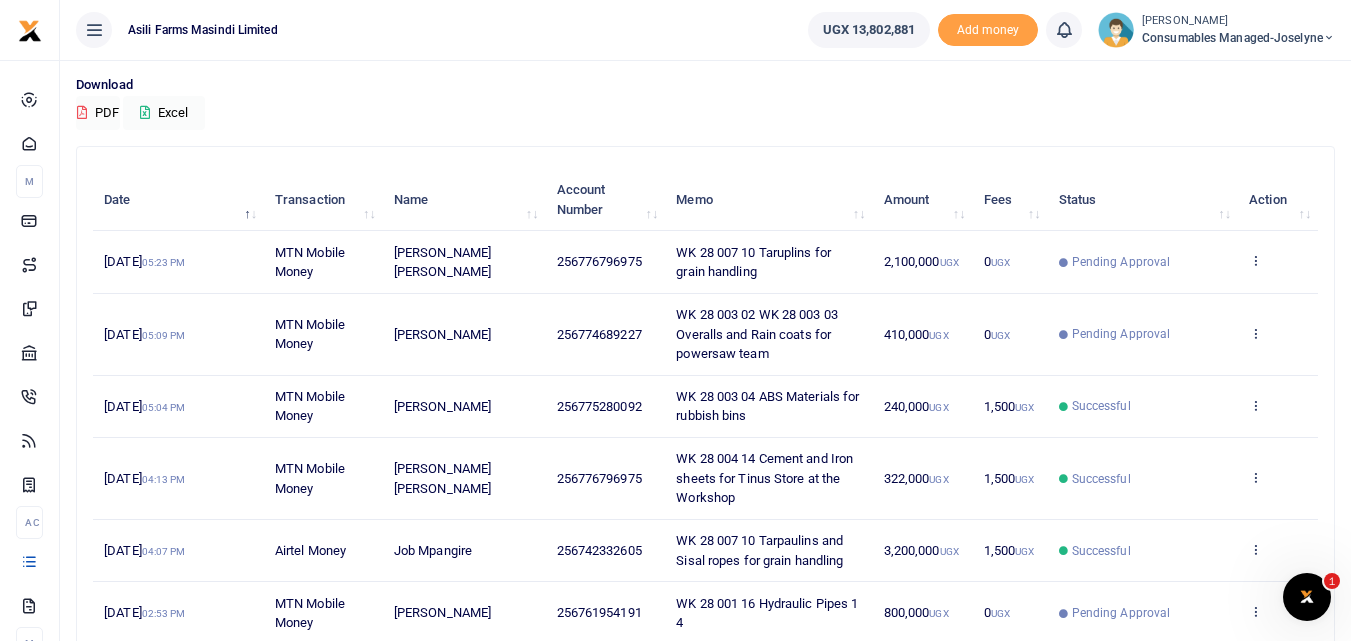 drag, startPoint x: 560, startPoint y: 153, endPoint x: 235, endPoint y: 166, distance: 325.2599 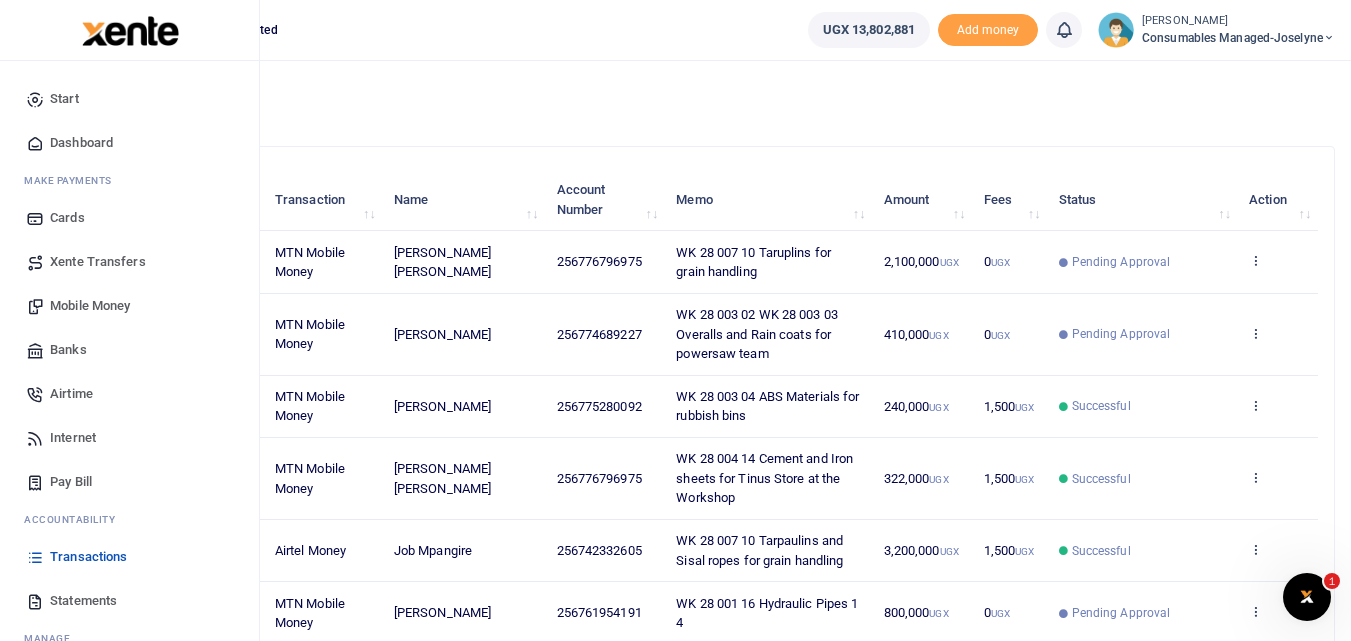 click on "Mobile Money" at bounding box center (90, 306) 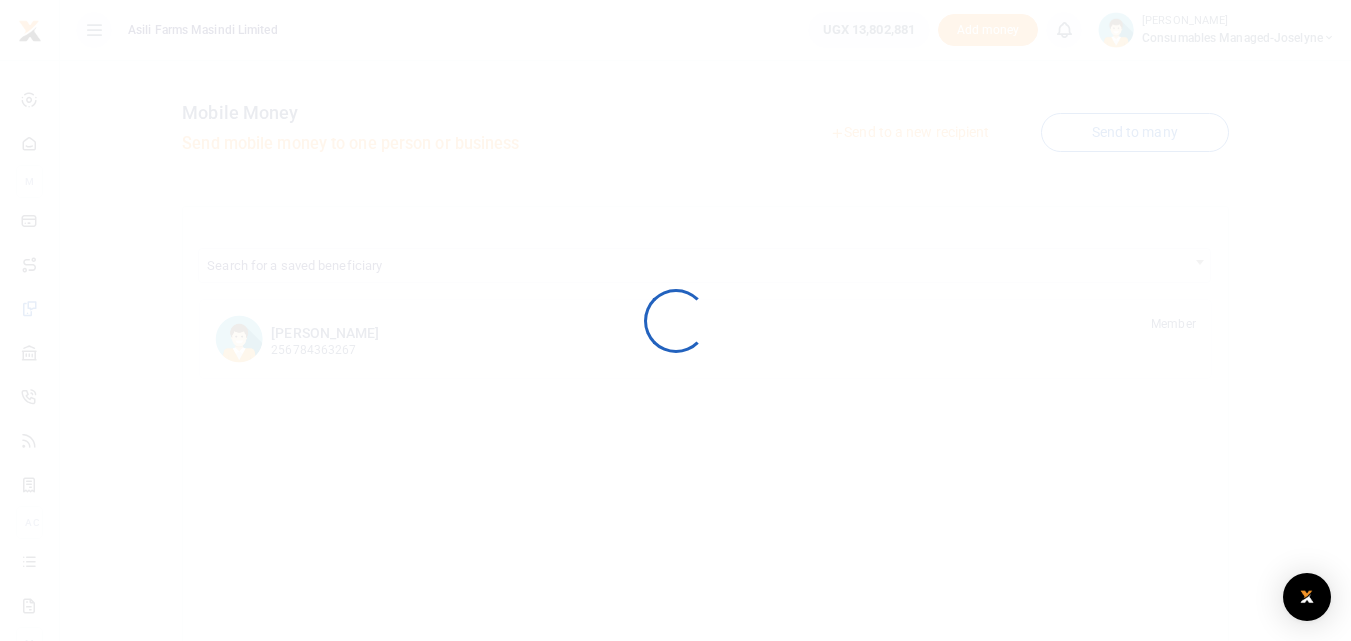 scroll, scrollTop: 0, scrollLeft: 0, axis: both 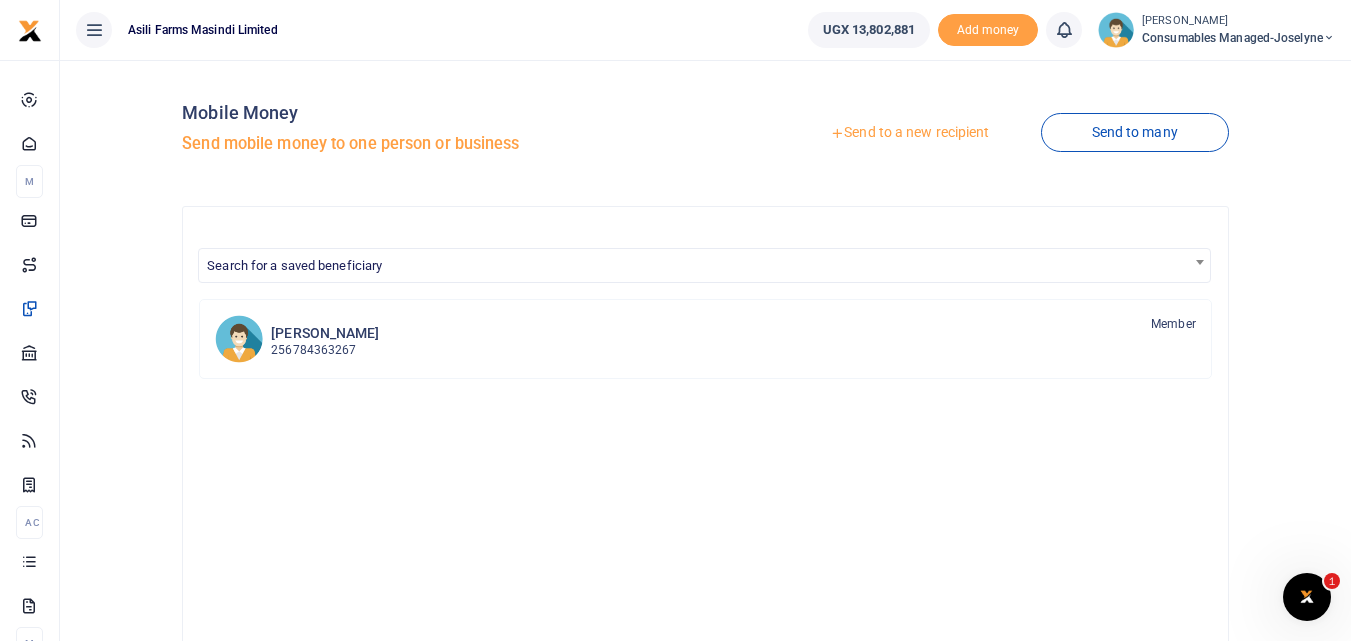 click on "Send to a new recipient" at bounding box center (909, 133) 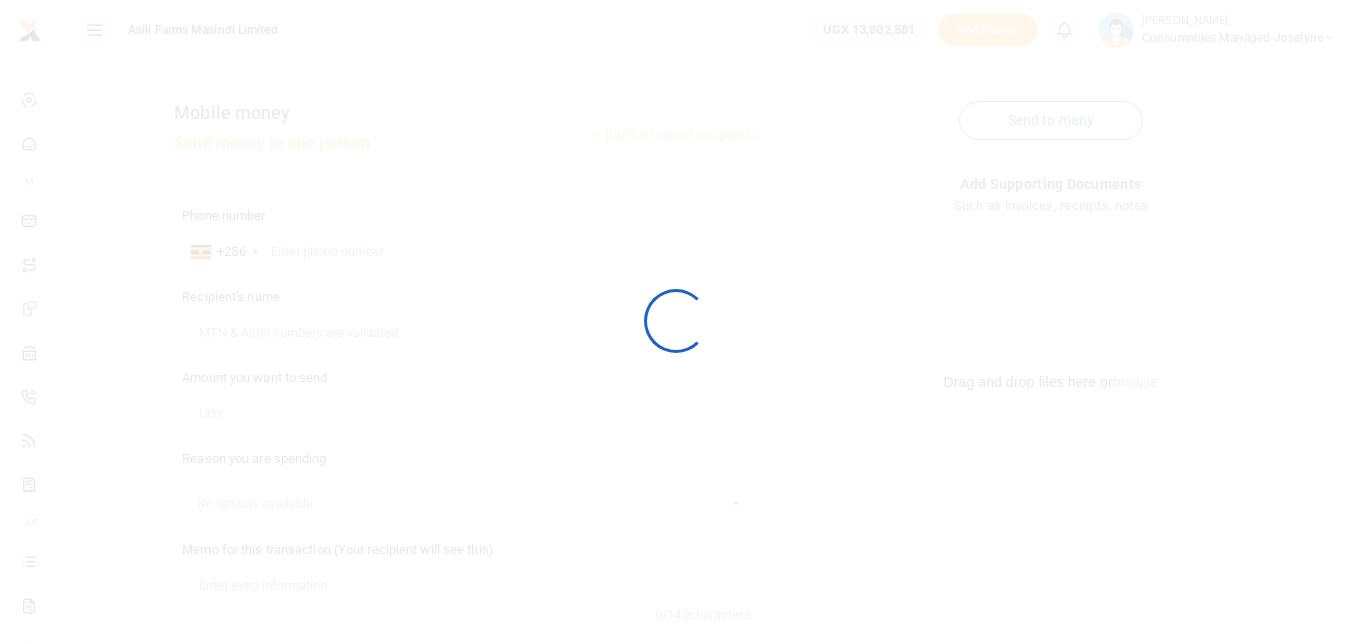 scroll, scrollTop: 0, scrollLeft: 0, axis: both 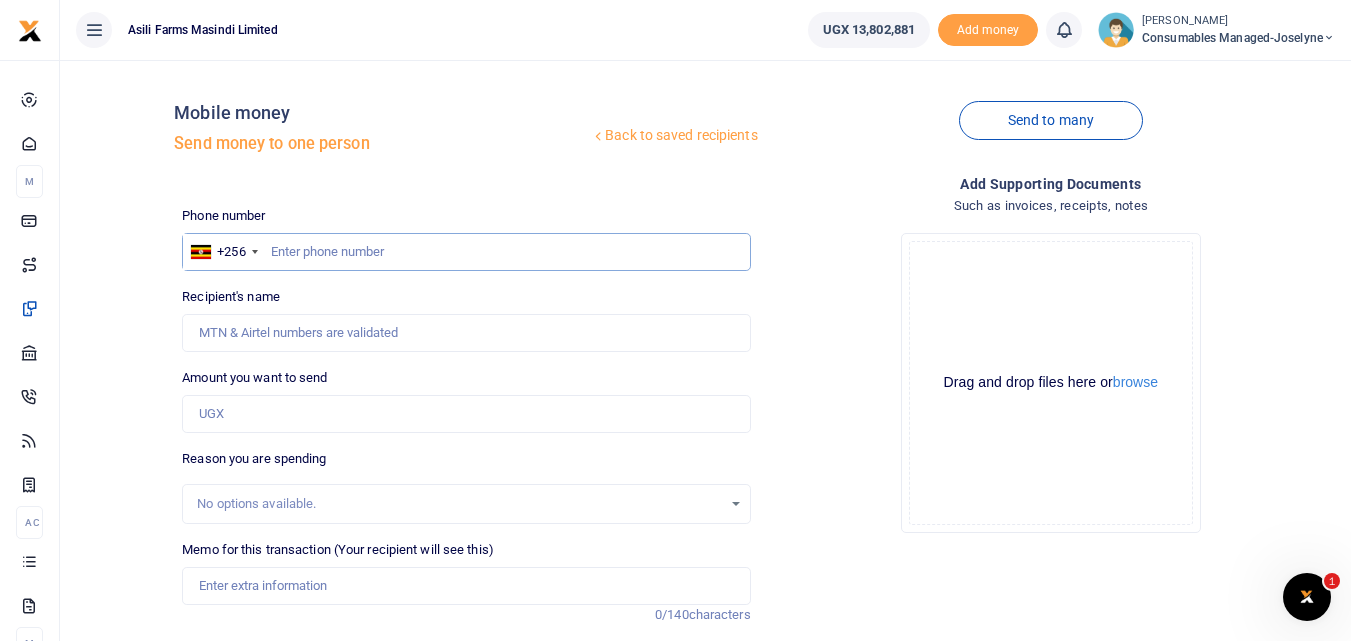 click at bounding box center [466, 252] 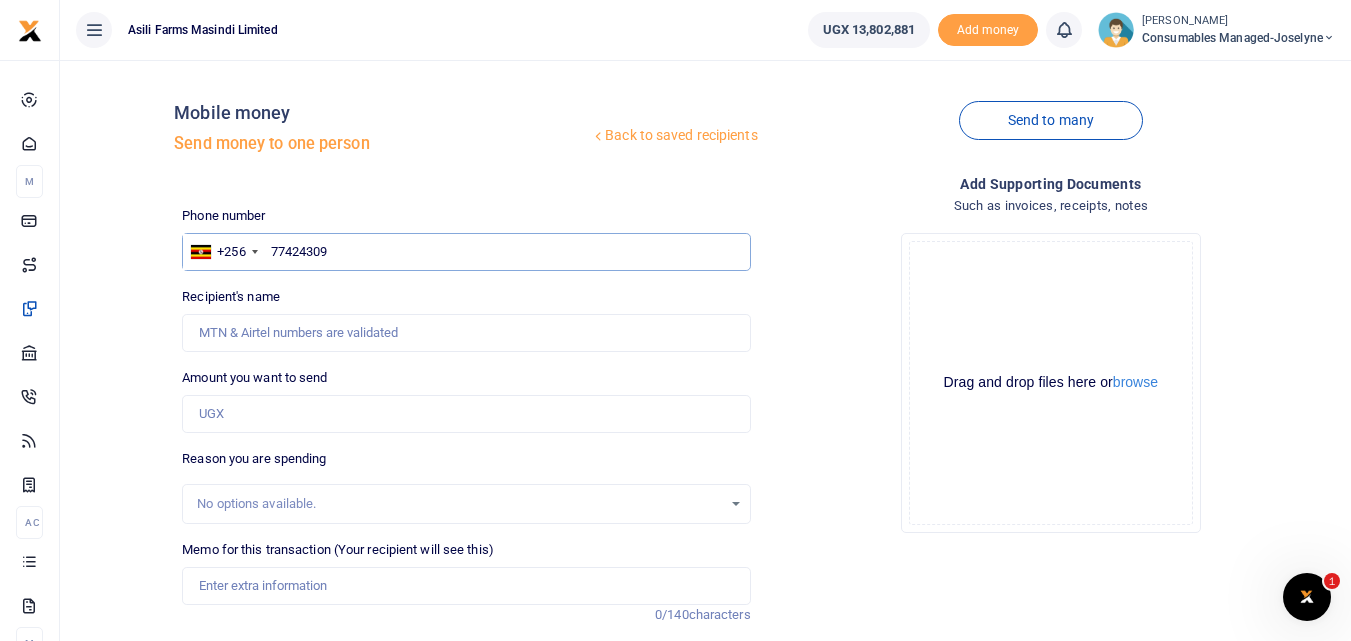 type on "774243099" 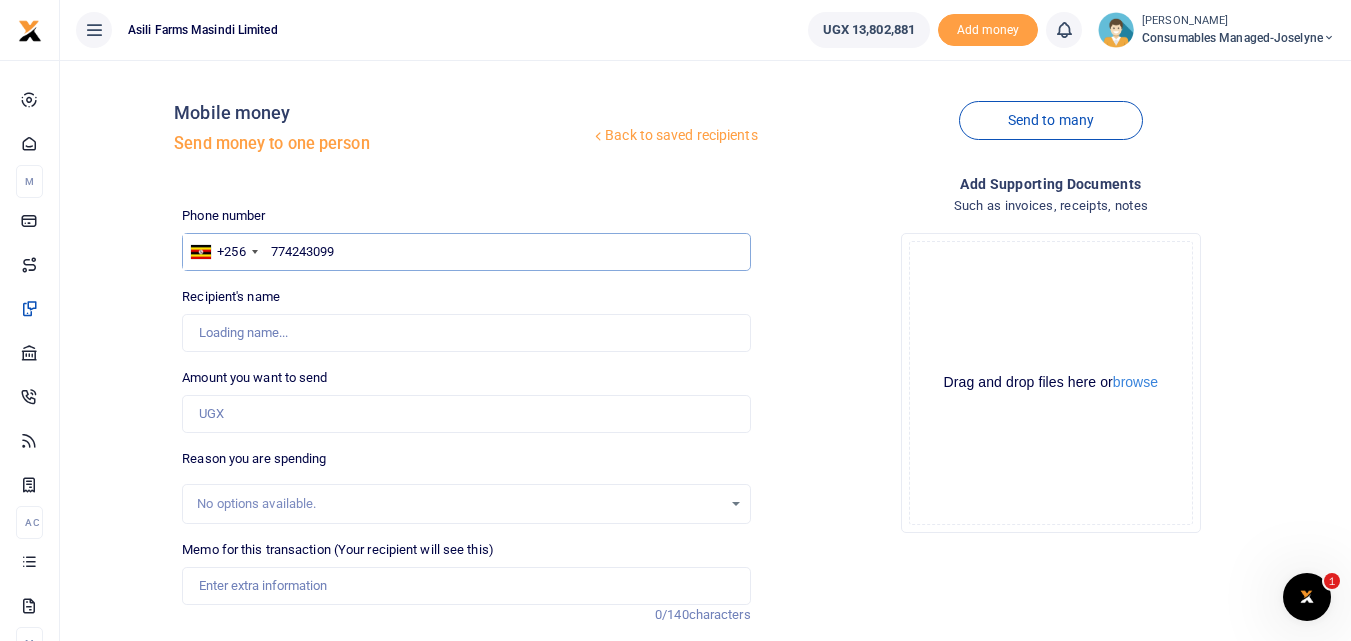 type on "Jackson Buni Ondoga" 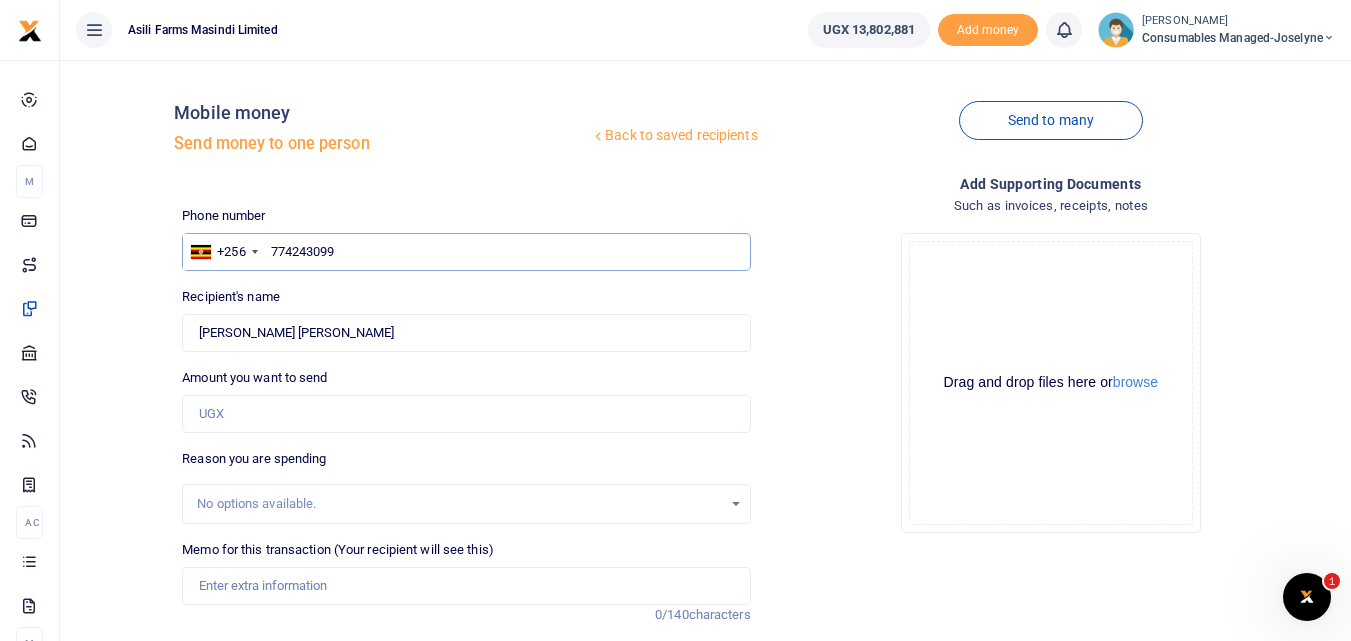 type on "774243099" 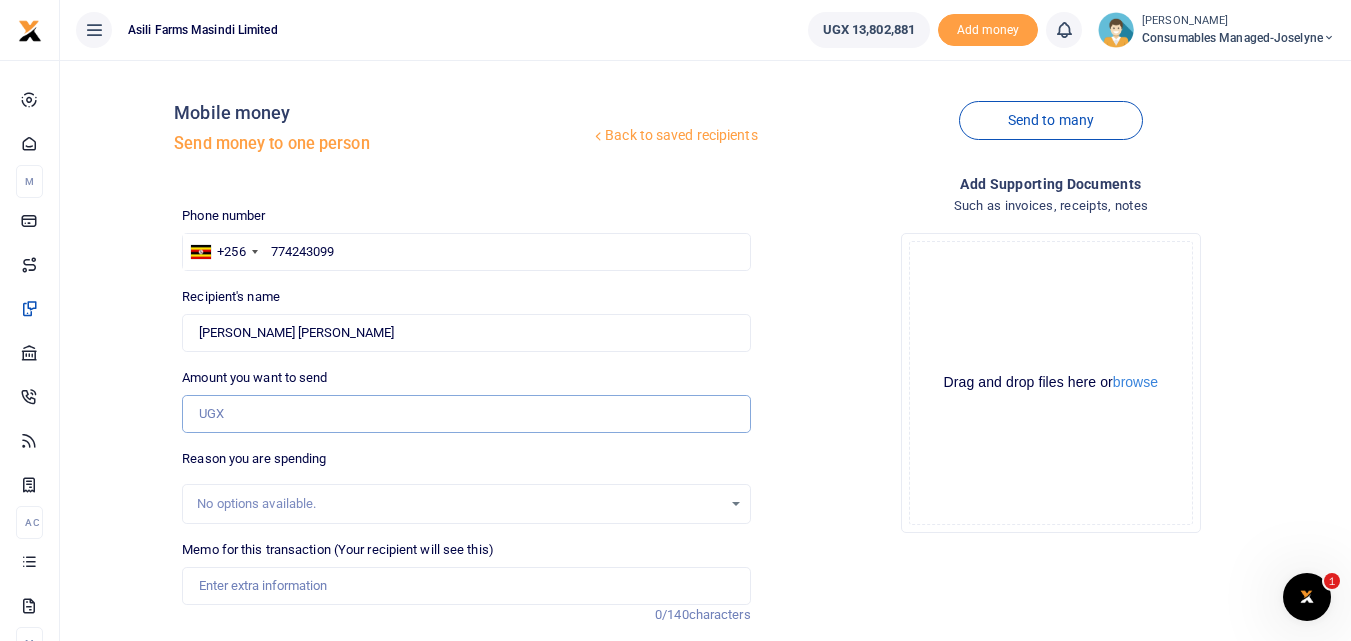 click on "Amount you want to send" at bounding box center (466, 414) 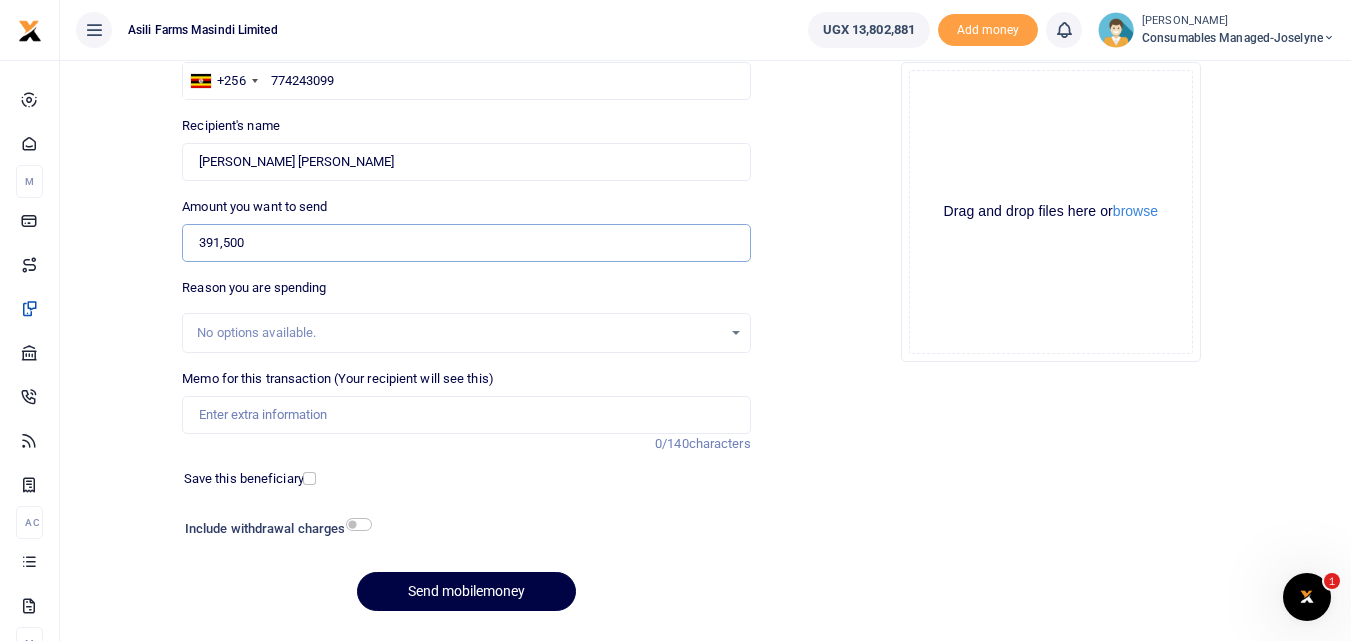 scroll, scrollTop: 176, scrollLeft: 0, axis: vertical 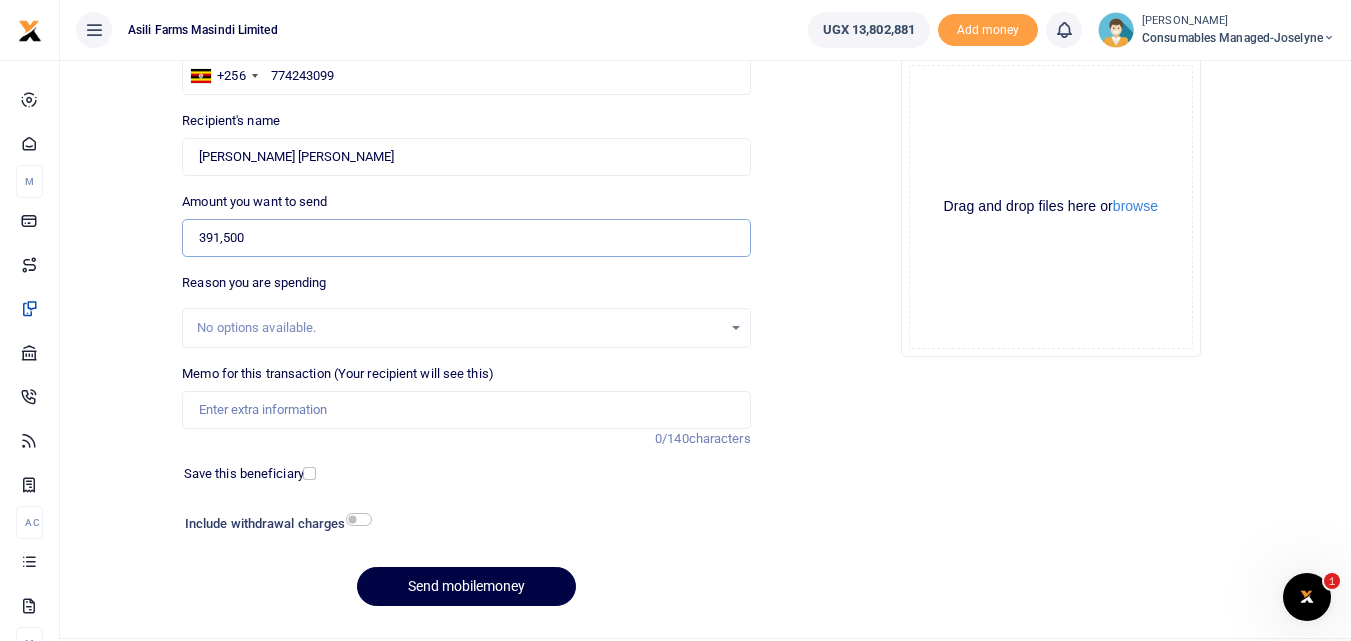 type on "391,500" 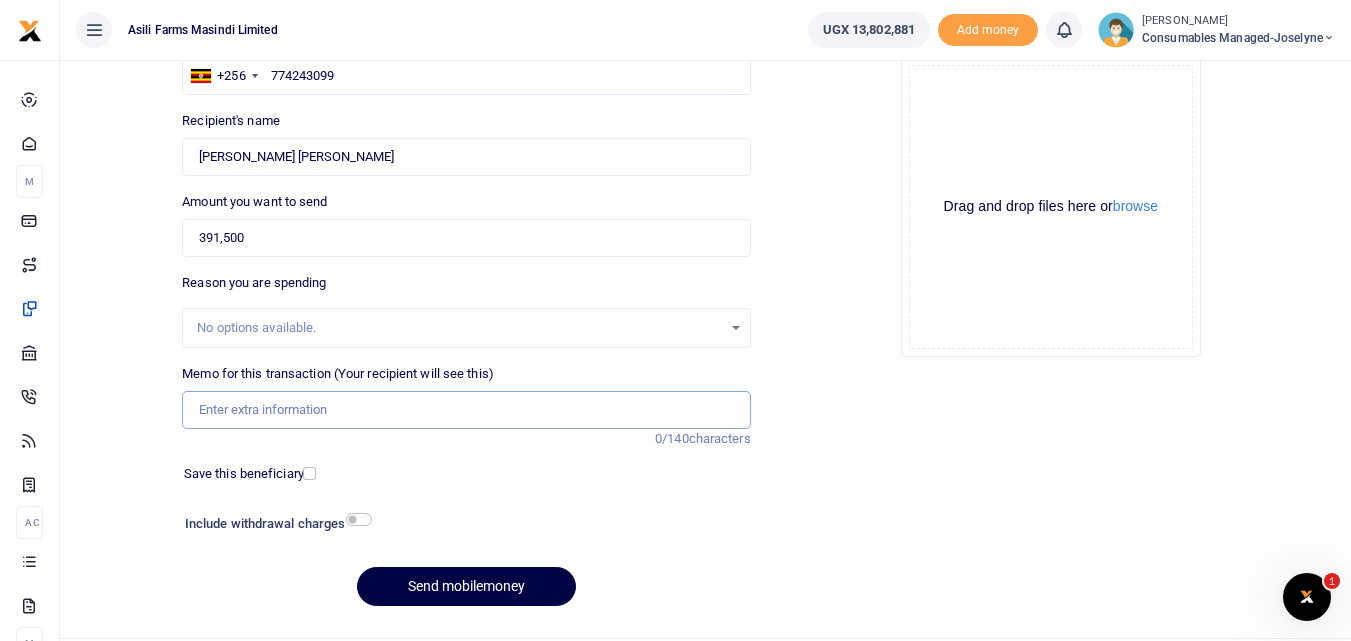 click on "Memo for this transaction (Your recipient will see this)" at bounding box center (466, 410) 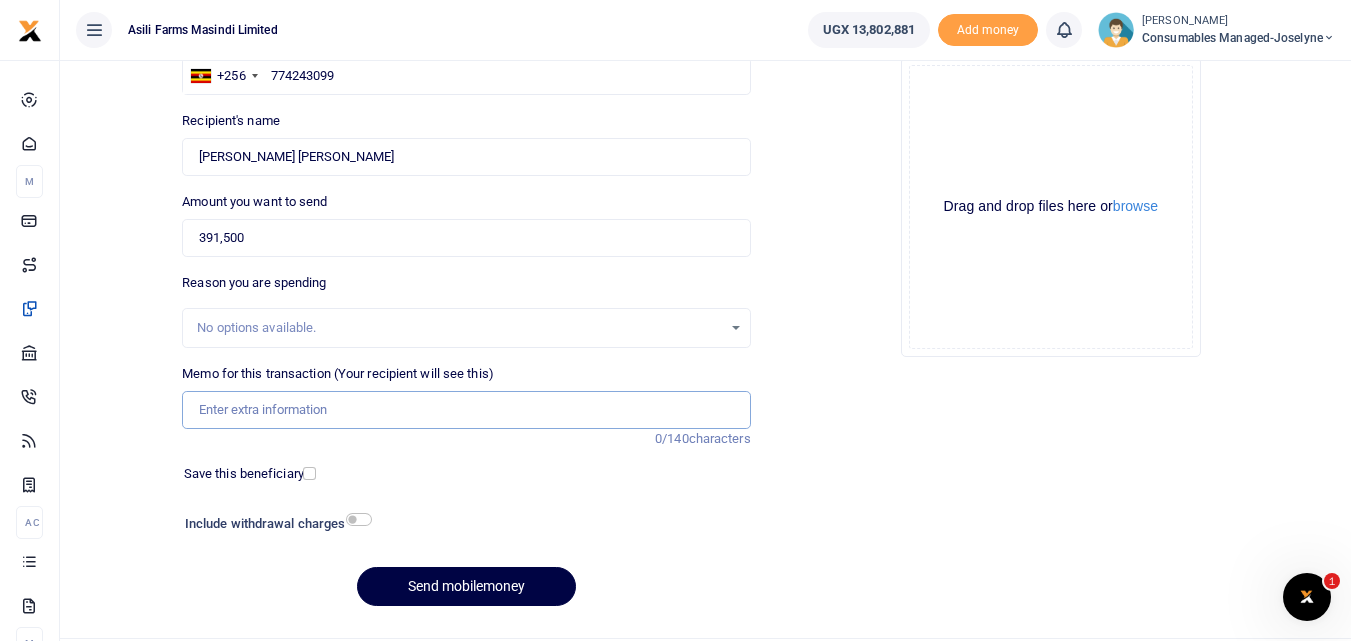 paste on "WK 28 /007 / 06" 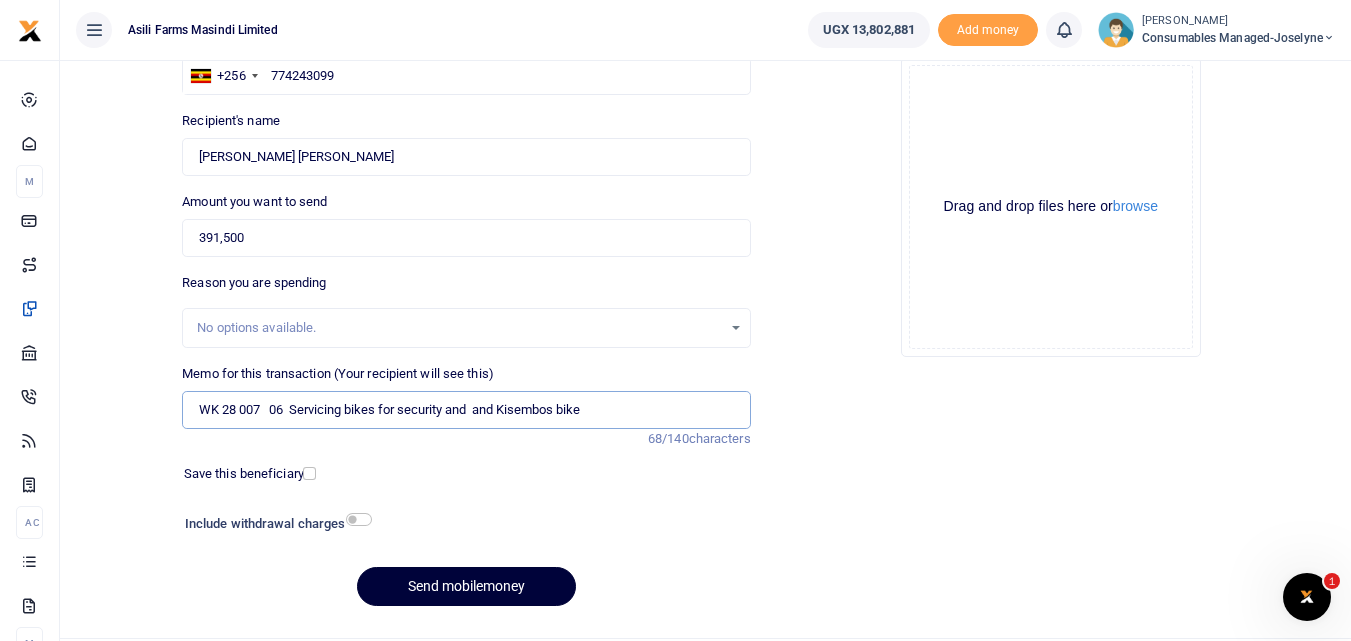 type on "WK 28 007   06  Servicing bikes for security and  and Kisembos bike" 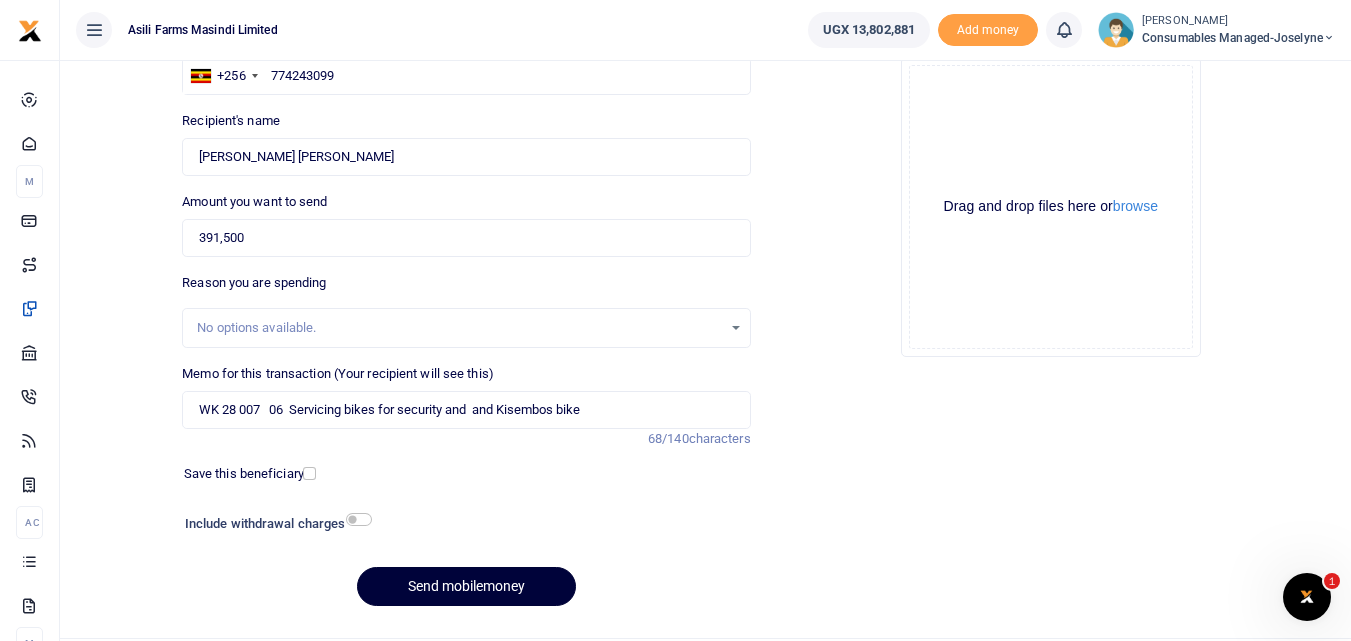 click on "Send mobilemoney" at bounding box center [466, 586] 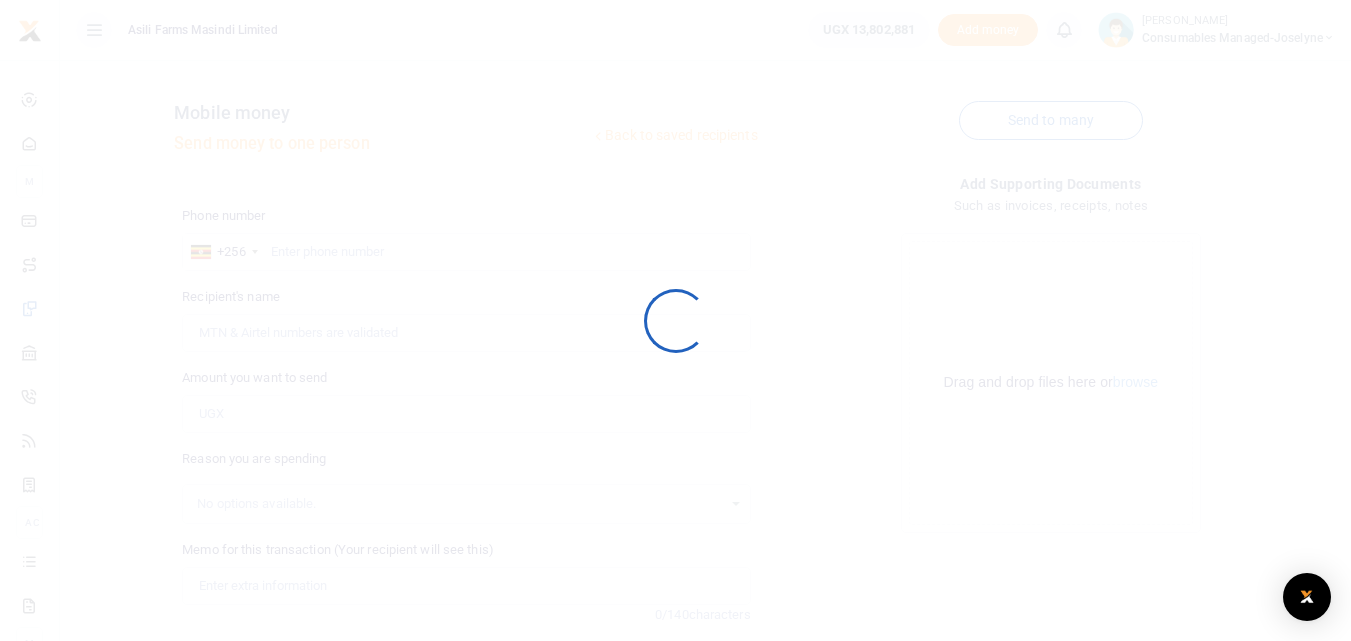 scroll, scrollTop: 176, scrollLeft: 0, axis: vertical 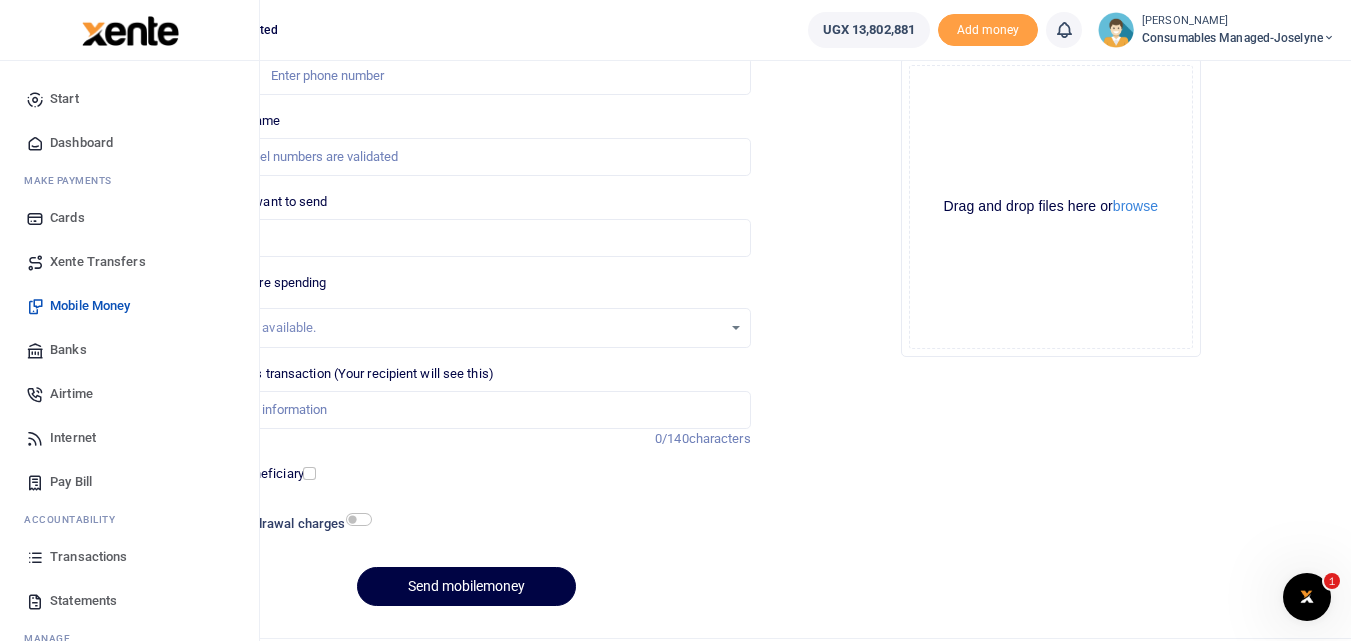 click at bounding box center [35, 557] 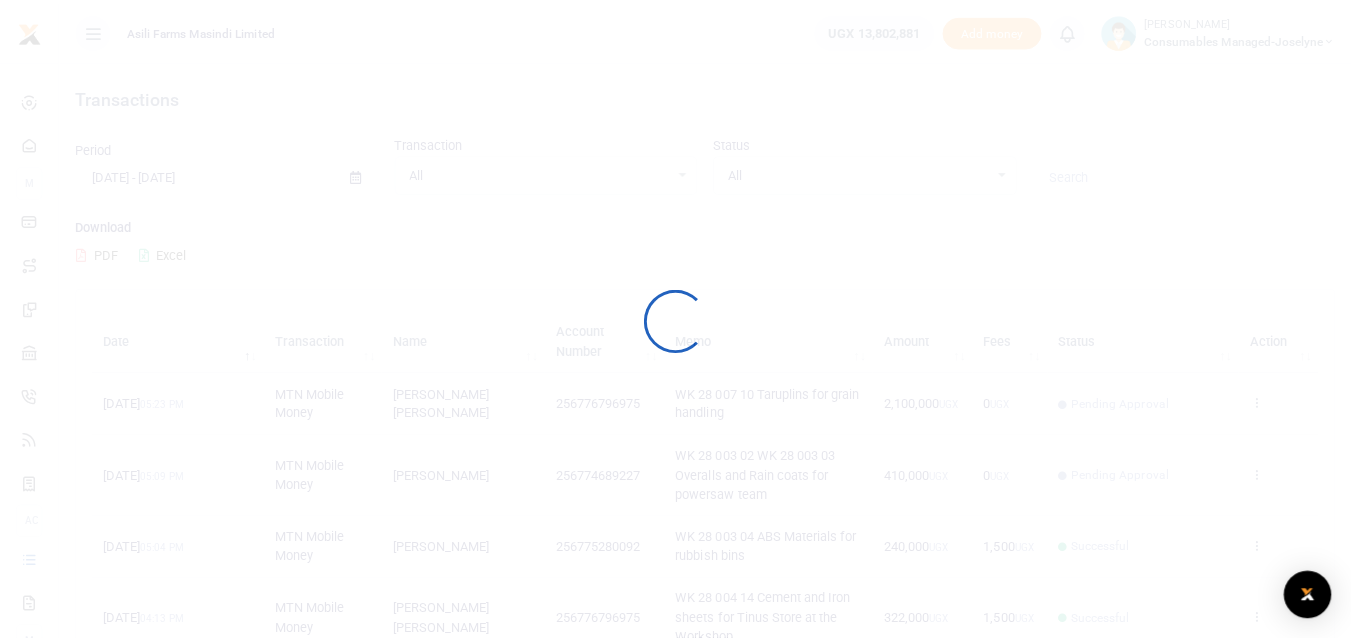 scroll, scrollTop: 0, scrollLeft: 0, axis: both 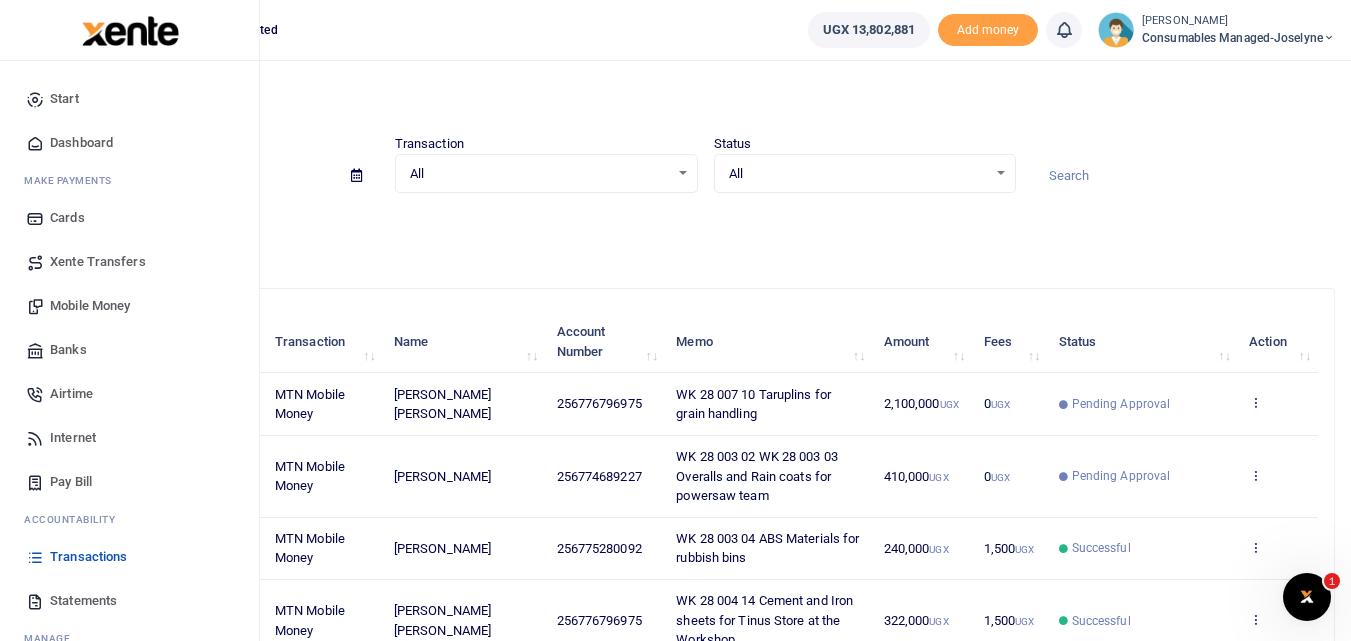 click on "Mobile Money" at bounding box center (90, 306) 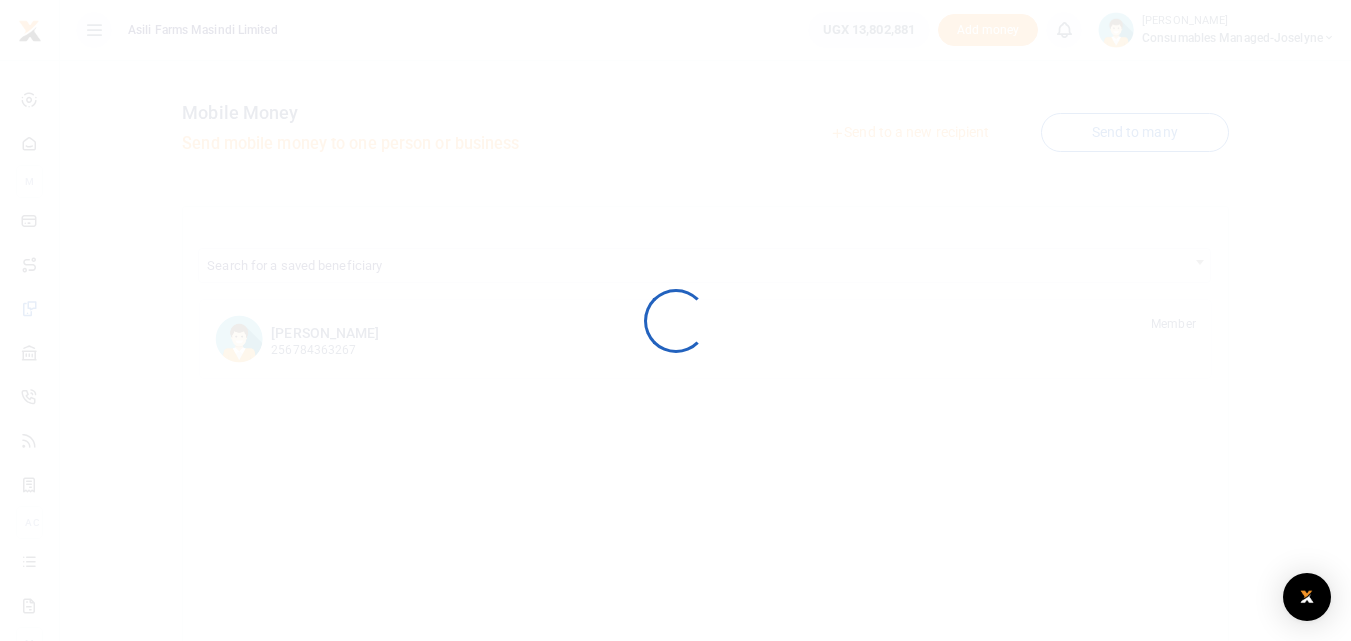 scroll, scrollTop: 0, scrollLeft: 0, axis: both 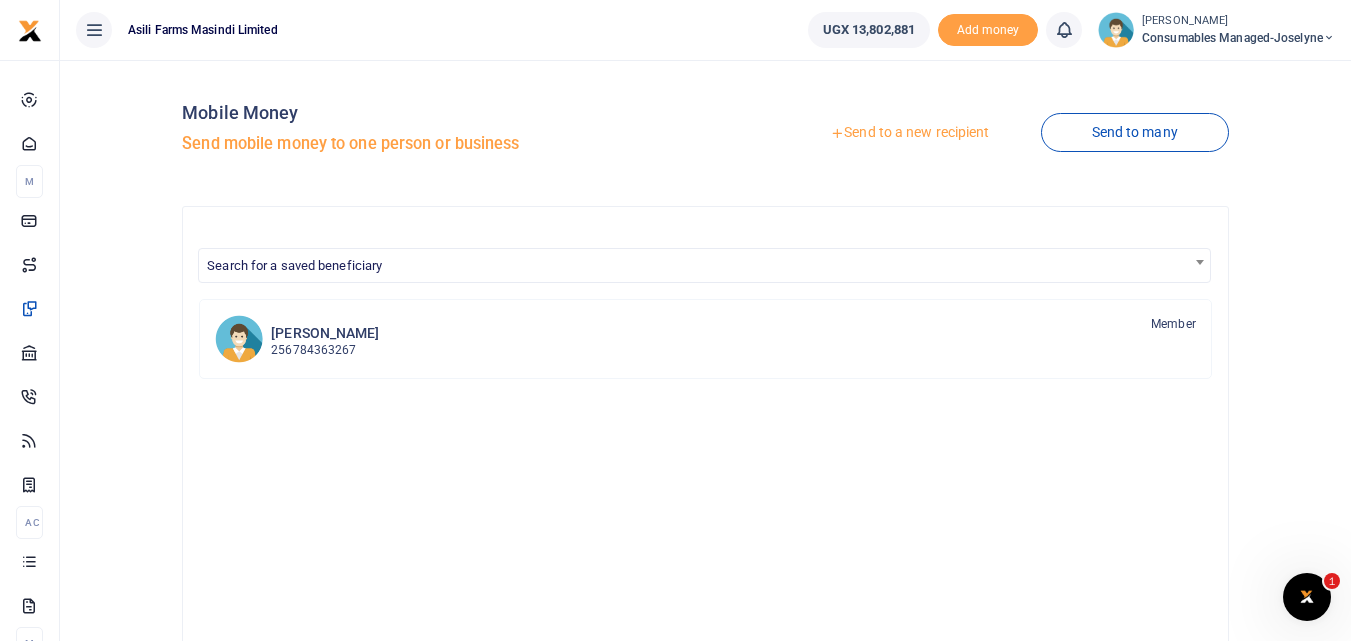 click on "Send to a new recipient" at bounding box center [909, 133] 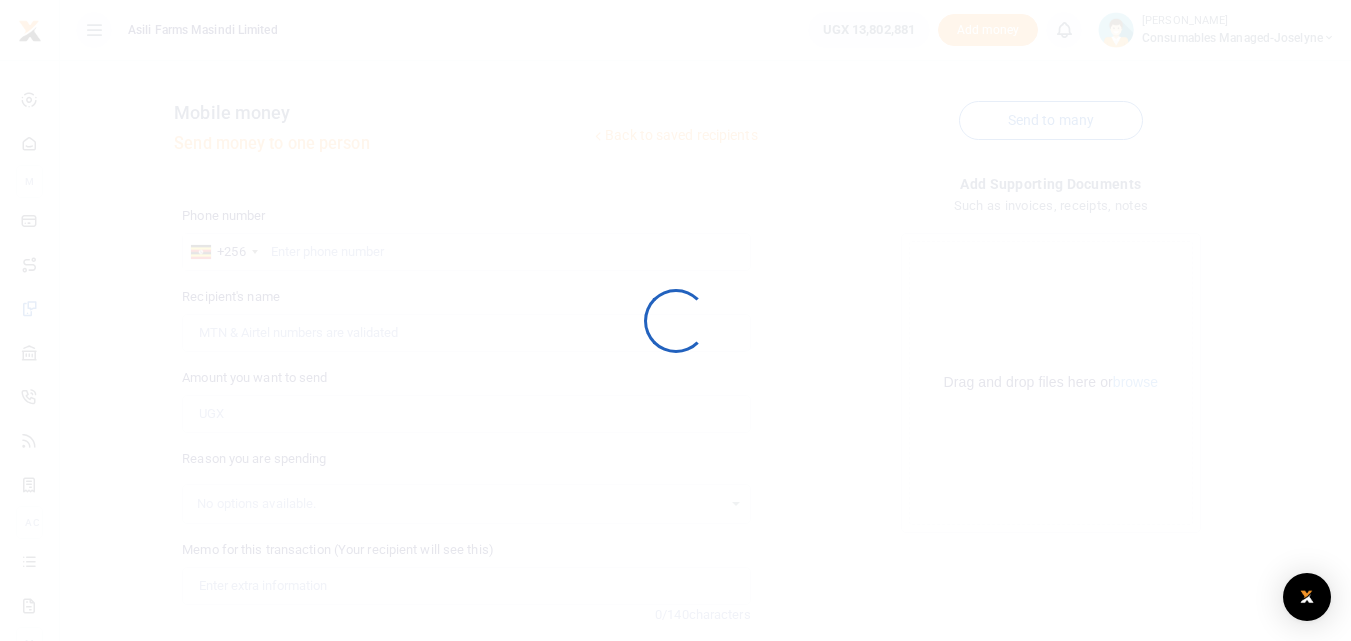 scroll, scrollTop: 0, scrollLeft: 0, axis: both 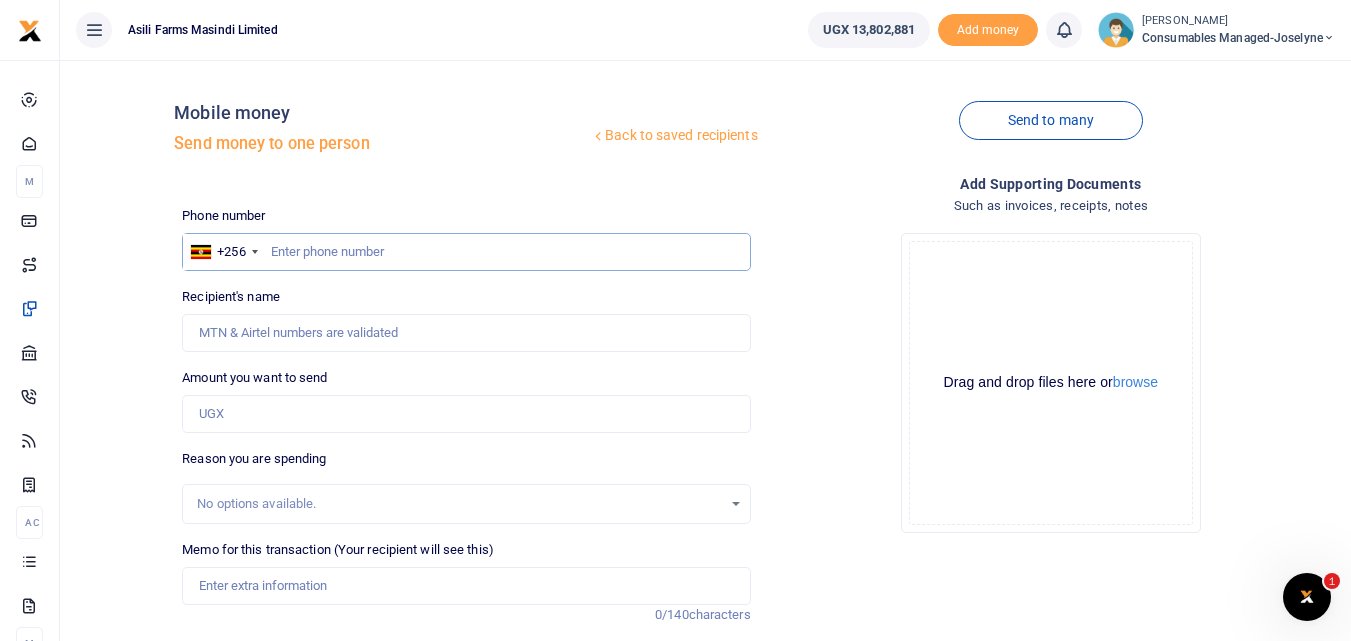 click at bounding box center [466, 252] 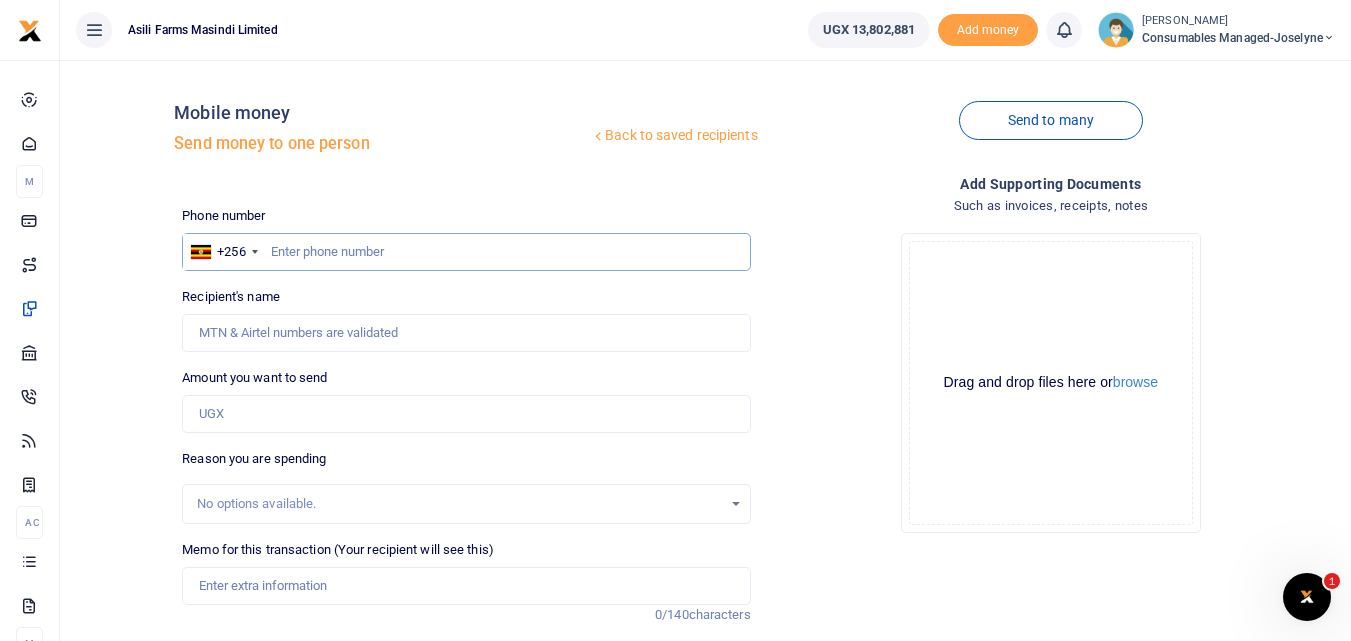 click at bounding box center [466, 252] 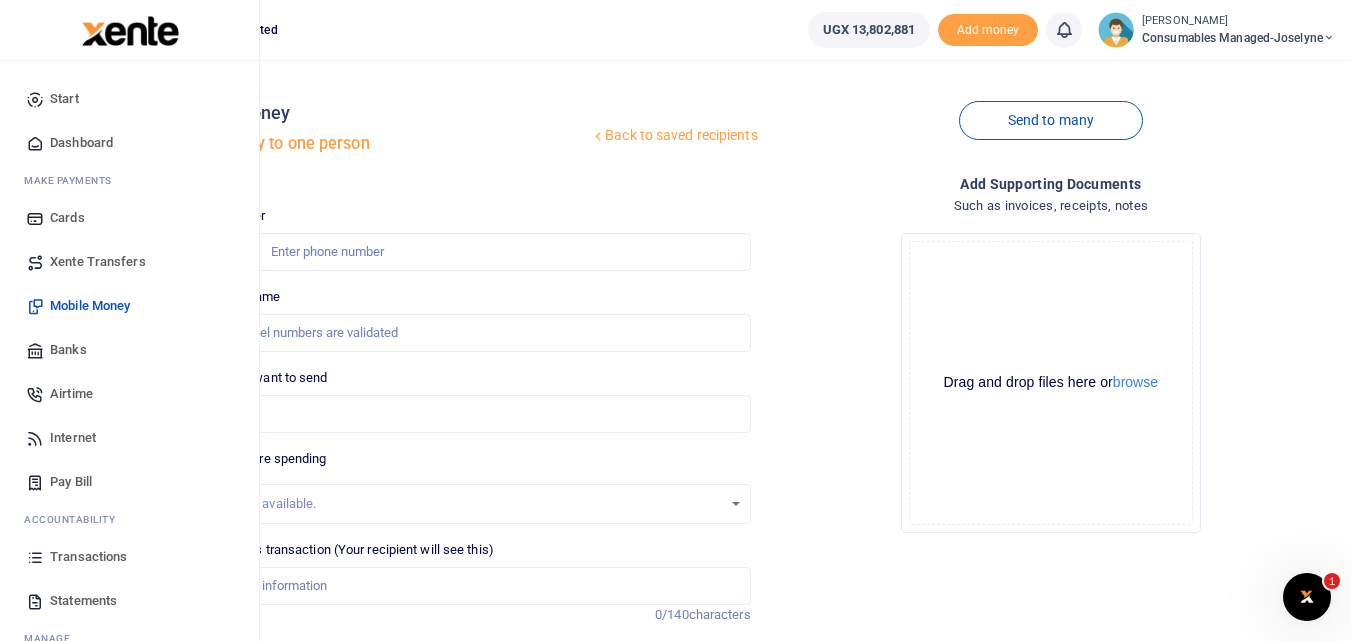 click at bounding box center (35, 557) 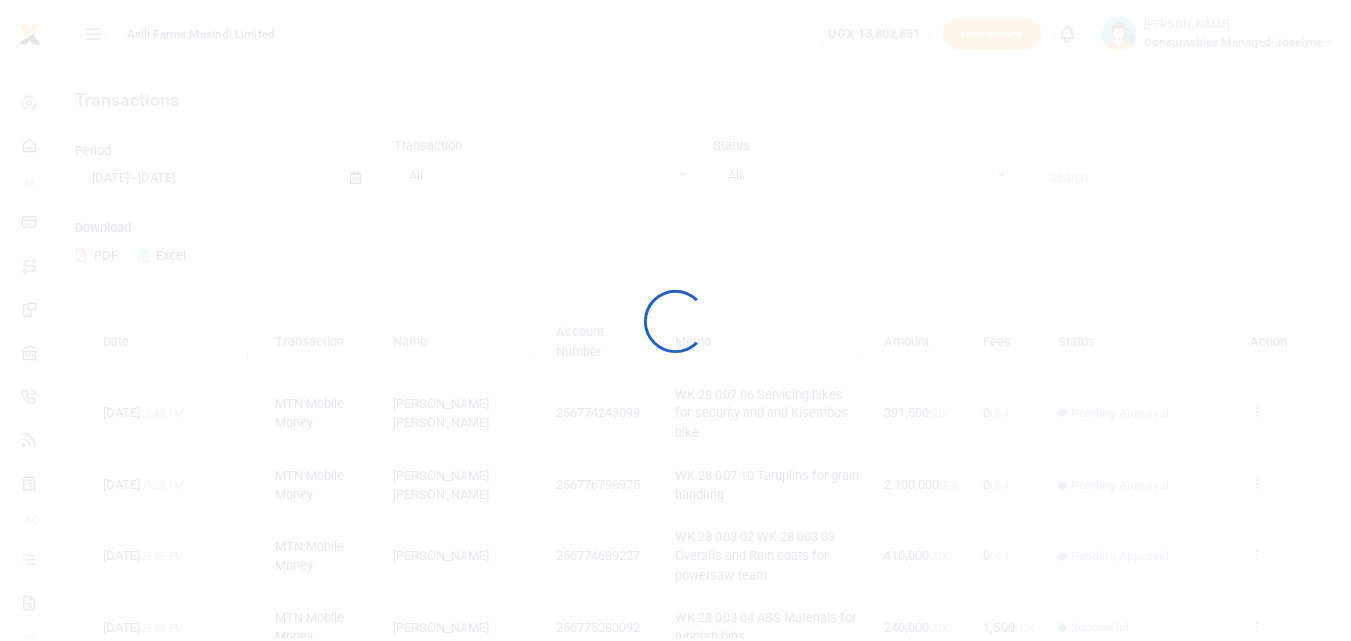 scroll, scrollTop: 0, scrollLeft: 0, axis: both 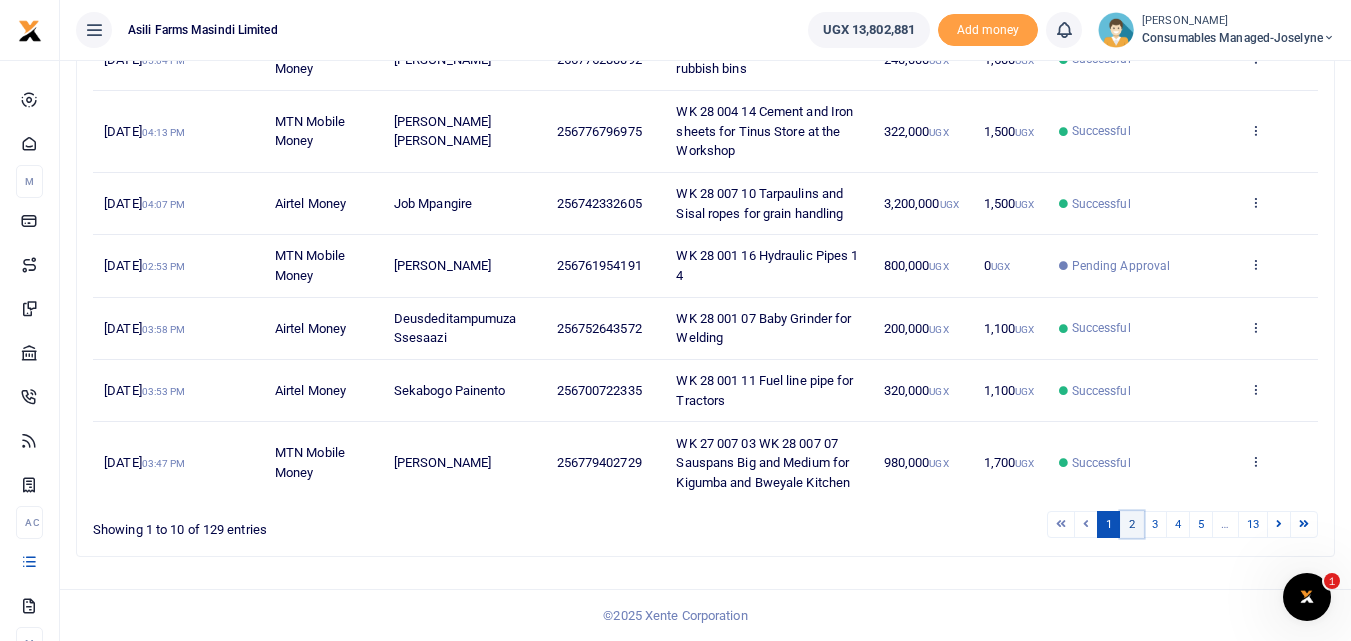click on "2" at bounding box center (1132, 524) 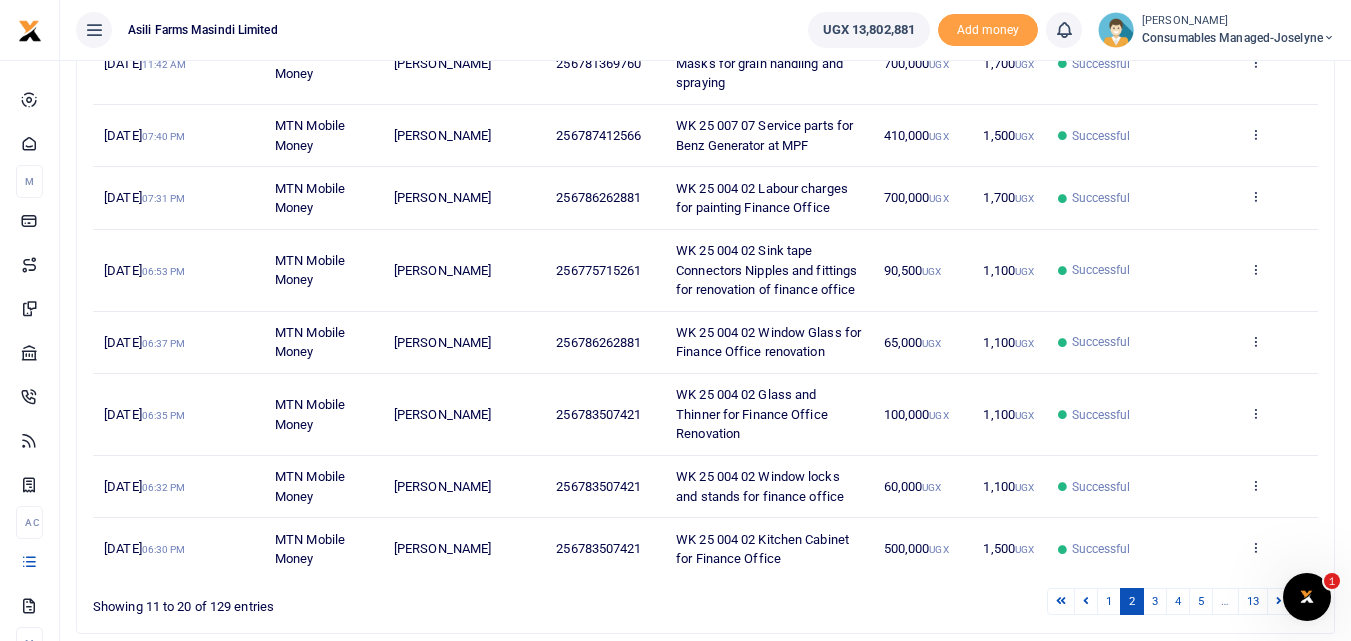 scroll, scrollTop: 493, scrollLeft: 0, axis: vertical 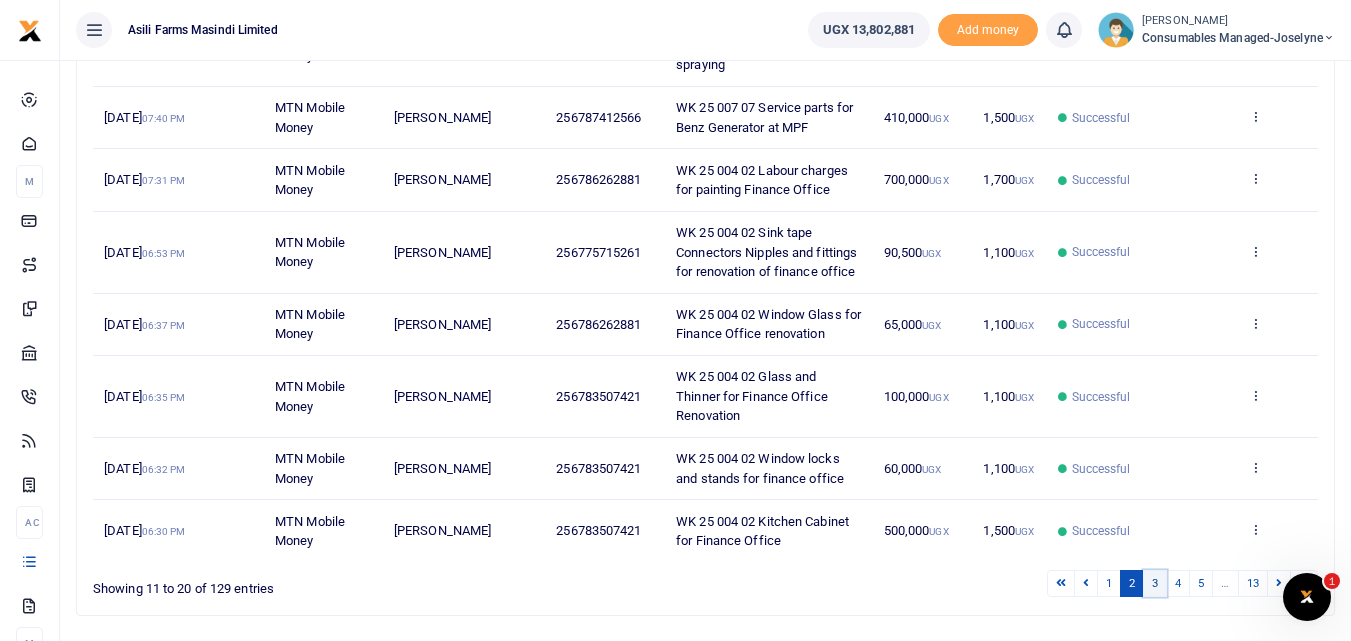 click on "3" at bounding box center [1155, 583] 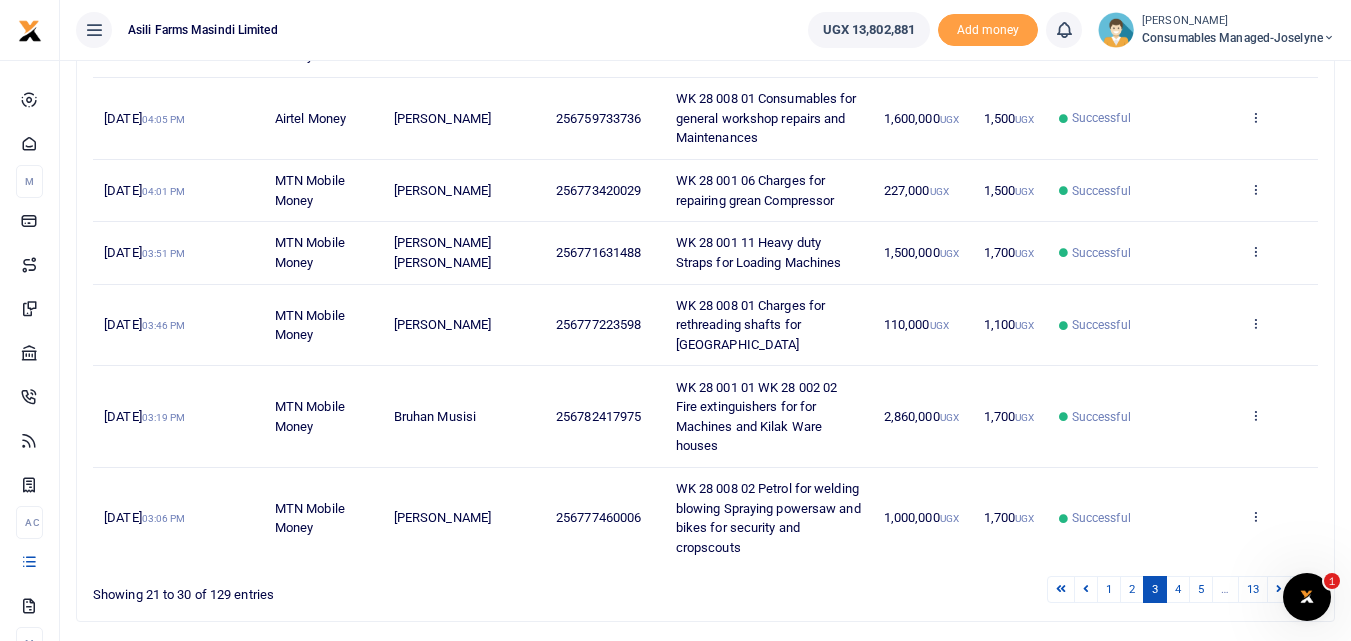 scroll, scrollTop: 630, scrollLeft: 0, axis: vertical 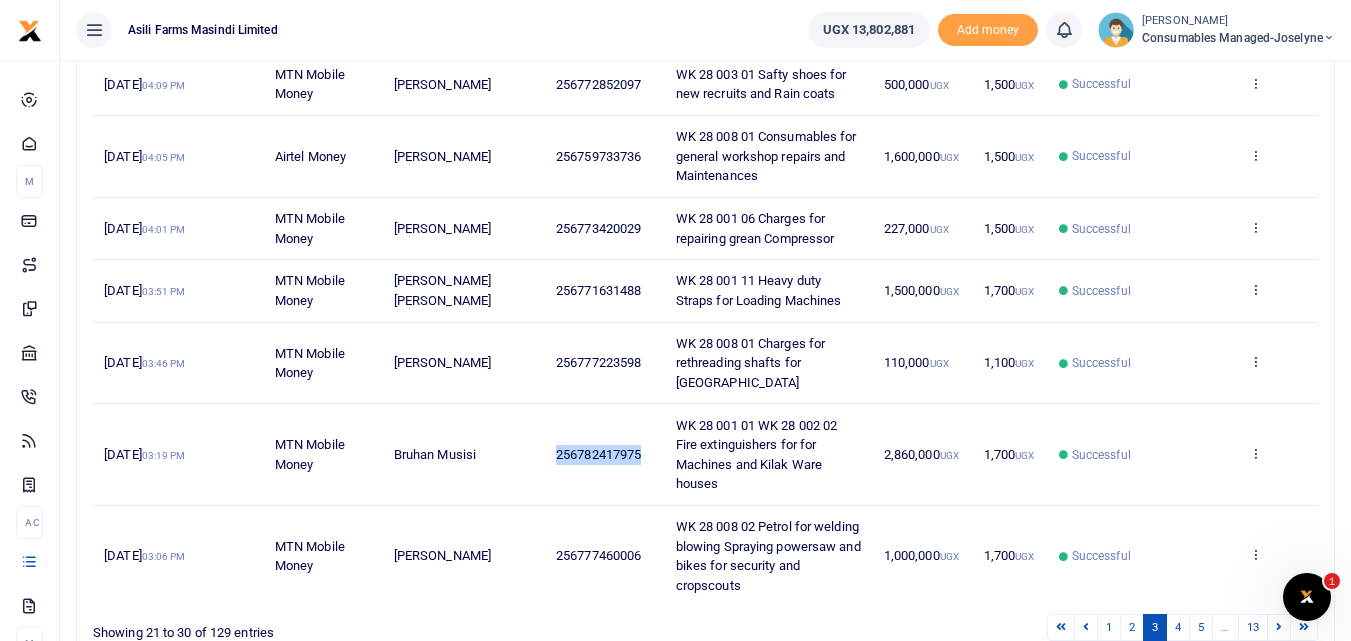 drag, startPoint x: 648, startPoint y: 428, endPoint x: 546, endPoint y: 428, distance: 102 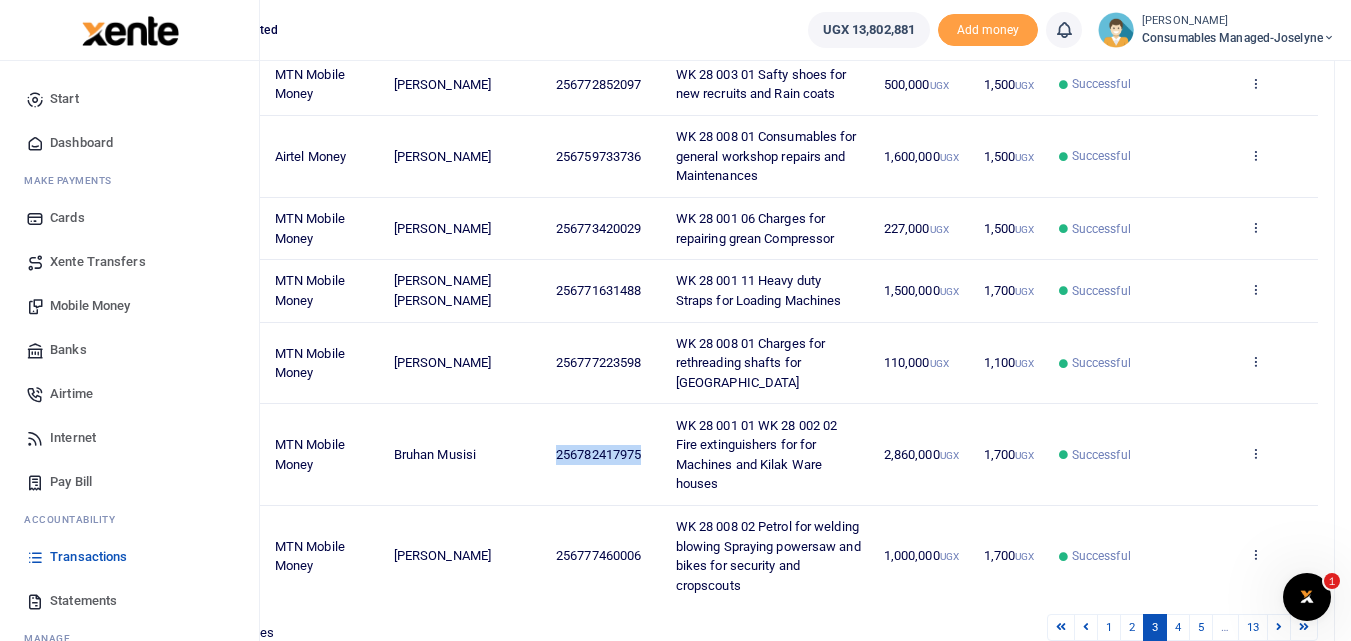 click on "Mobile Money" at bounding box center (90, 306) 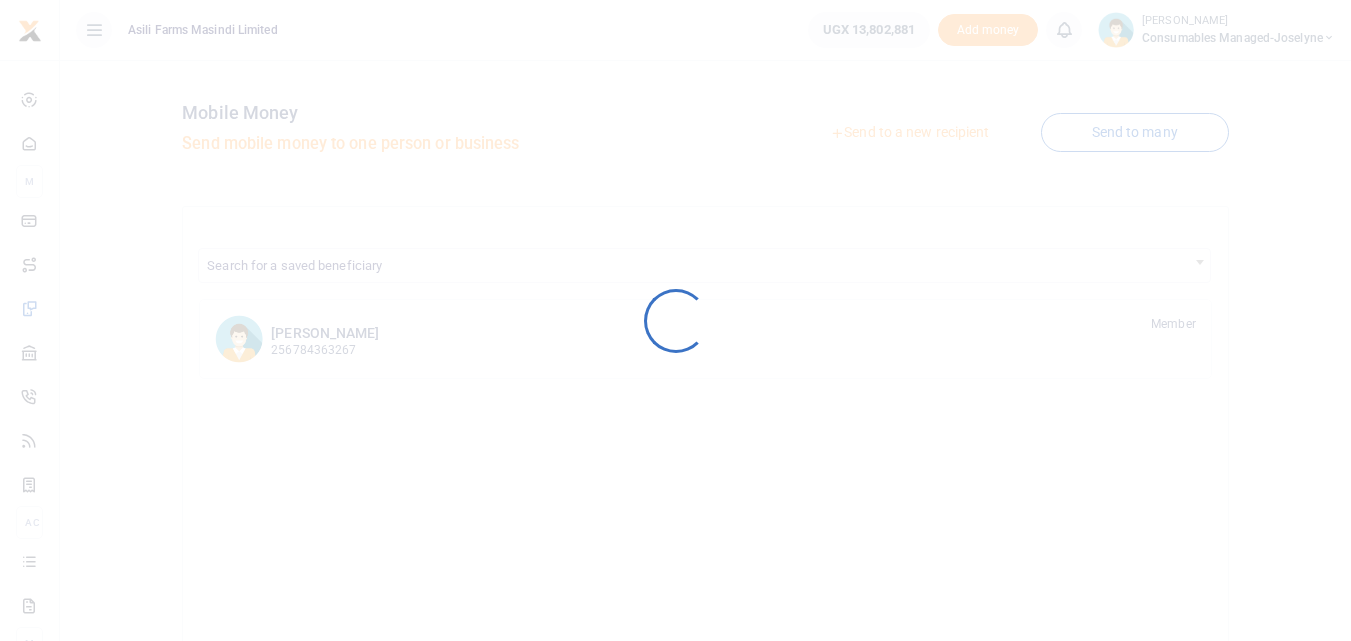scroll, scrollTop: 0, scrollLeft: 0, axis: both 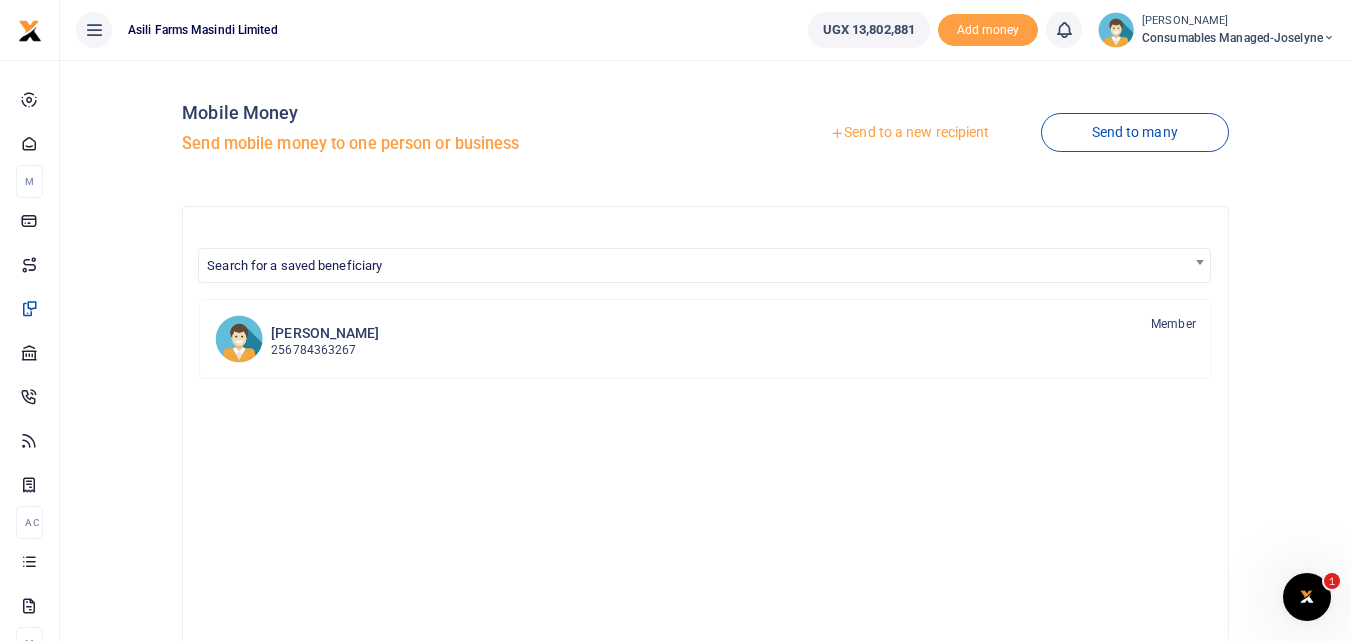 click on "Send to a new recipient" at bounding box center [909, 133] 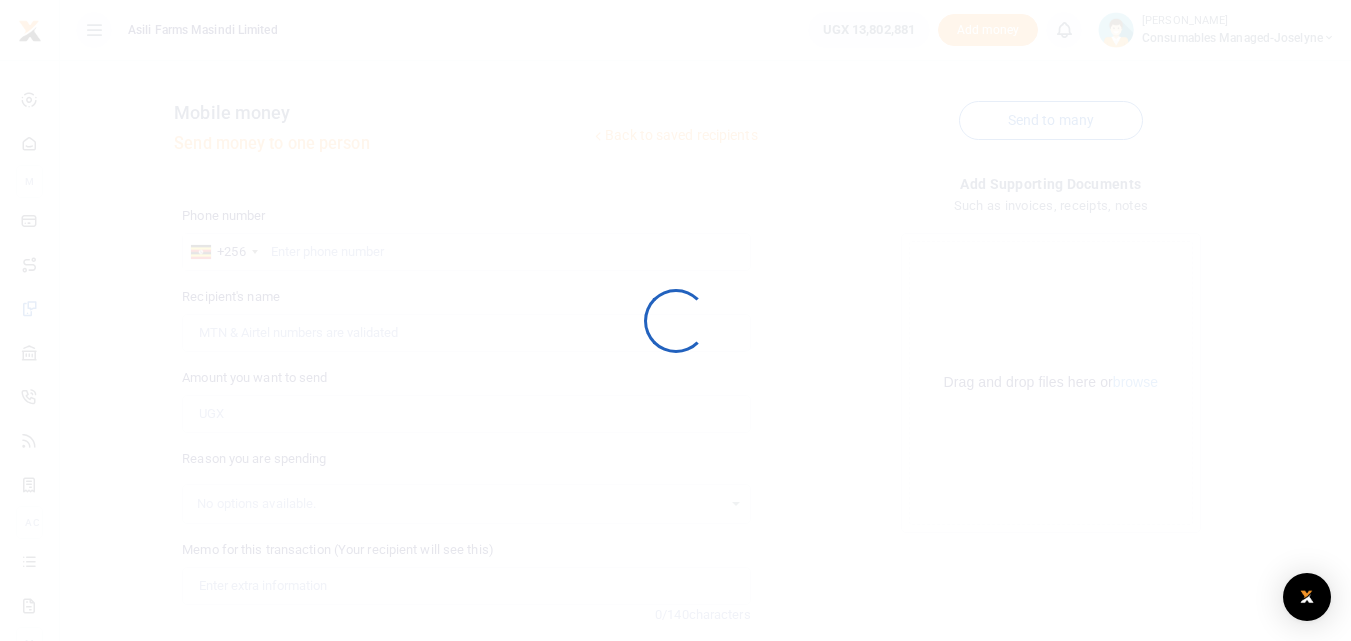 scroll, scrollTop: 0, scrollLeft: 0, axis: both 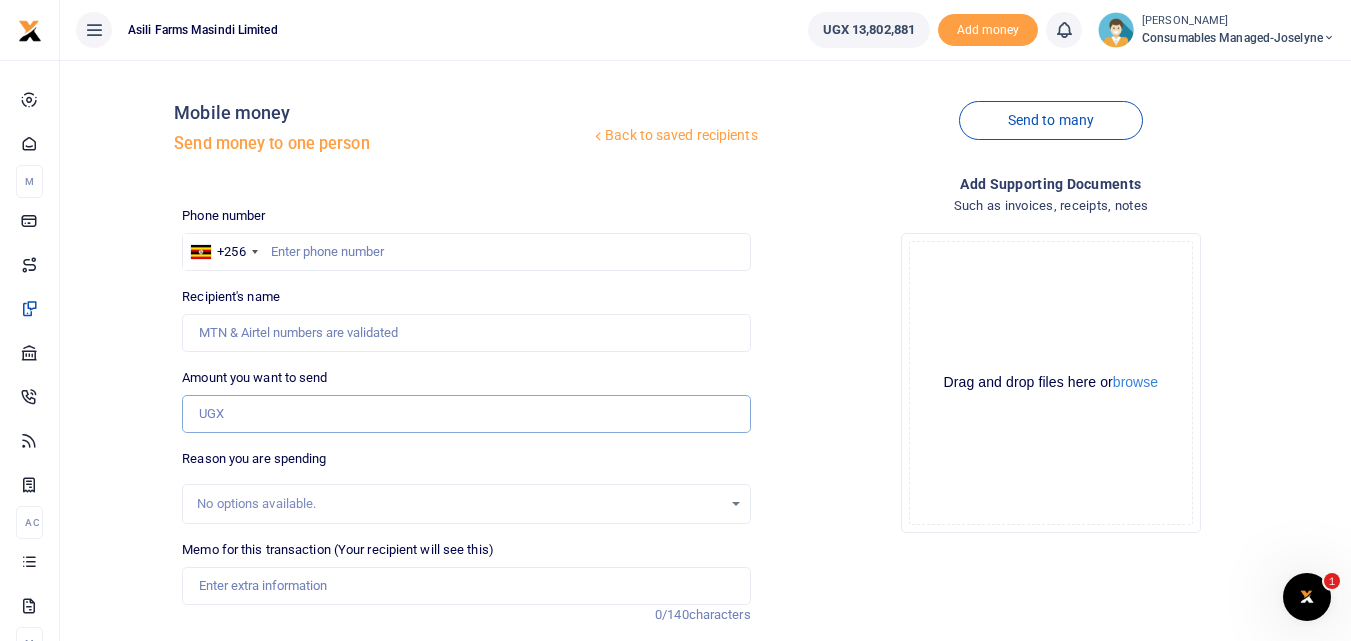 click on "Amount you want to send" at bounding box center (466, 414) 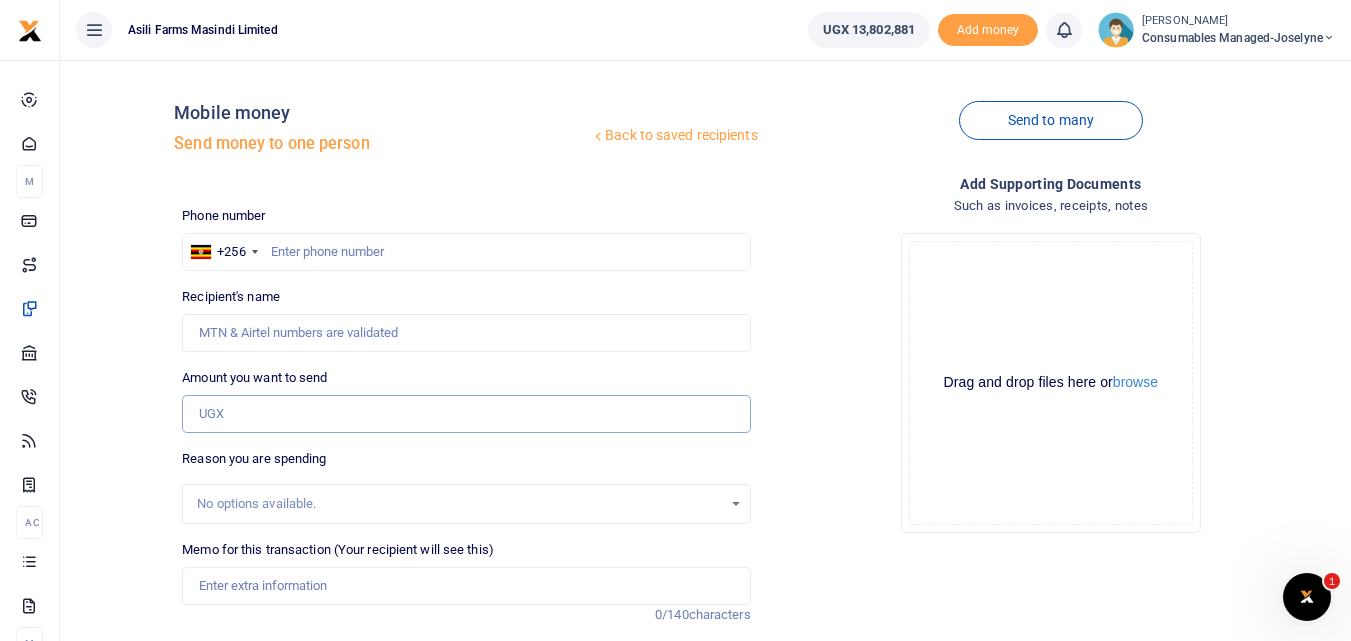 paste on "256782417975" 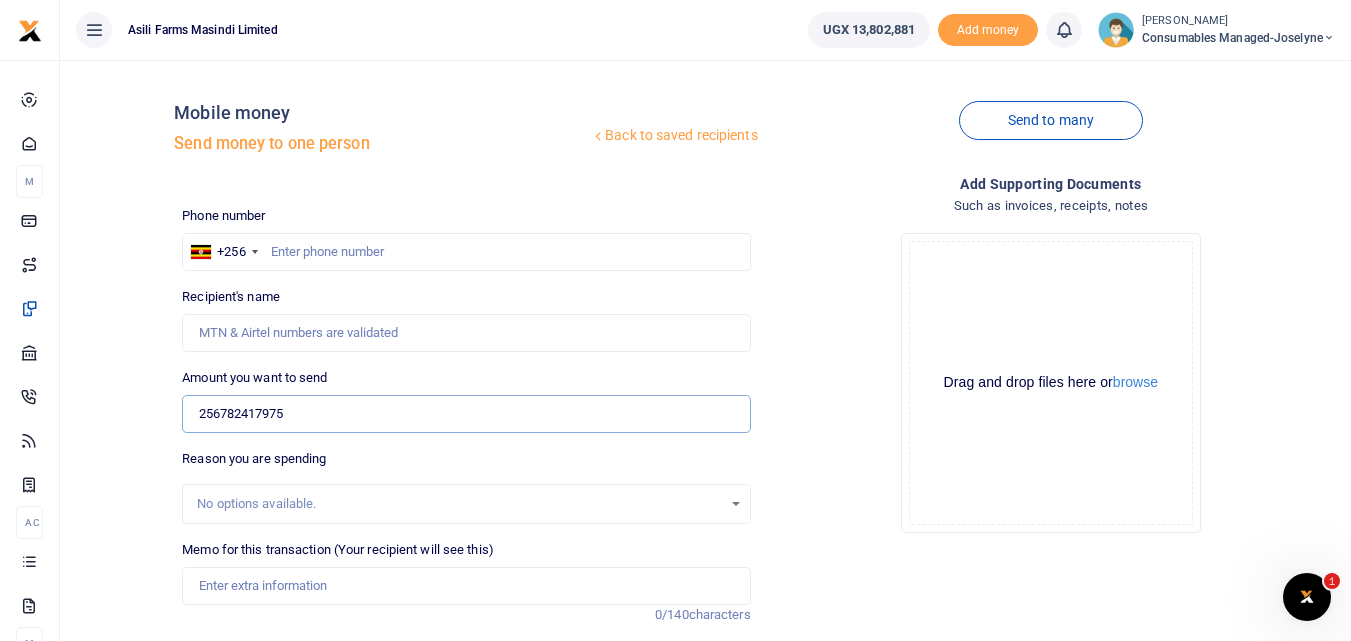 type on "256782417975" 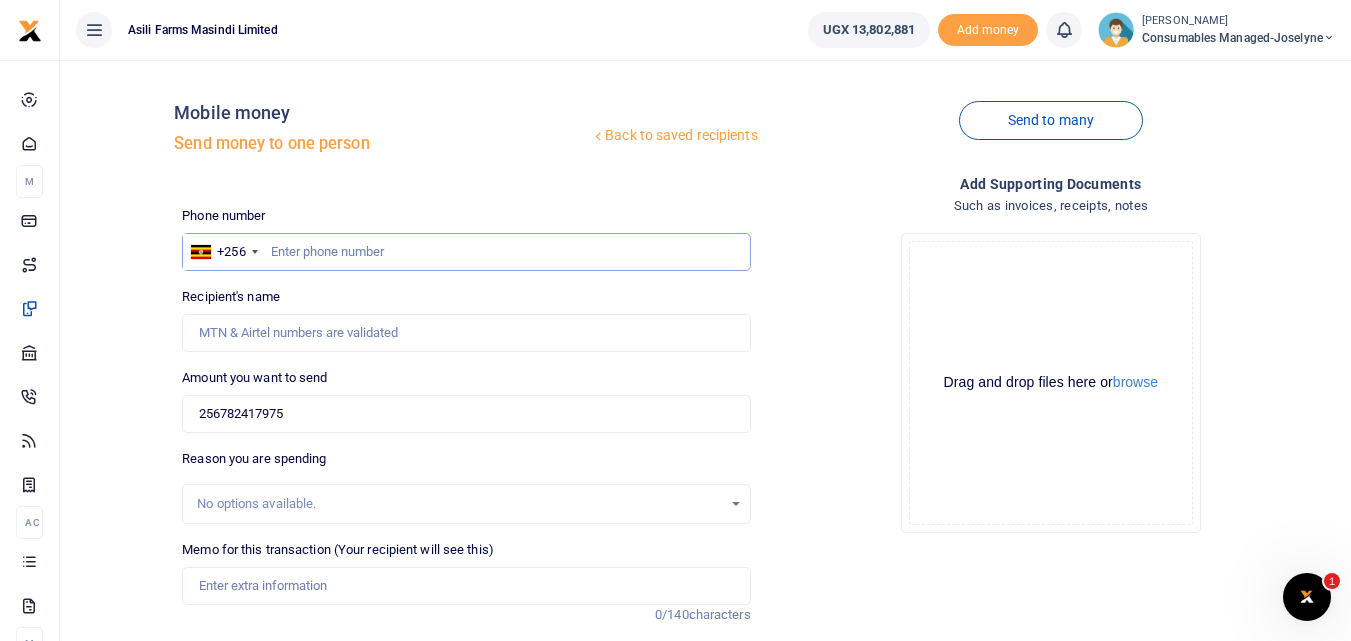 click at bounding box center (466, 252) 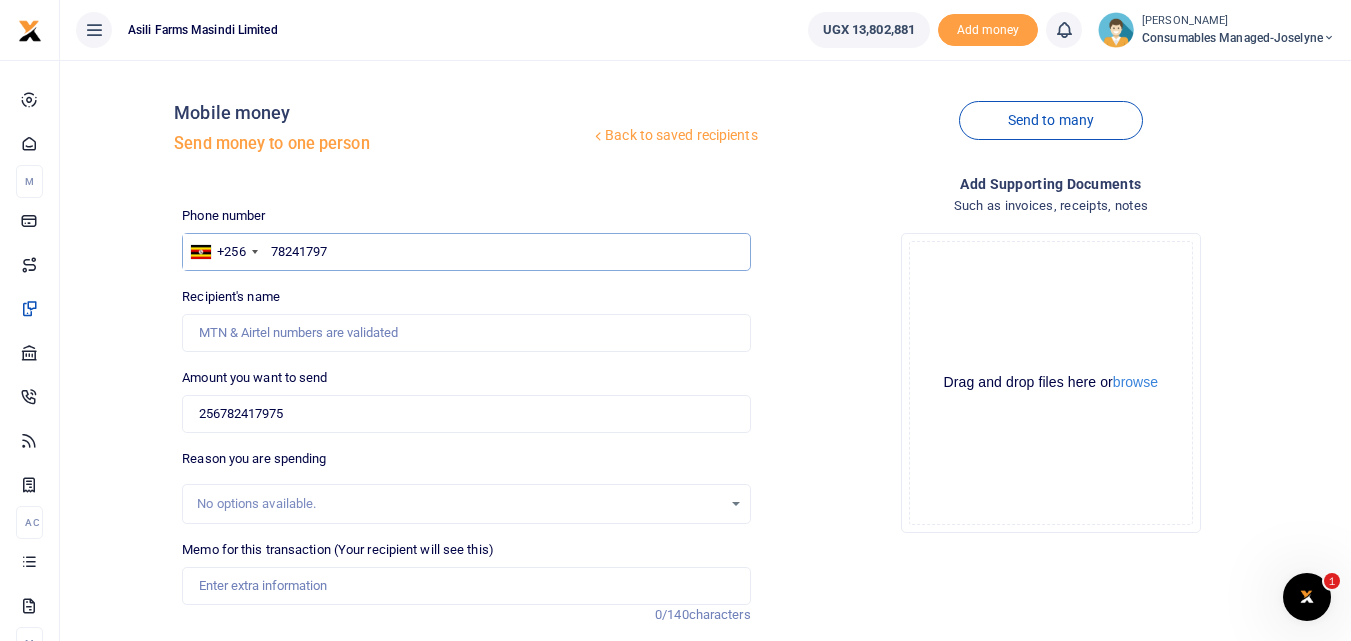 type on "782417975" 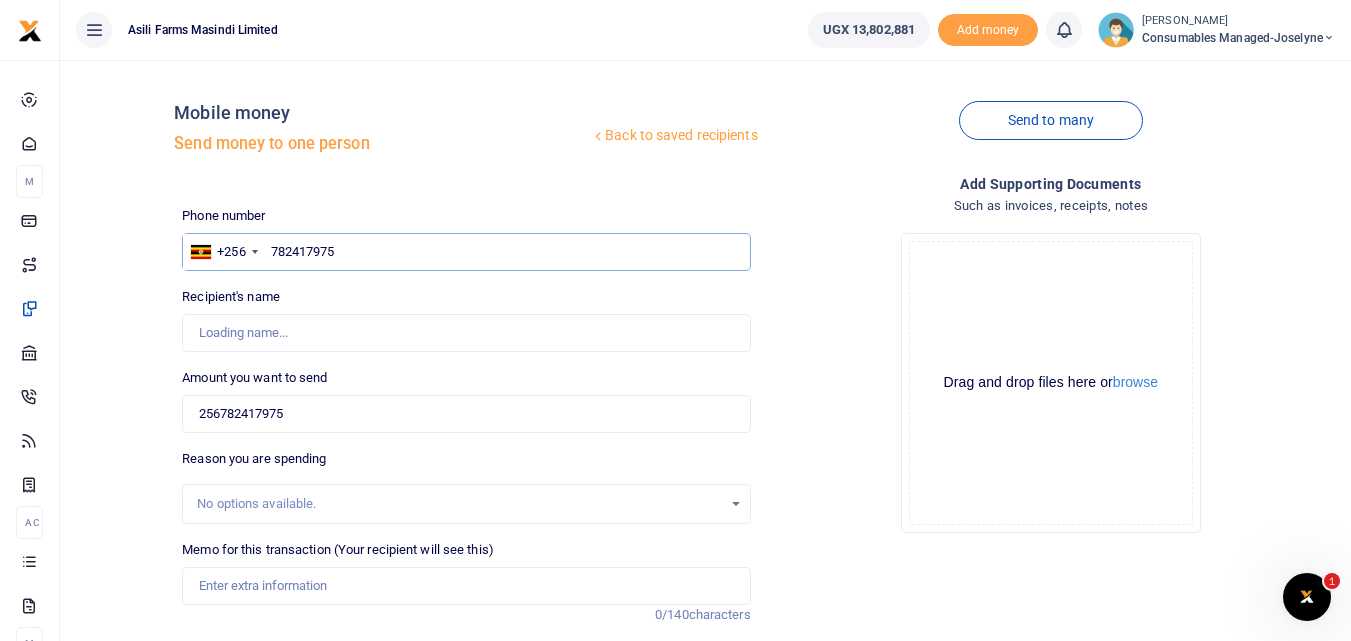 type on "Bruhan Musisi" 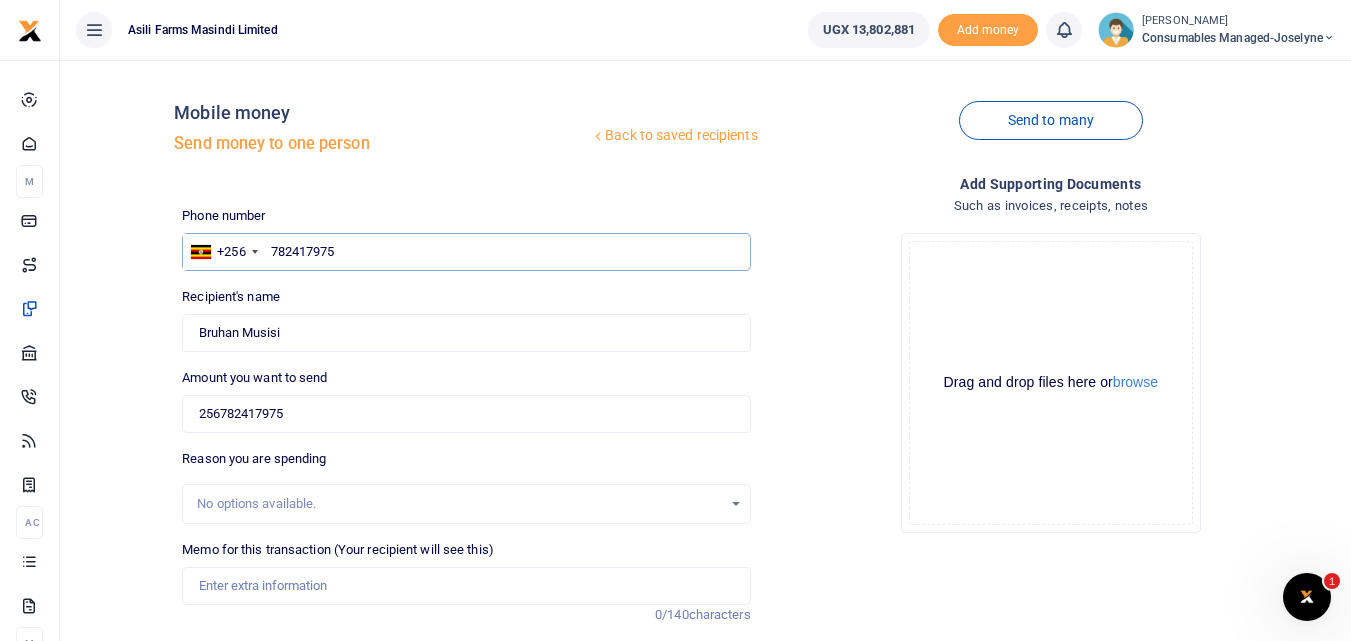 type on "782417975" 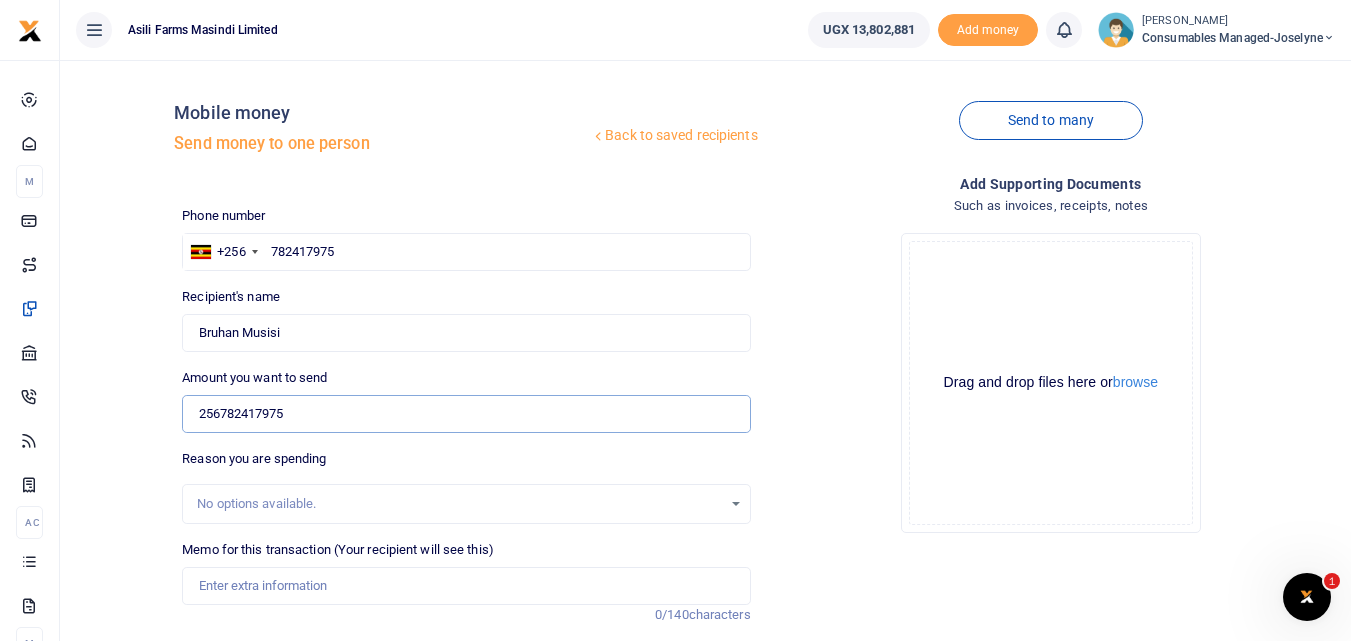 click on "256782417975" at bounding box center [466, 414] 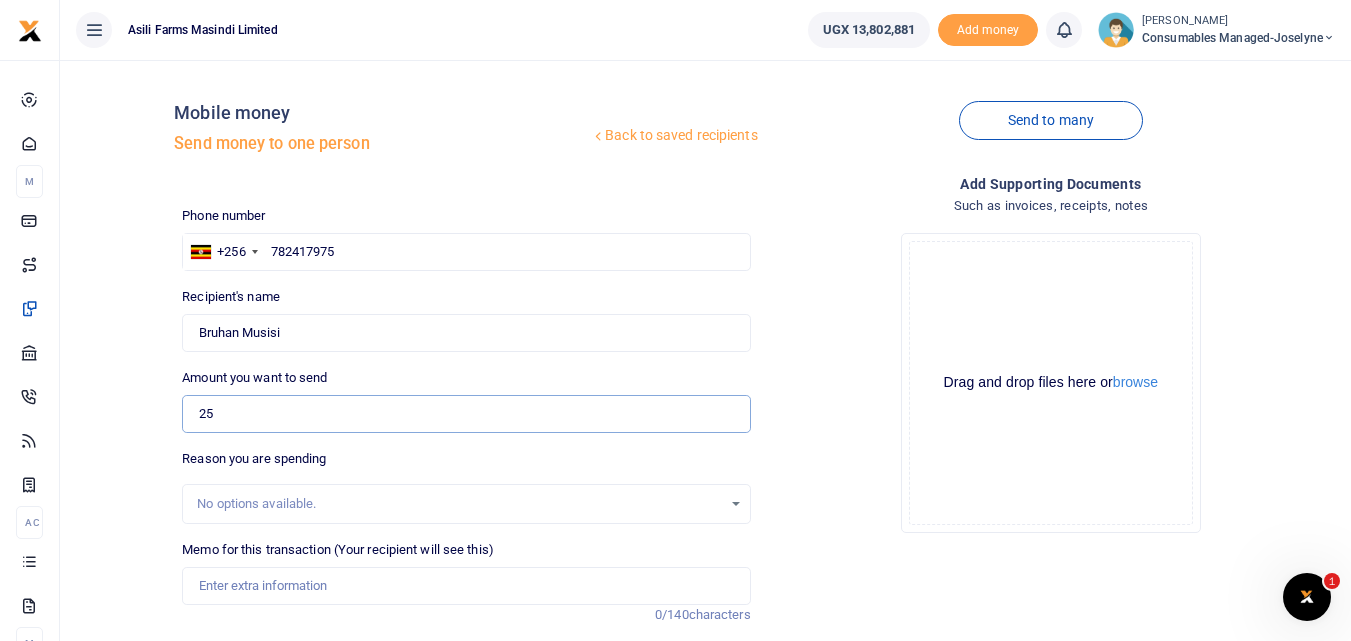 type on "2" 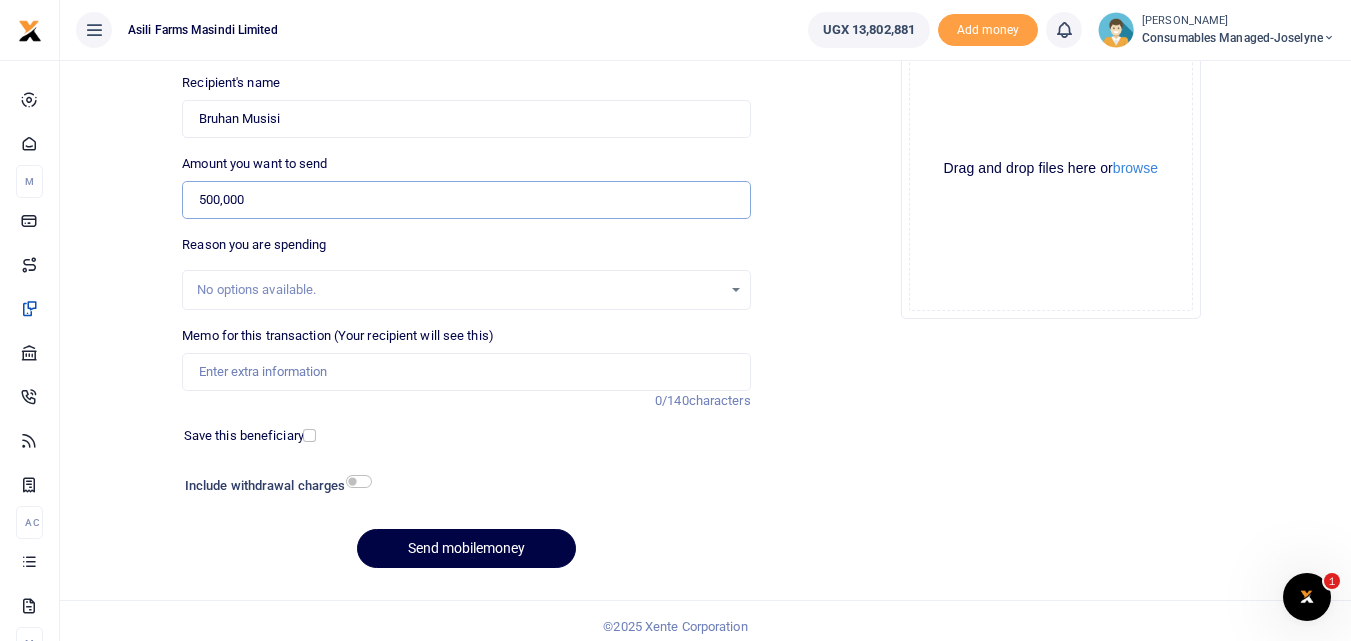 scroll, scrollTop: 225, scrollLeft: 0, axis: vertical 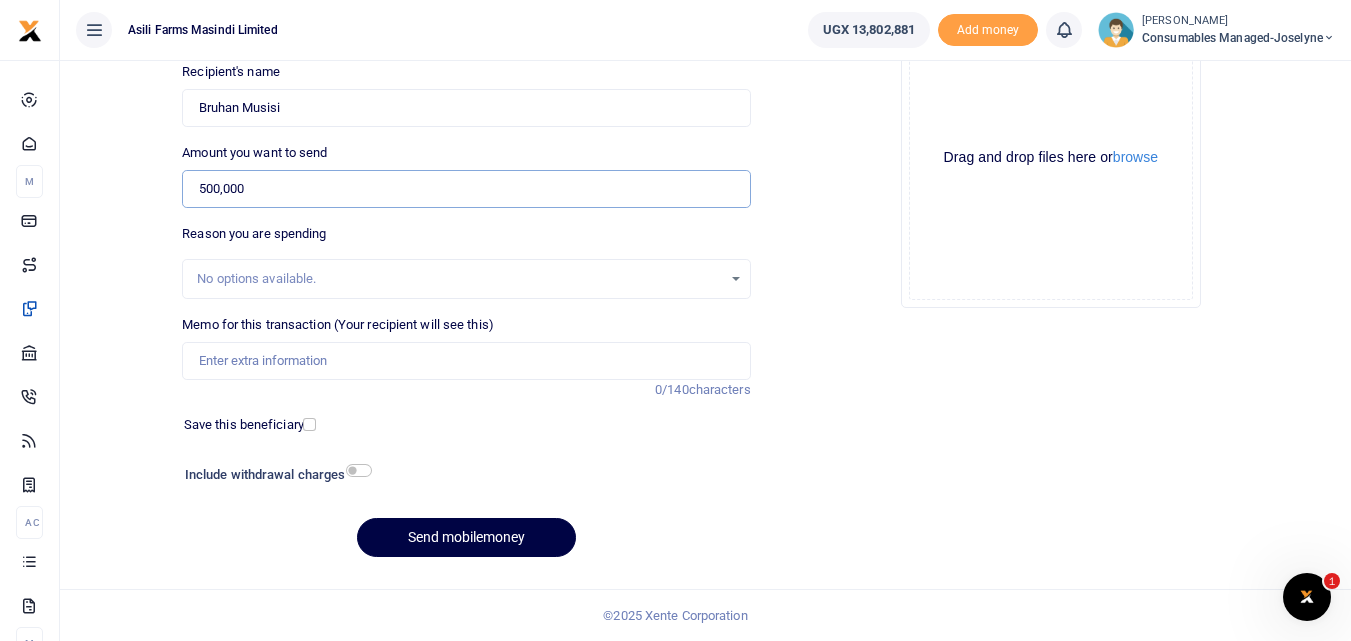 type on "500,000" 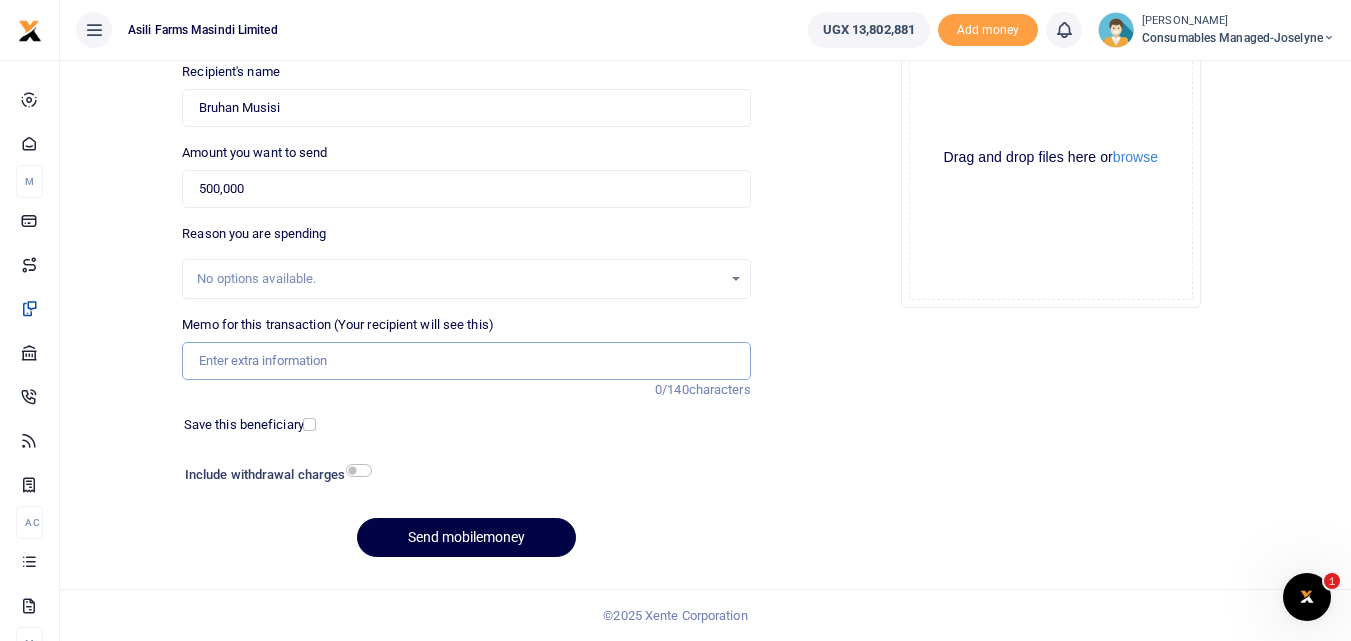 click on "Memo for this transaction (Your recipient will see this)" at bounding box center (466, 361) 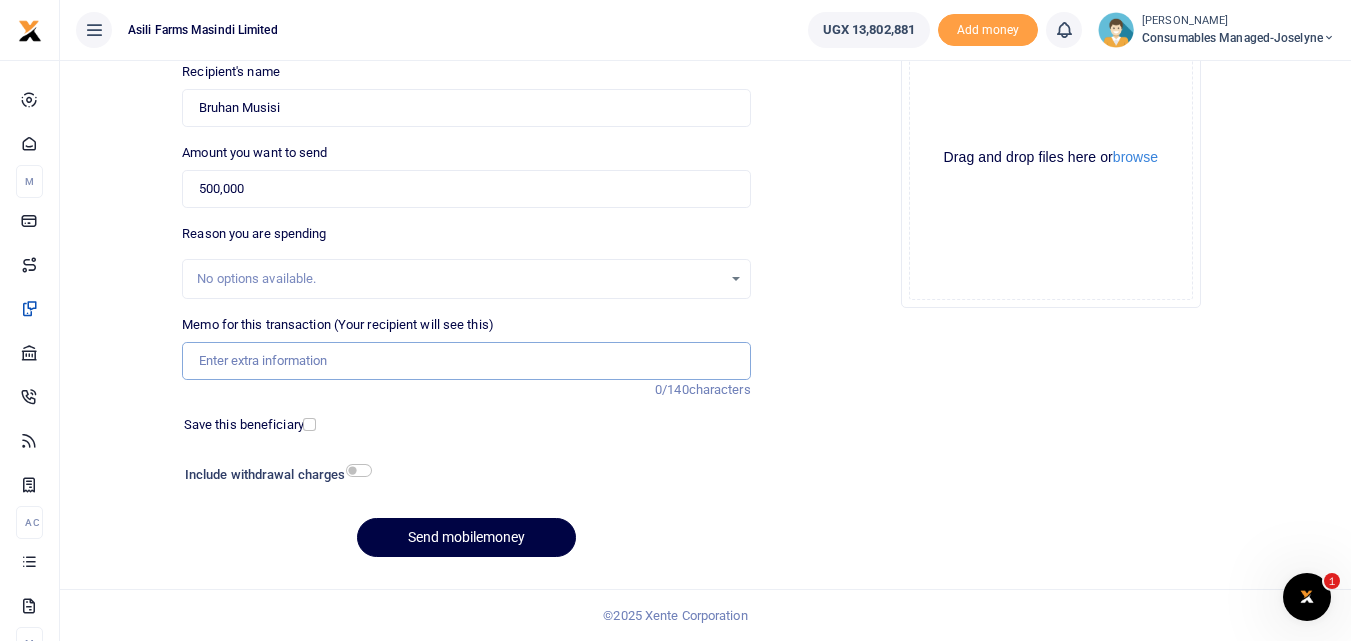 paste on "WK 28 /002 / 01" 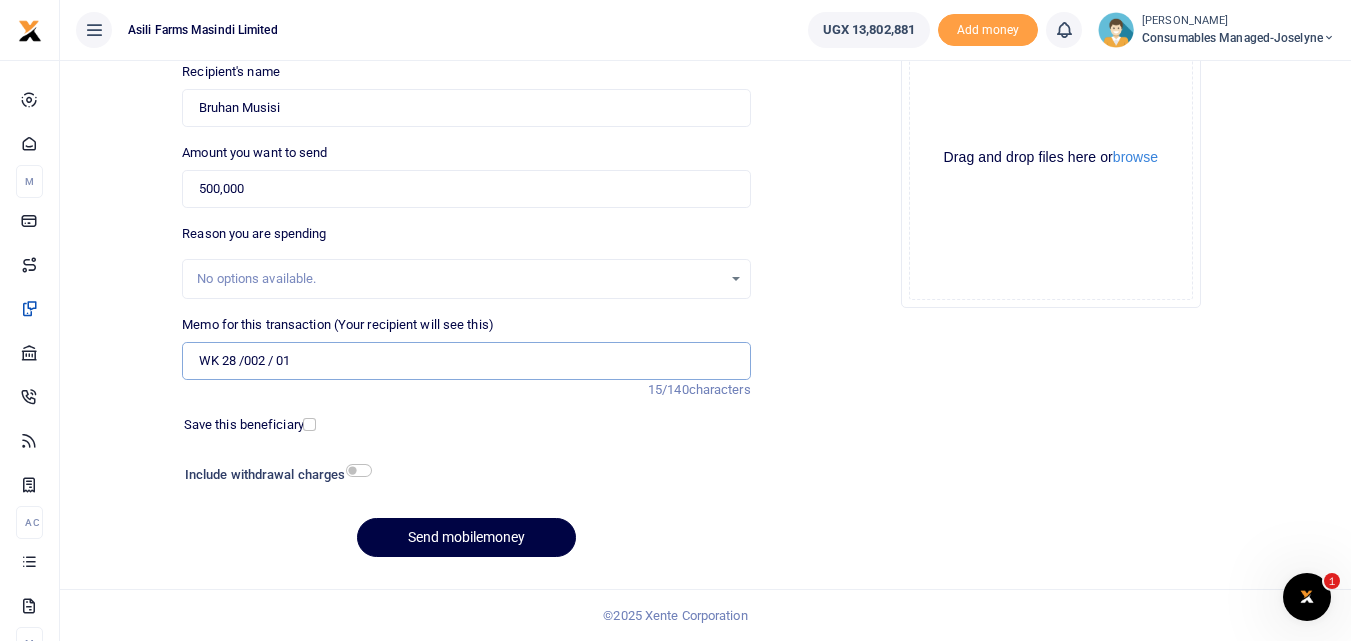 click on "WK 28 /002 / 01" at bounding box center (466, 361) 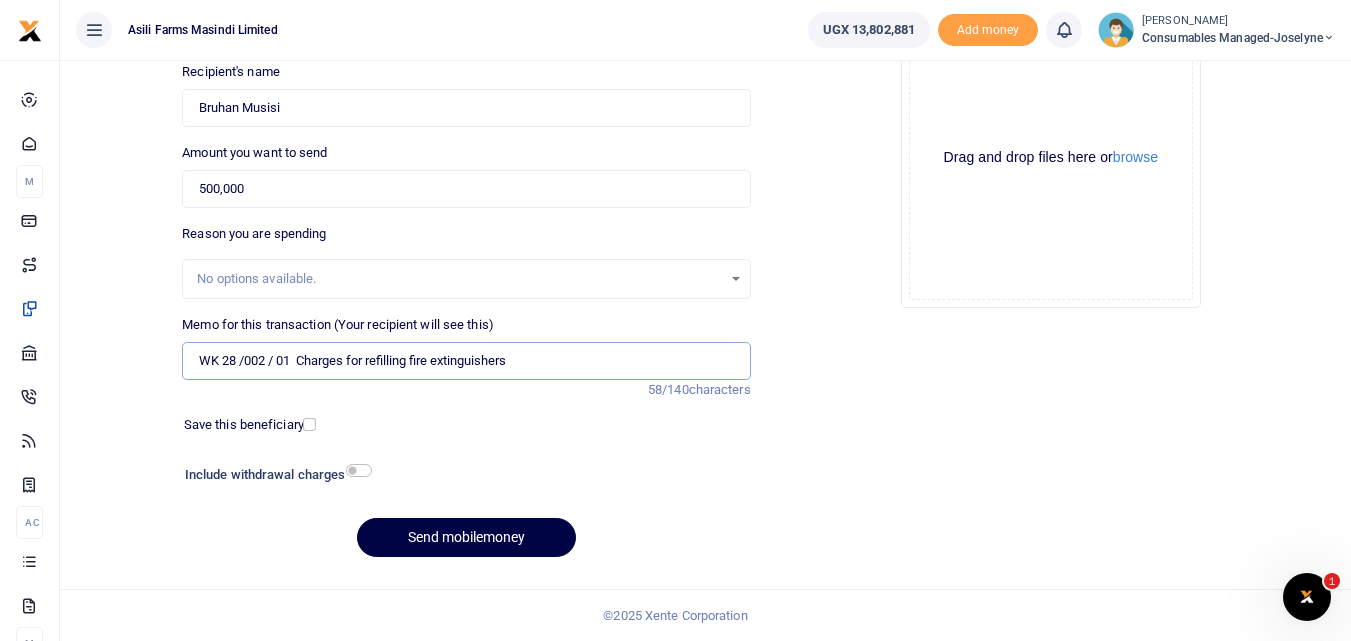 click on "WK 28 /002 / 01  Charges for refilling fire extinguishers" at bounding box center (466, 361) 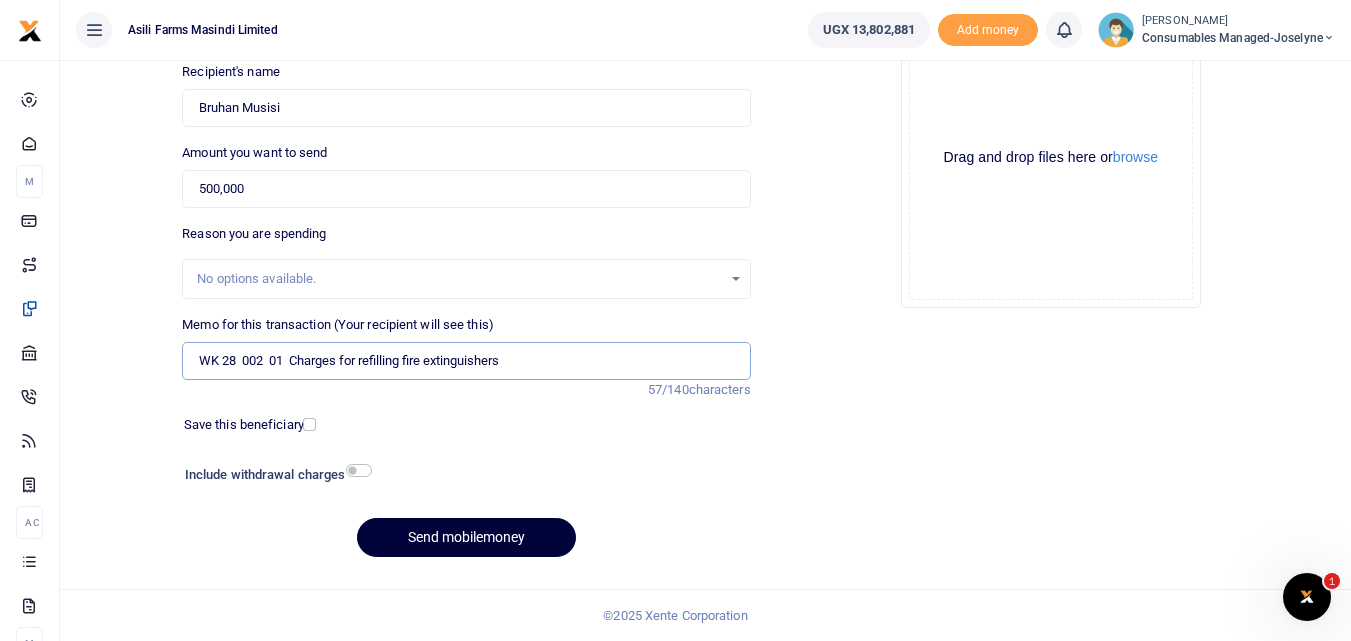 type on "WK 28  002  01  Charges for refilling fire extinguishers" 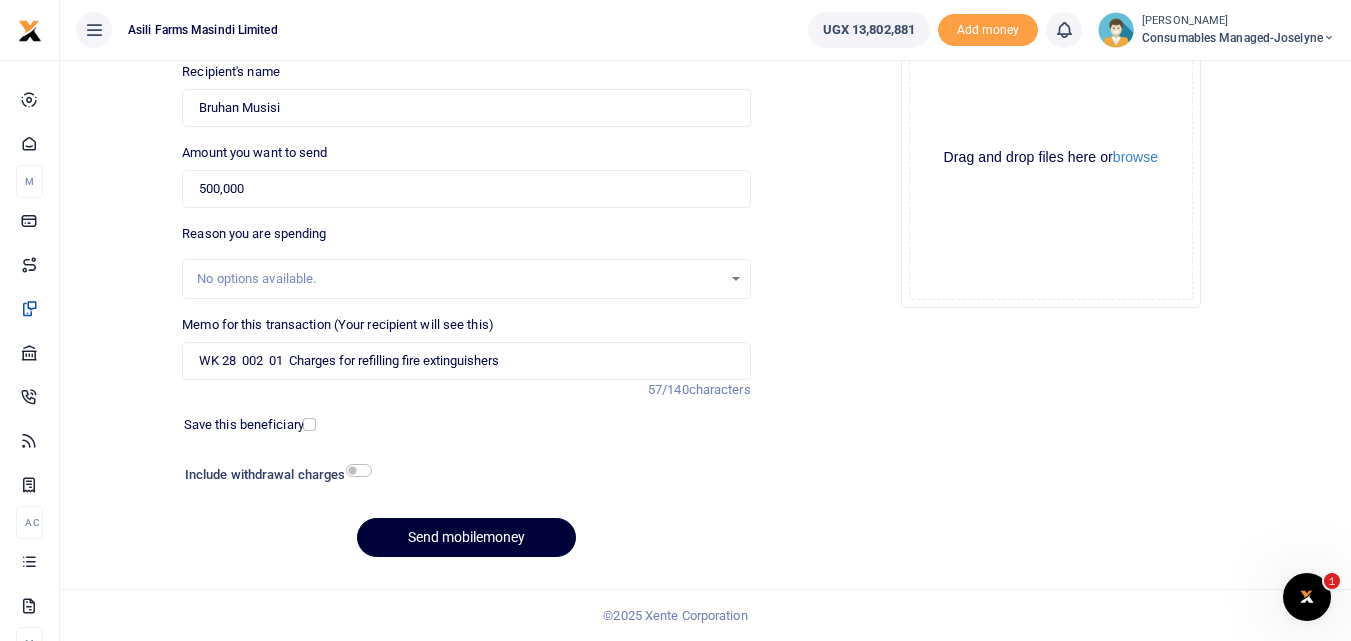 click on "Send mobilemoney" at bounding box center (466, 537) 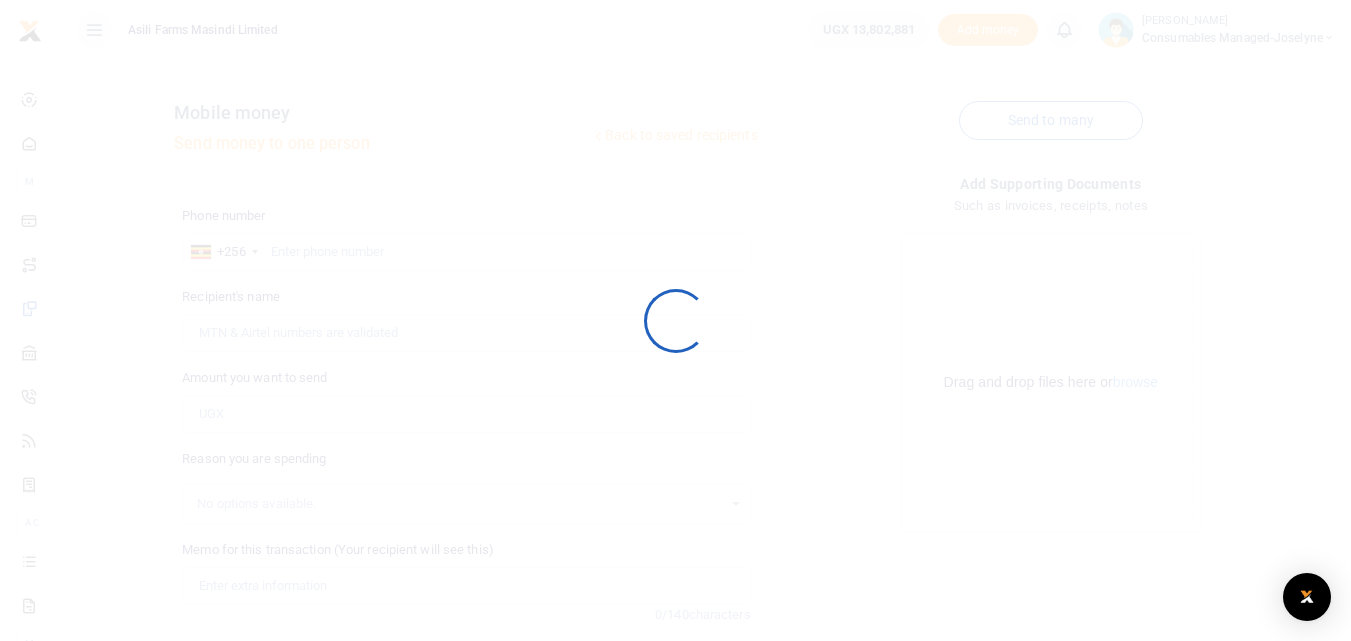 scroll, scrollTop: 225, scrollLeft: 0, axis: vertical 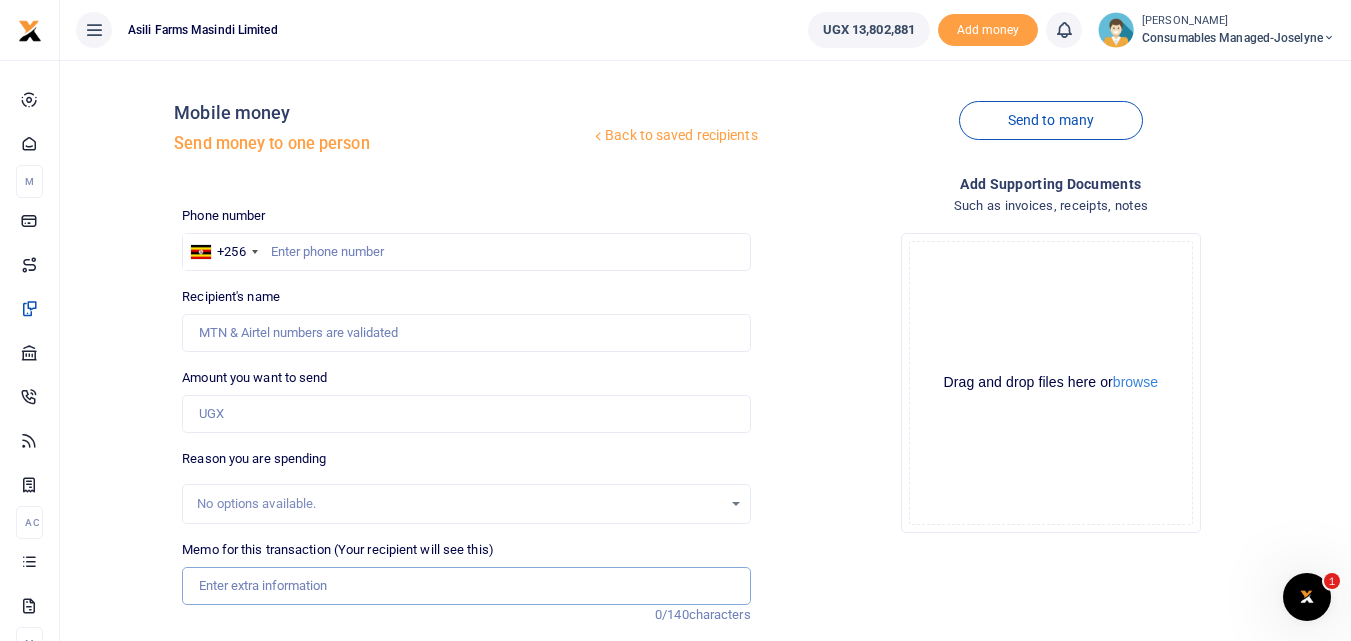 click on "Memo for this transaction (Your recipient will see this)" at bounding box center (466, 586) 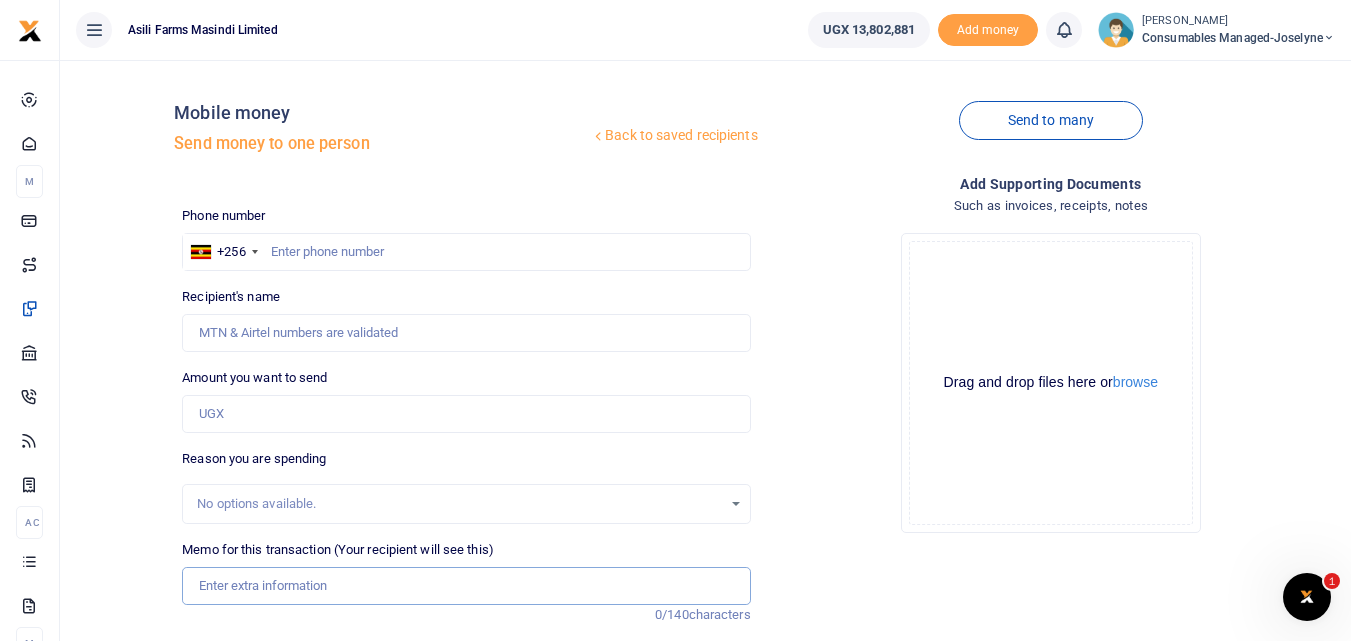 paste on "WK 27/008/02" 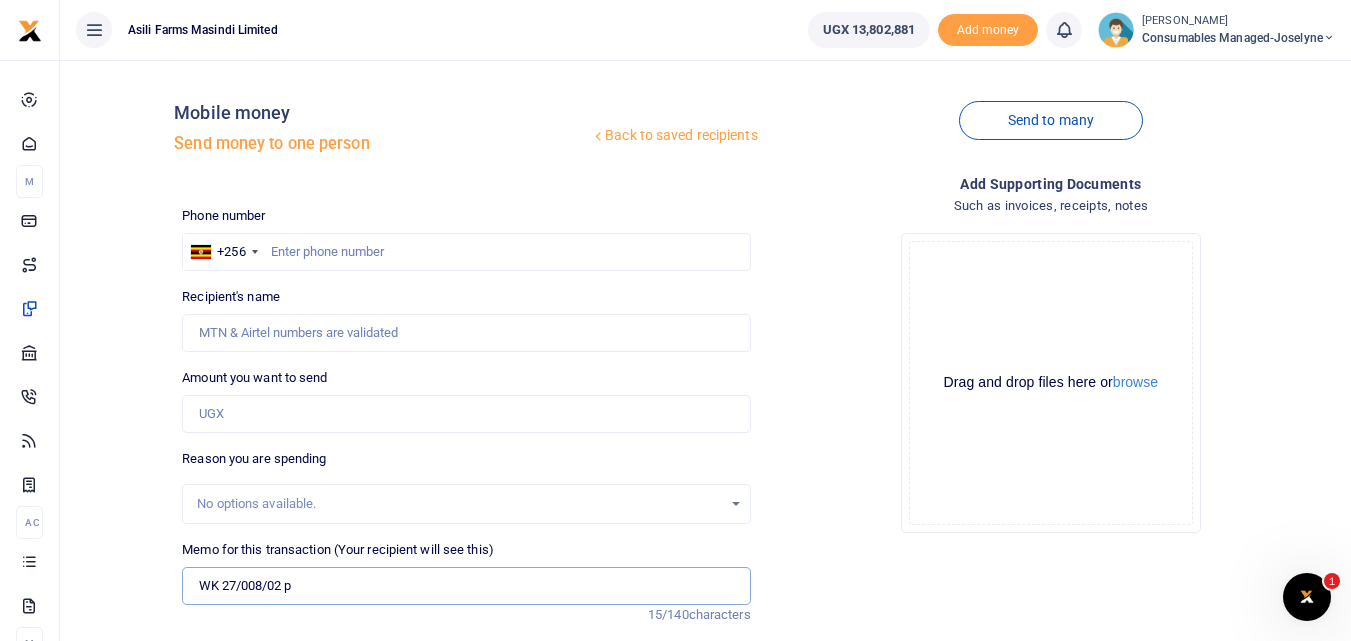 type on "WK 27/008/02 p" 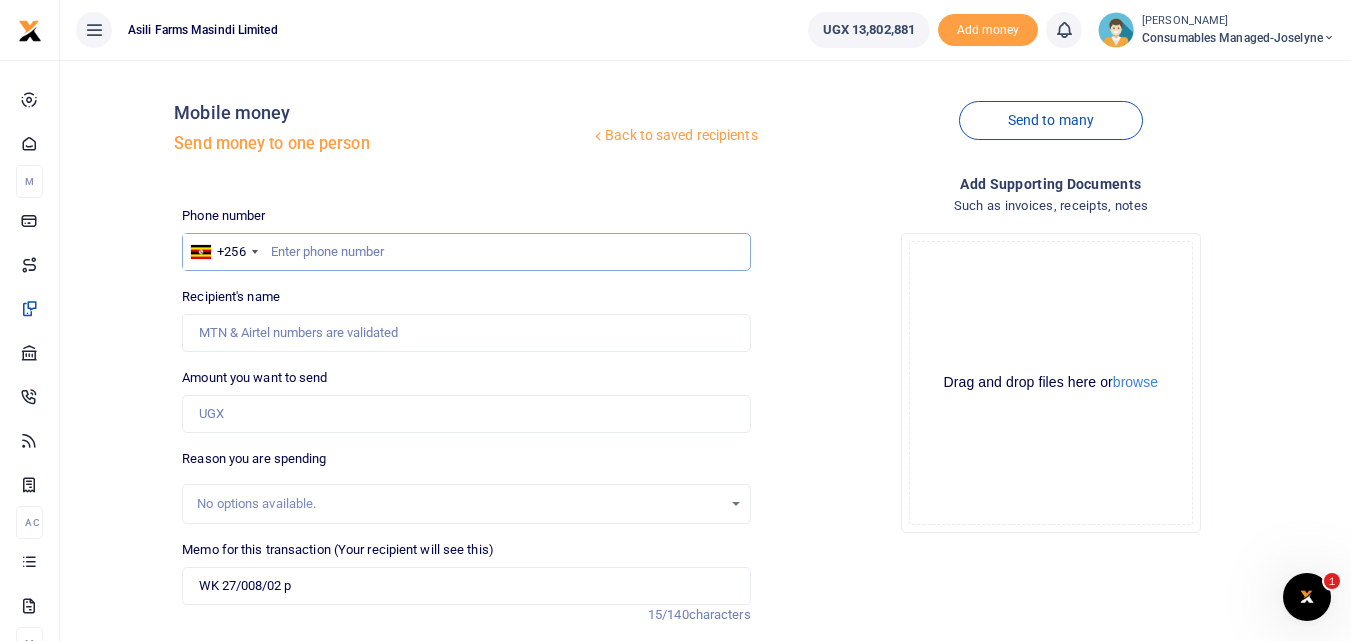 click at bounding box center (466, 252) 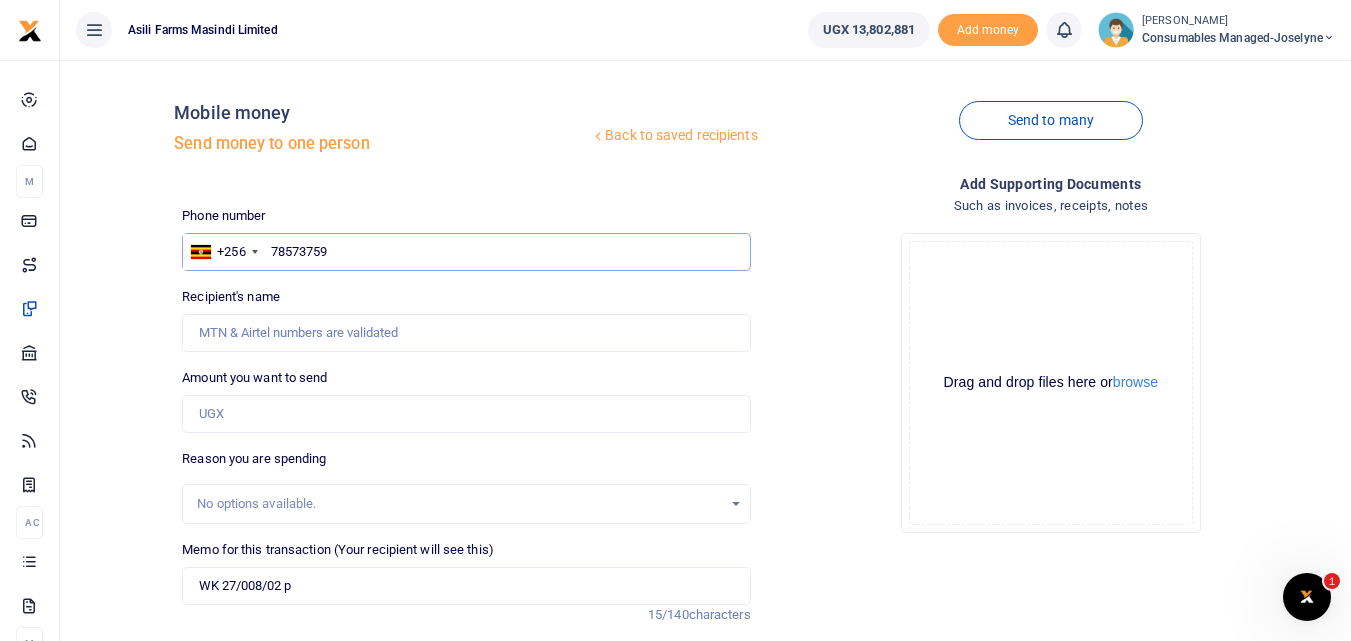 type on "785737592" 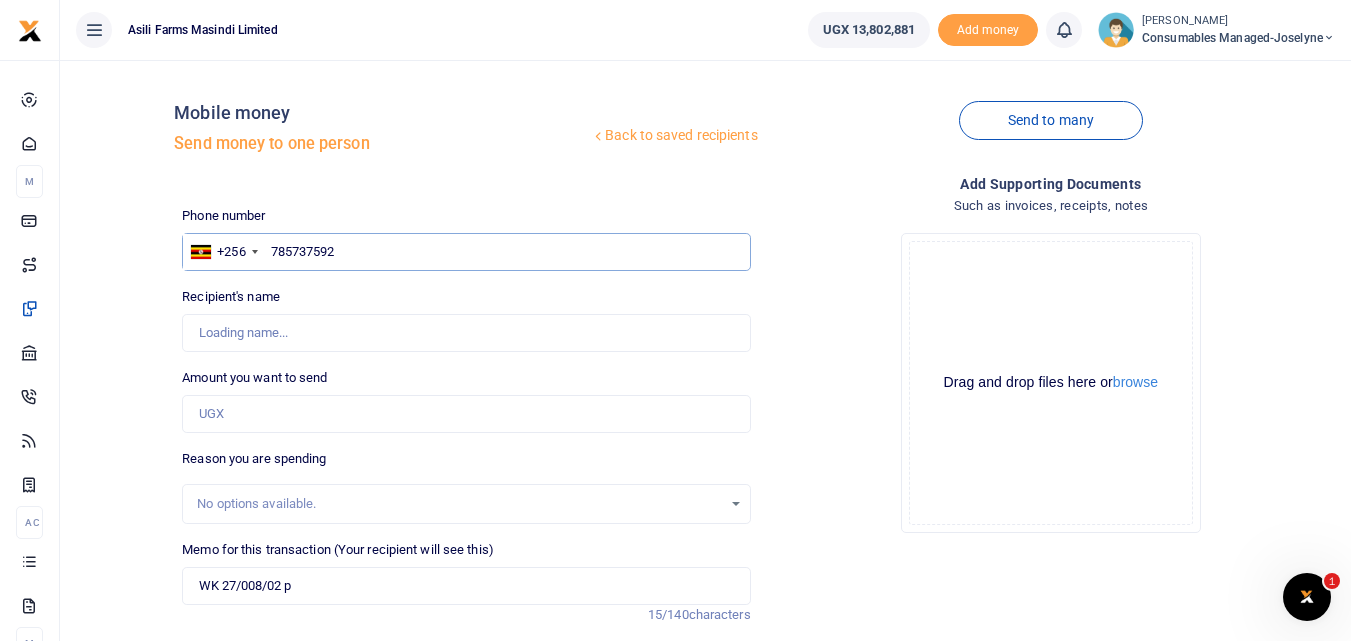type on "Godfrey Balikata" 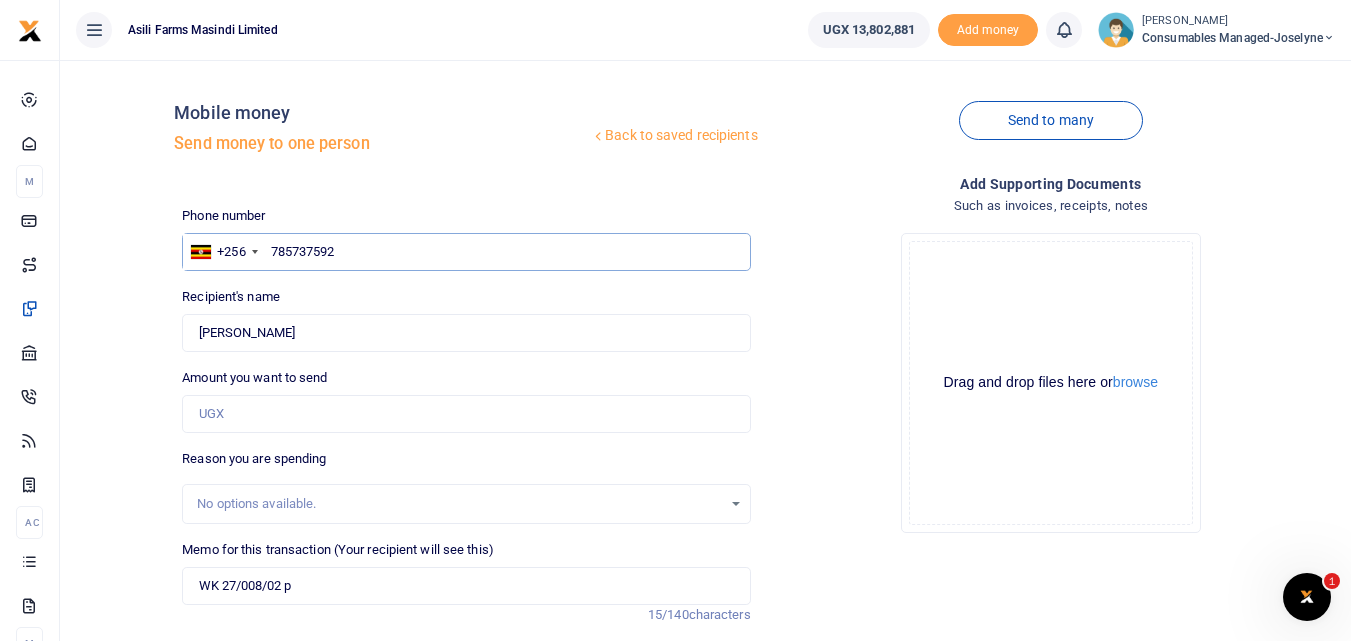 type on "785737592" 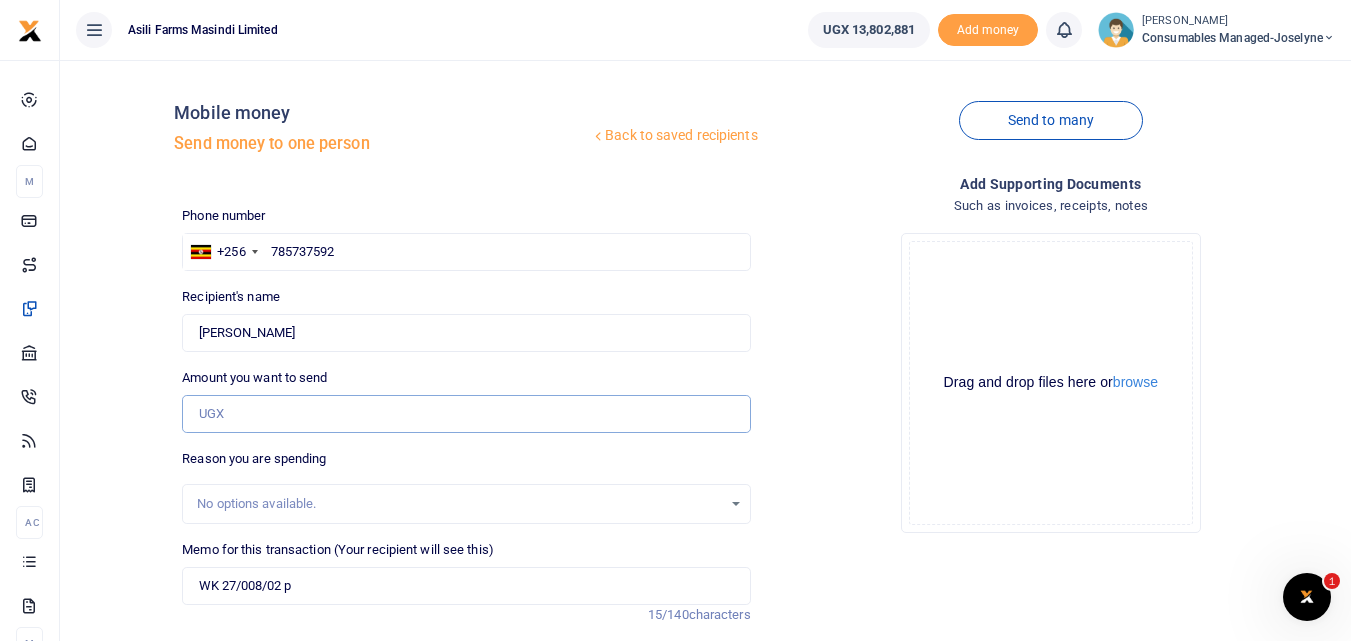click on "Amount you want to send" at bounding box center [466, 414] 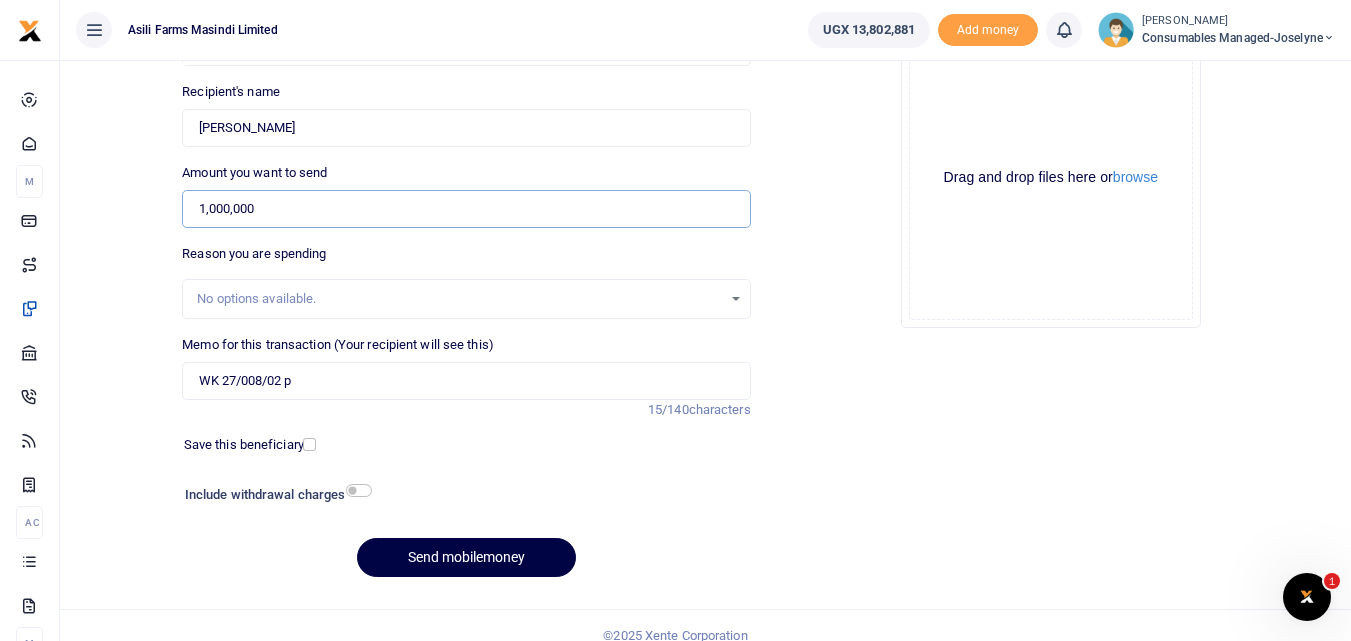 scroll, scrollTop: 211, scrollLeft: 0, axis: vertical 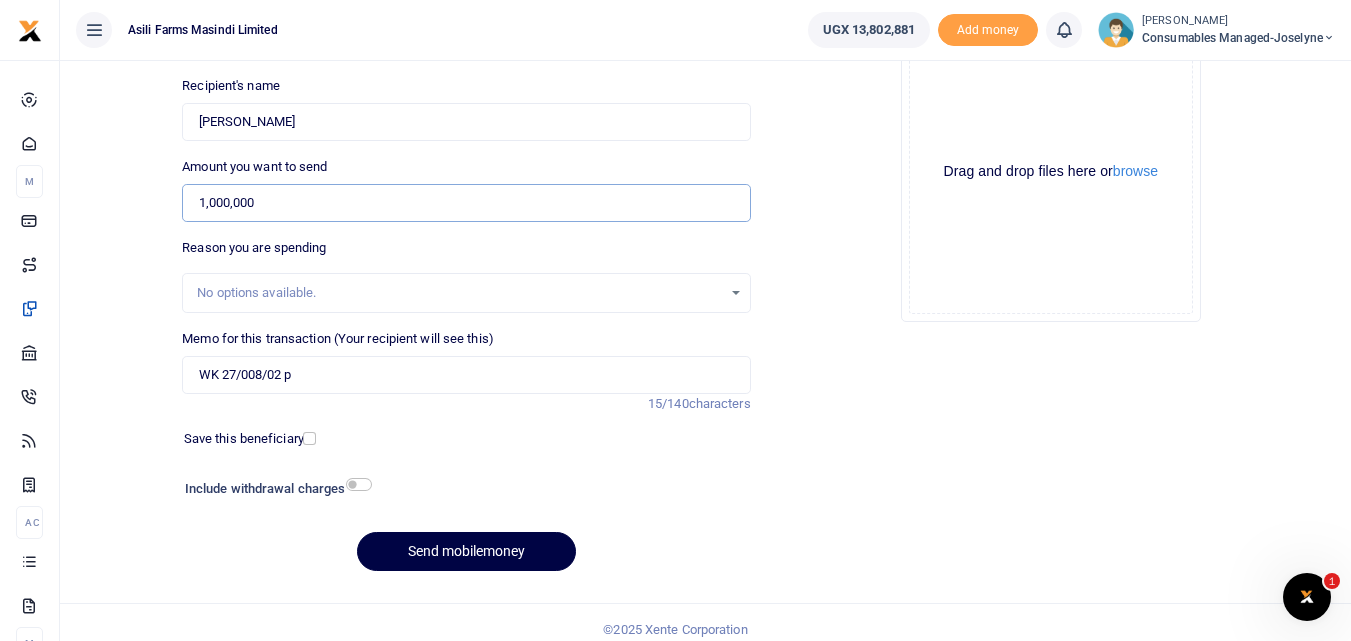 type on "1,000,000" 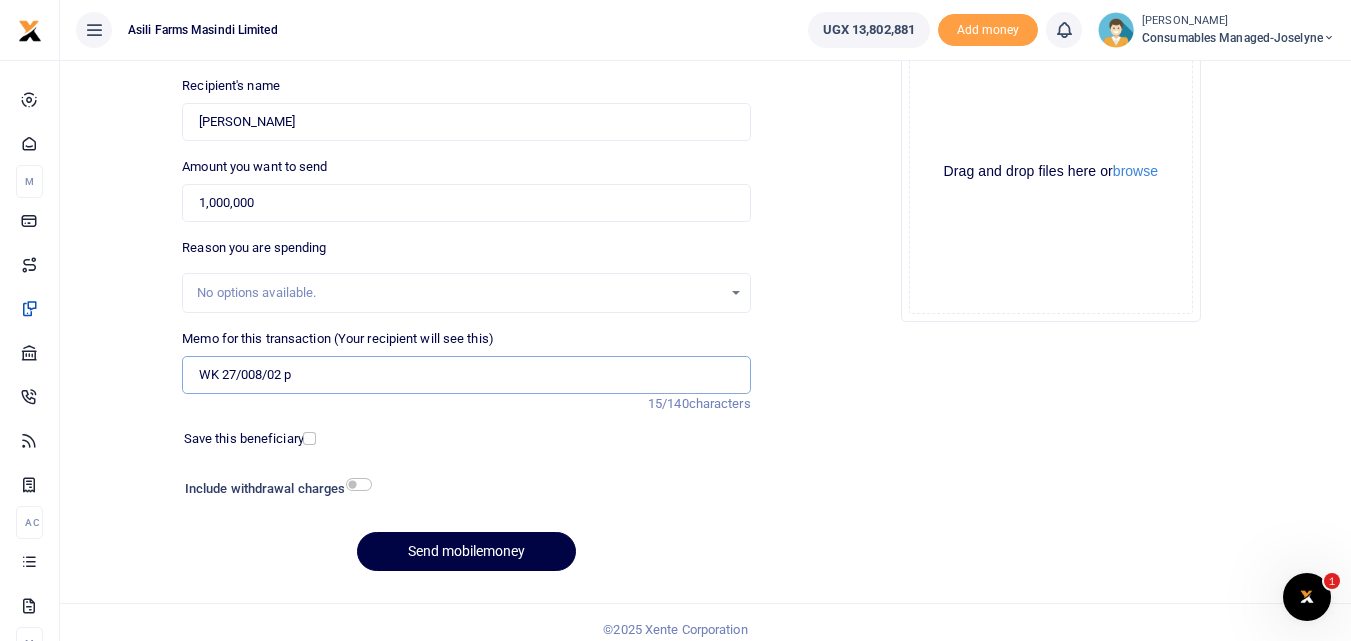 click on "WK 27/008/02 p" at bounding box center (466, 375) 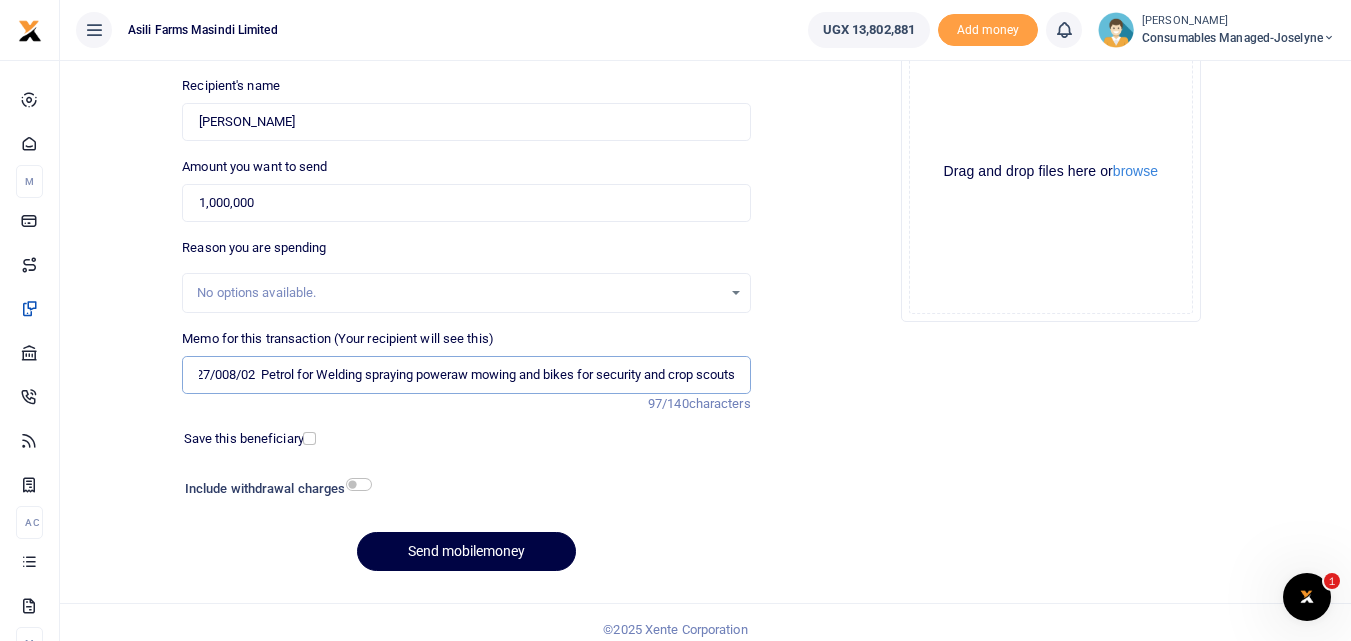 scroll, scrollTop: 0, scrollLeft: 0, axis: both 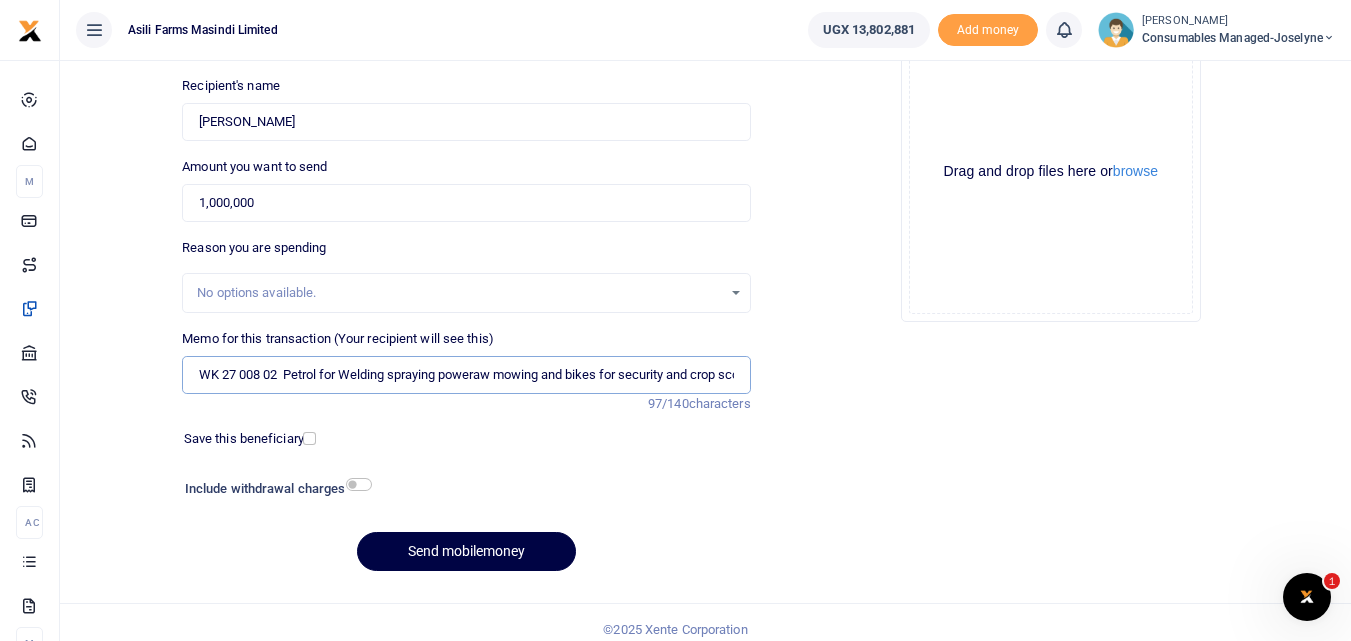 click on "WK 27 008 02  Petrol for Welding spraying poweraw mowing and bikes for security and crop scouts" at bounding box center (466, 375) 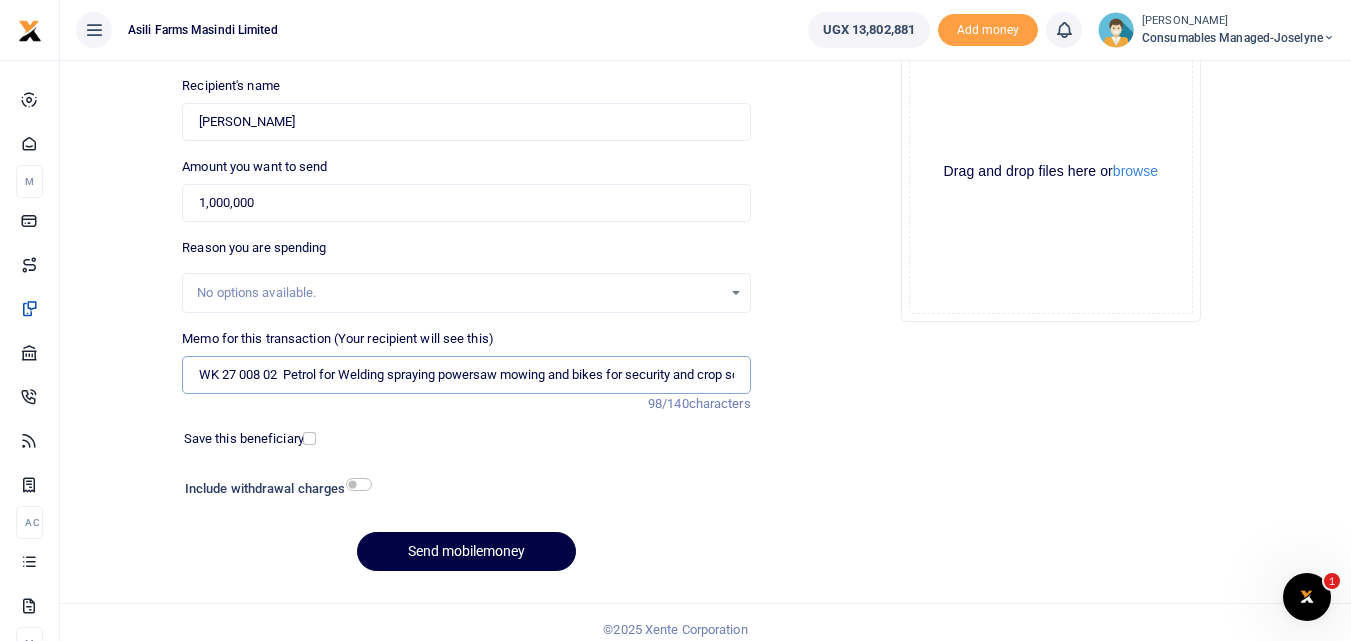 click on "WK 27 008 02  Petrol for Welding spraying powersaw mowing and bikes for security and crop scouts" at bounding box center (466, 375) 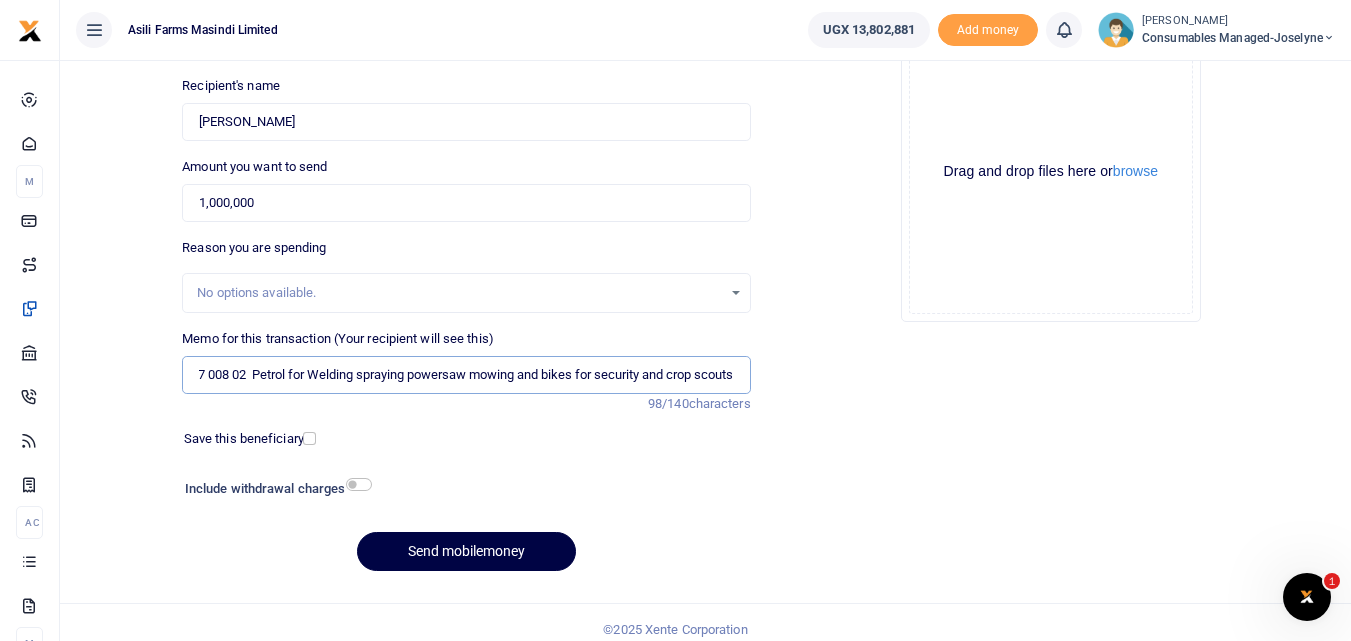 scroll, scrollTop: 0, scrollLeft: 0, axis: both 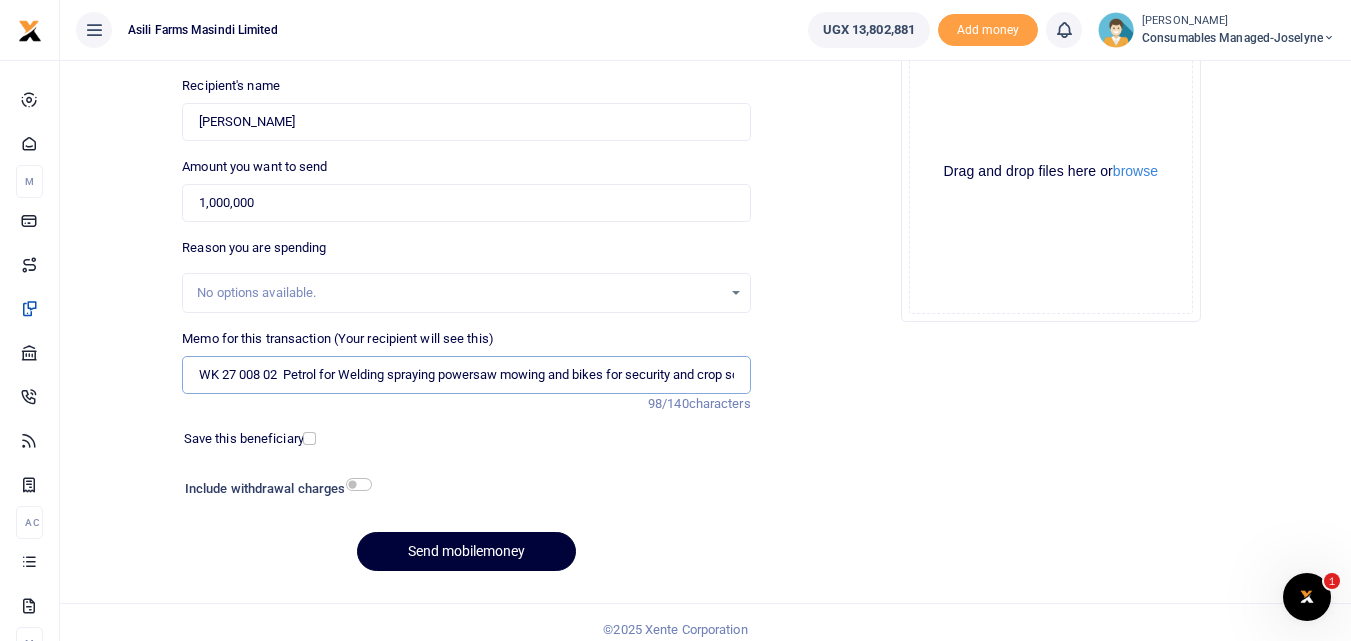 type on "WK 27 008 02  Petrol for Welding spraying powersaw mowing and bikes for security and crop scouts" 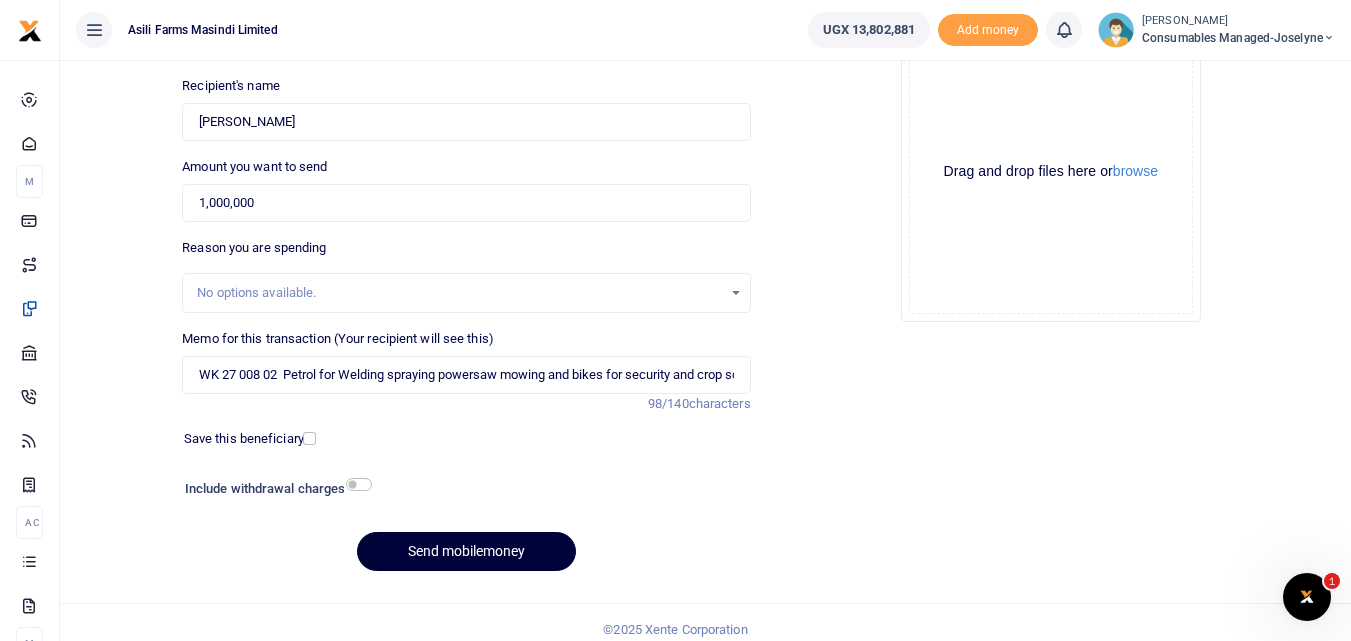 click on "Send mobilemoney" at bounding box center (466, 551) 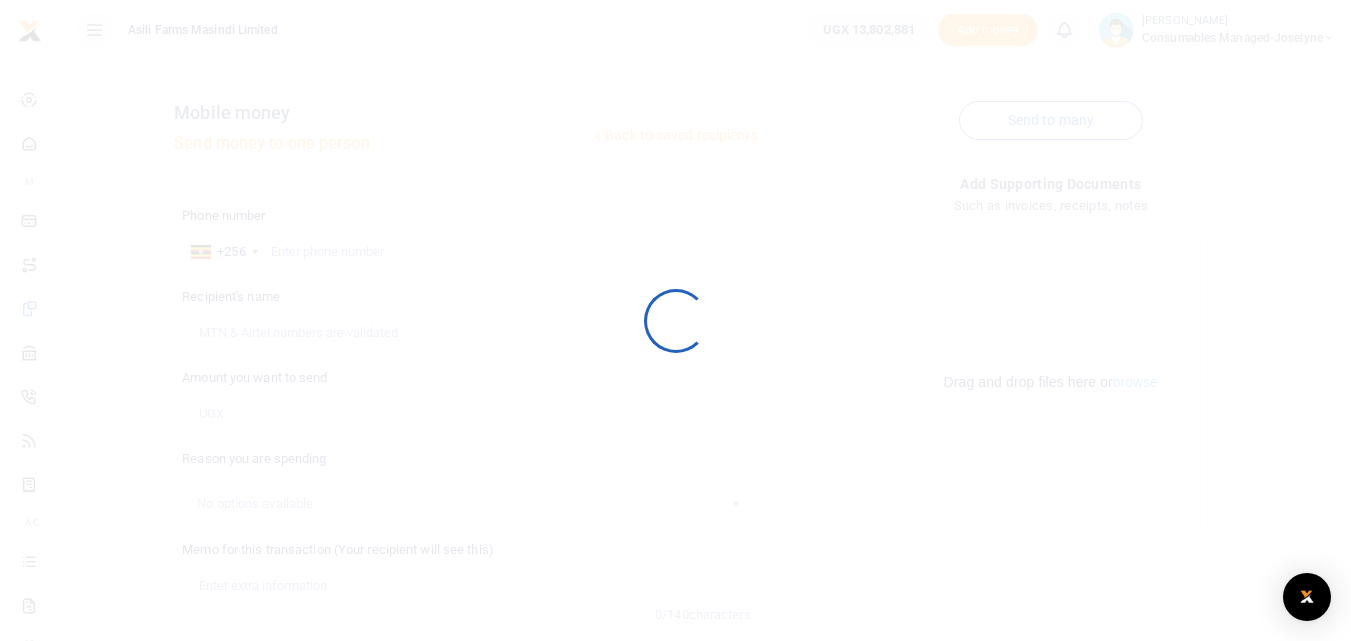 scroll, scrollTop: 209, scrollLeft: 0, axis: vertical 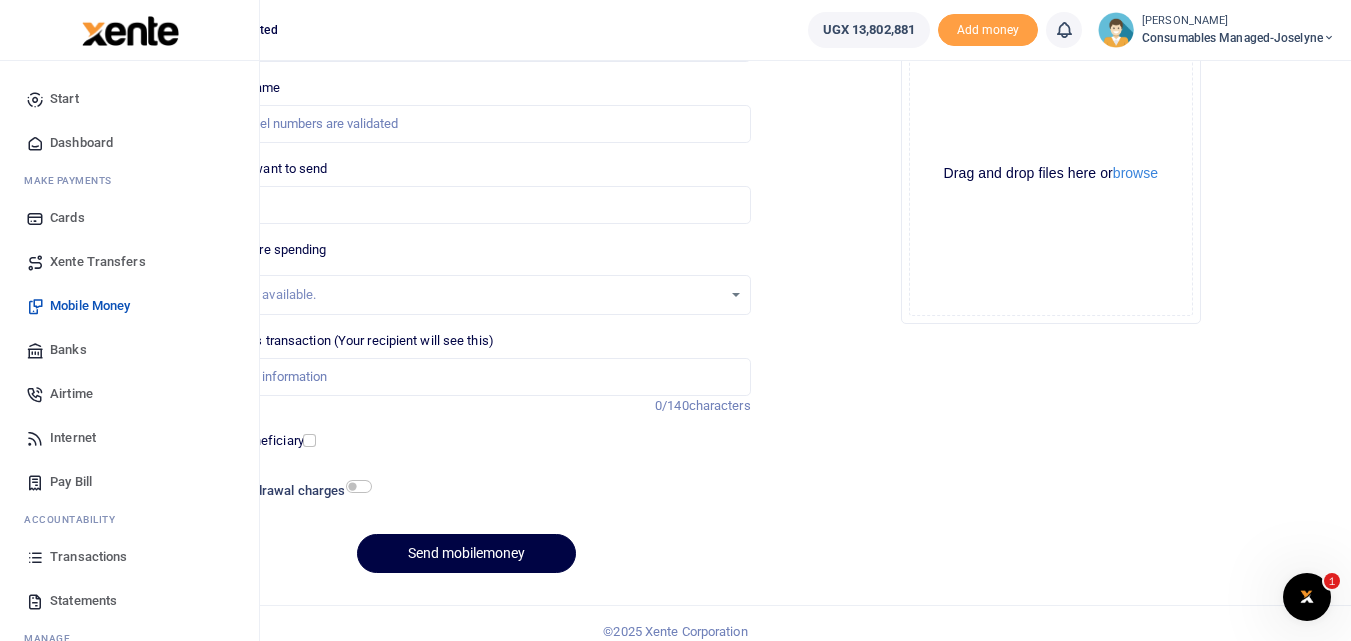 click at bounding box center [35, 557] 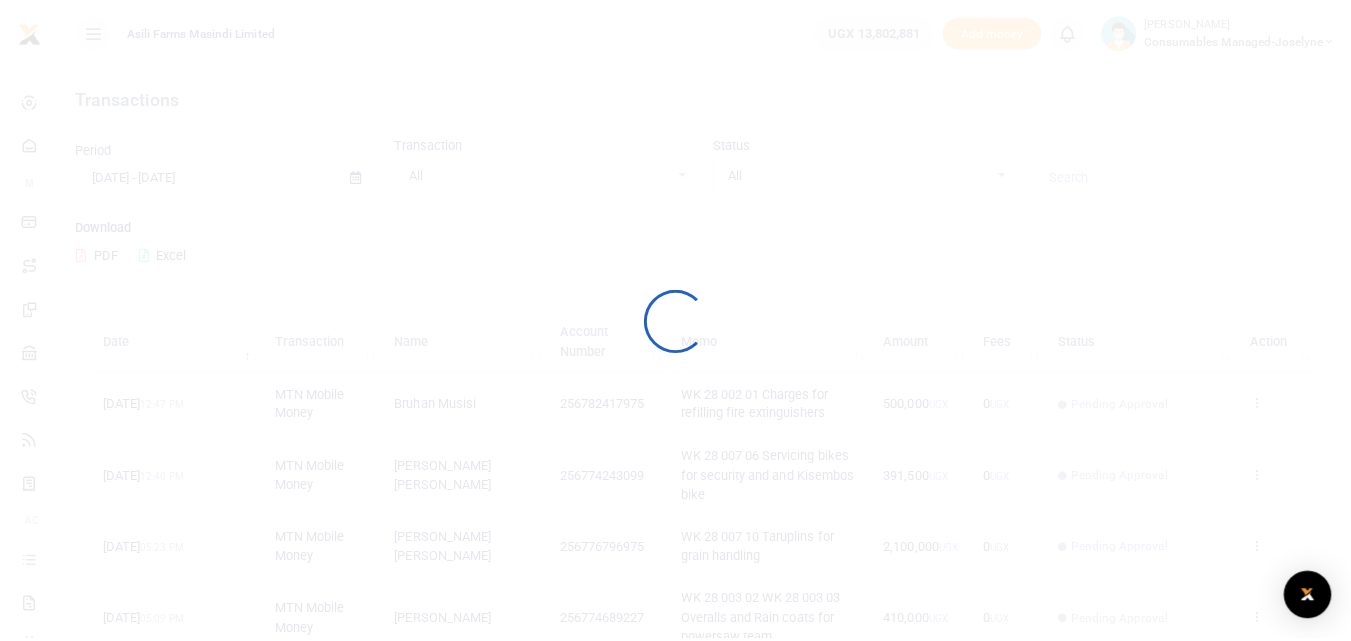 scroll, scrollTop: 0, scrollLeft: 0, axis: both 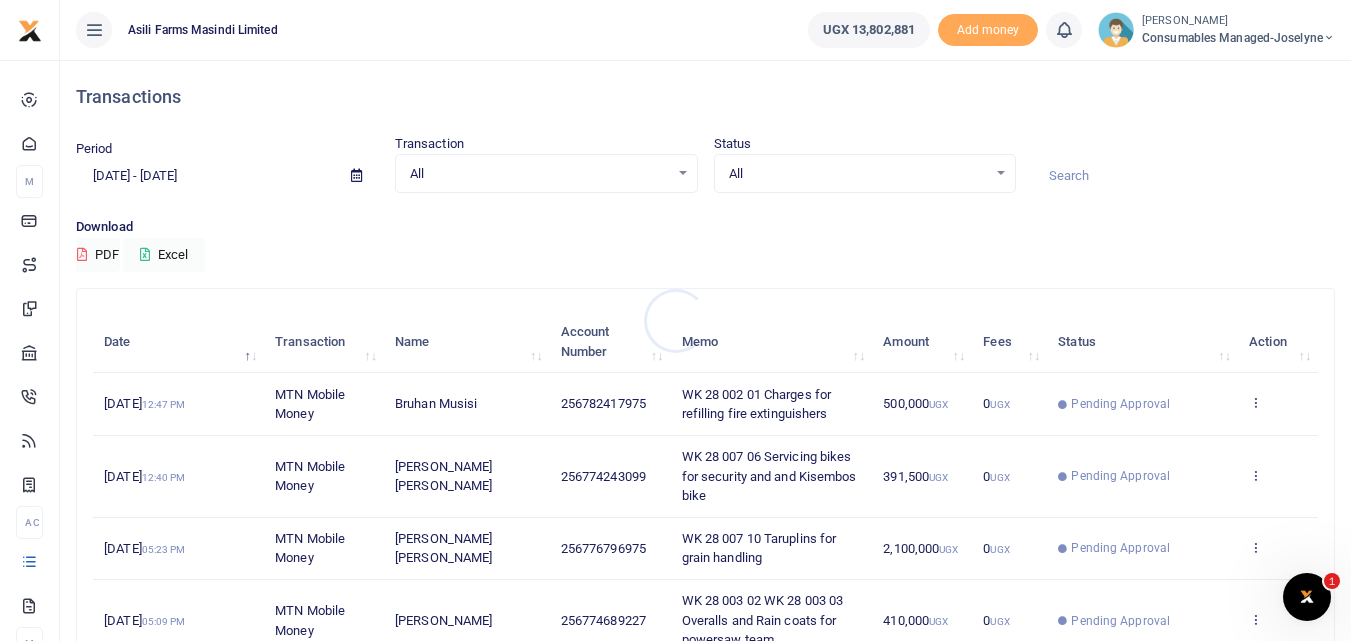 click at bounding box center (675, 320) 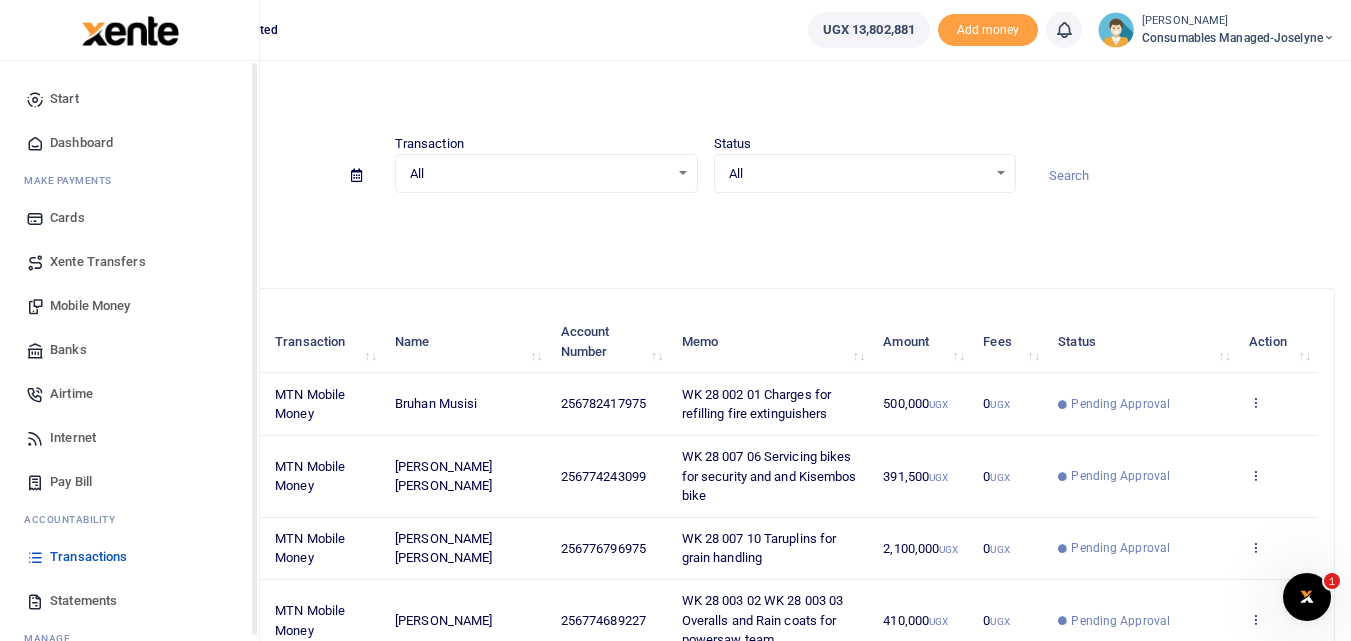 click at bounding box center (35, 557) 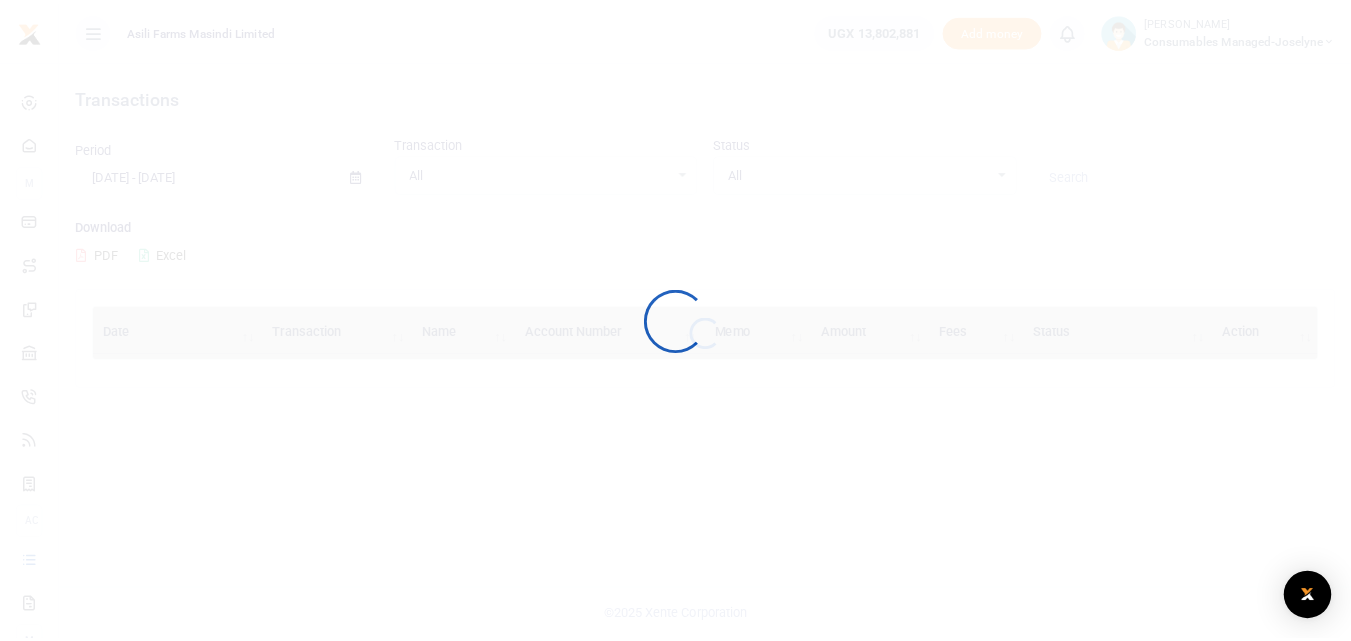 scroll, scrollTop: 0, scrollLeft: 0, axis: both 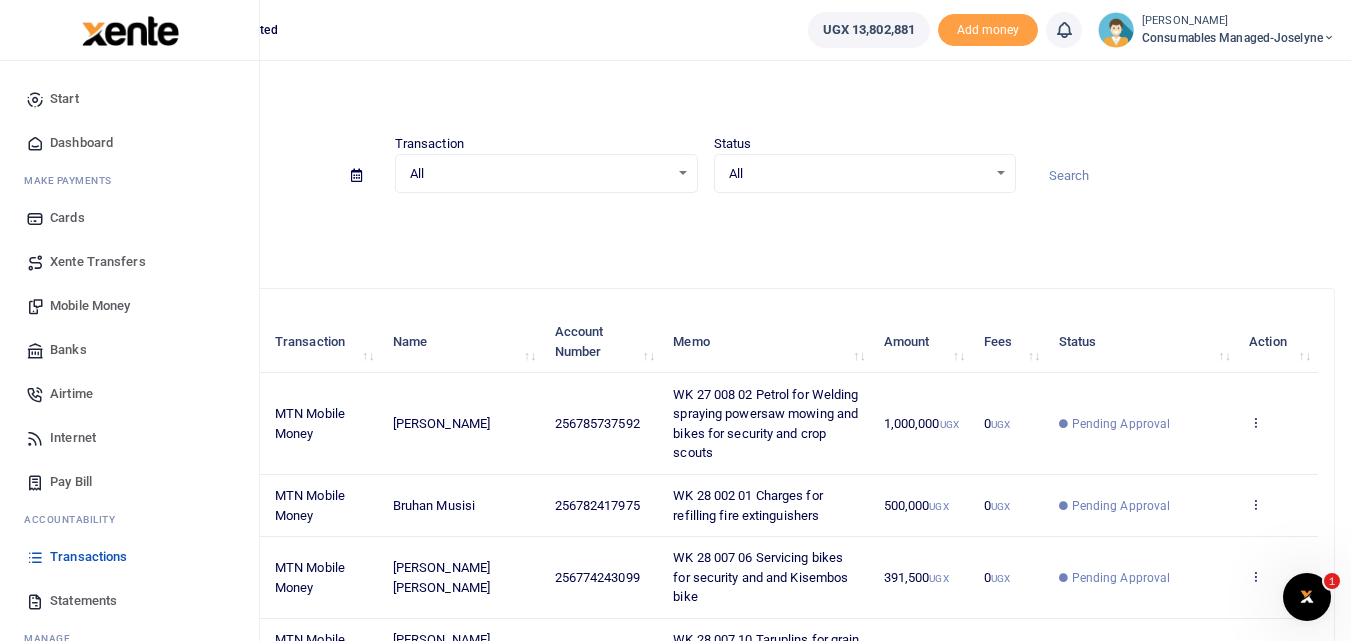 click on "Mobile Money" at bounding box center (90, 306) 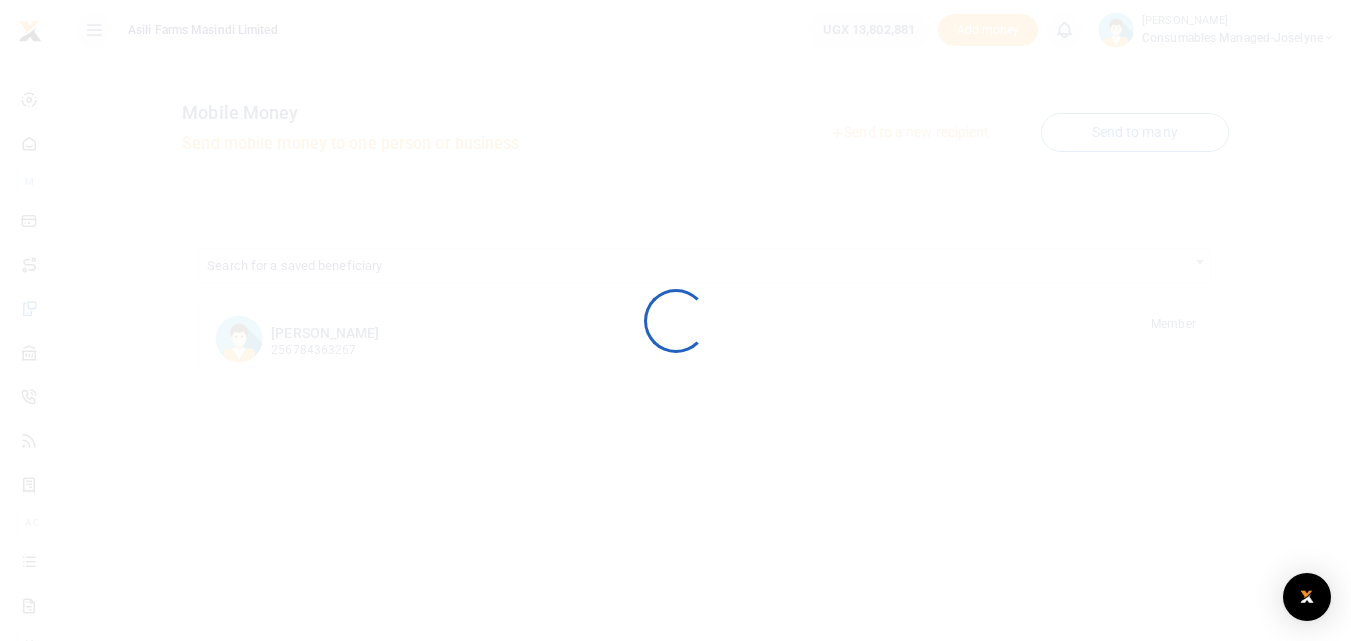 scroll, scrollTop: 0, scrollLeft: 0, axis: both 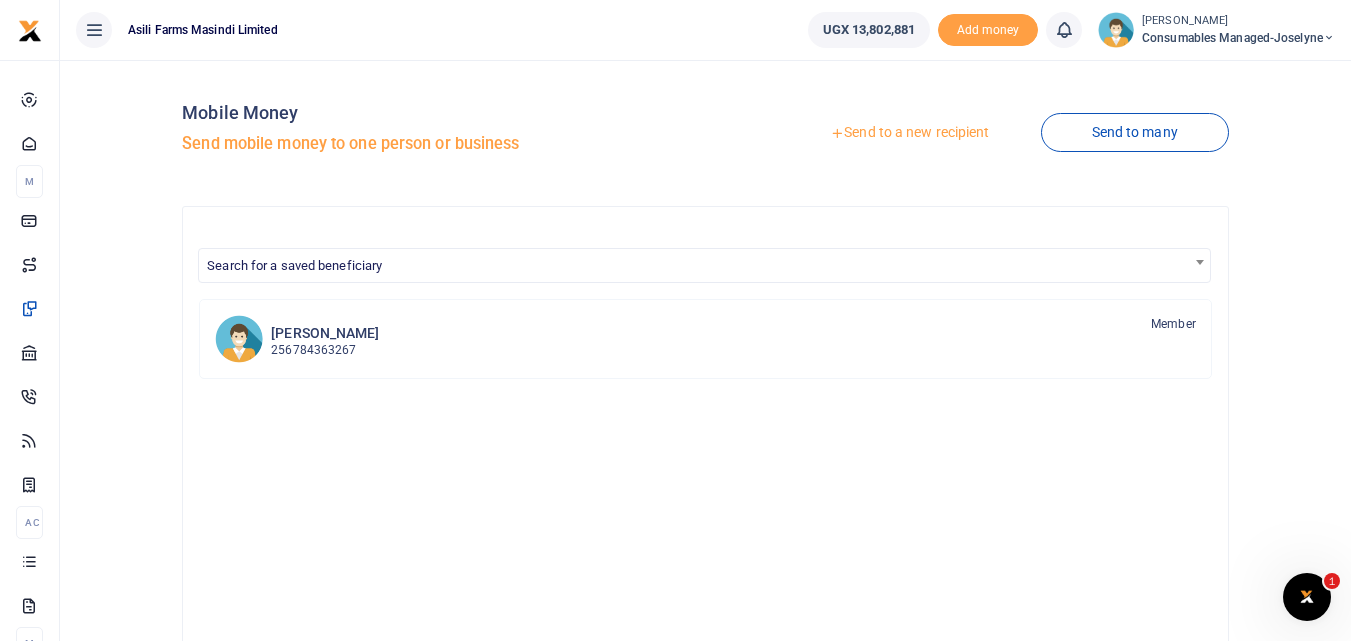 click on "Send to a new recipient" at bounding box center [909, 133] 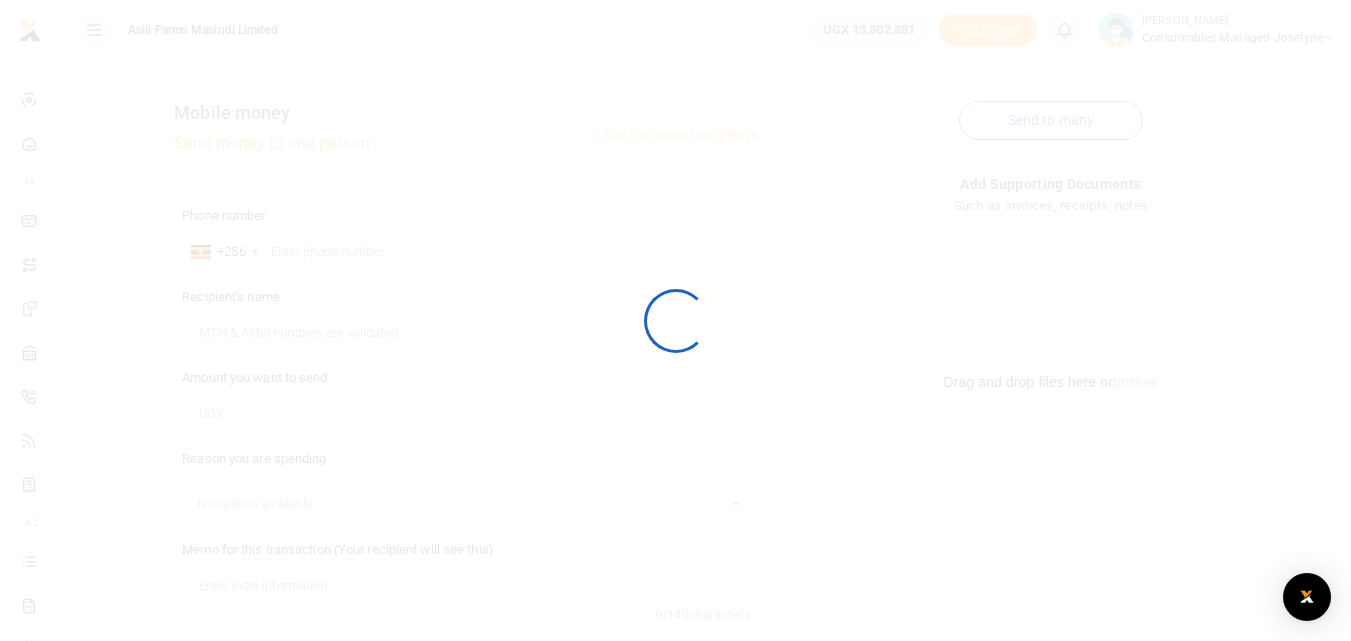 scroll, scrollTop: 0, scrollLeft: 0, axis: both 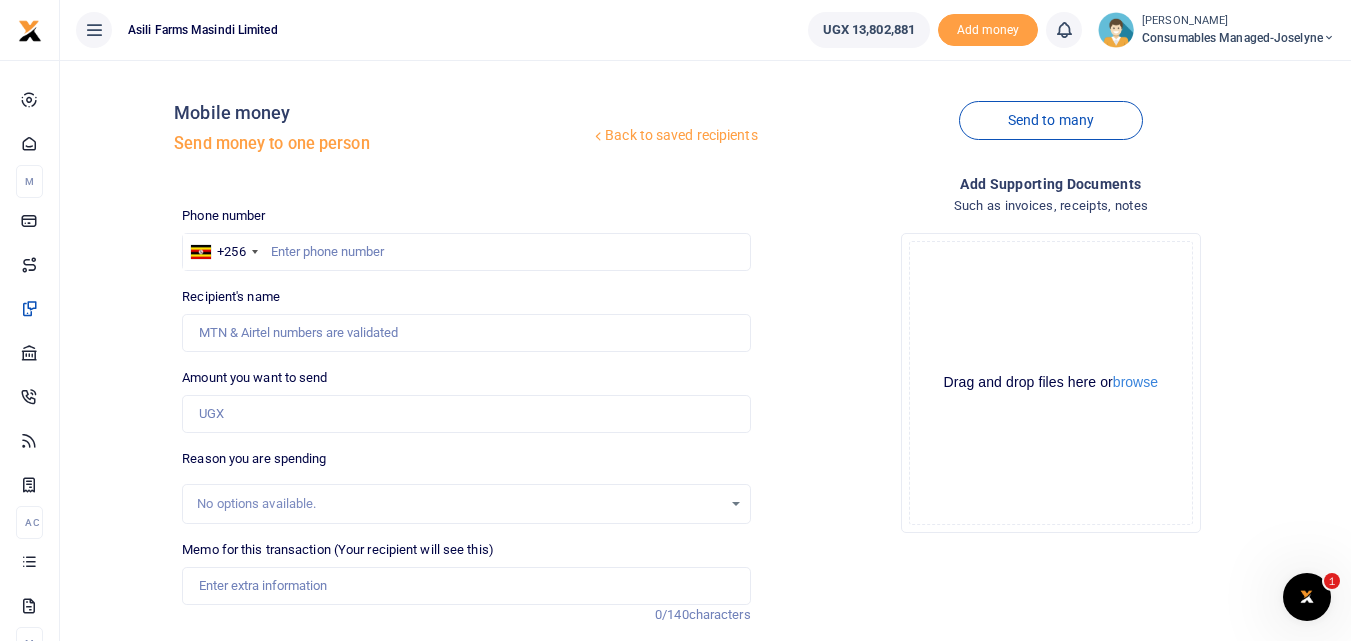 click at bounding box center [675, 320] 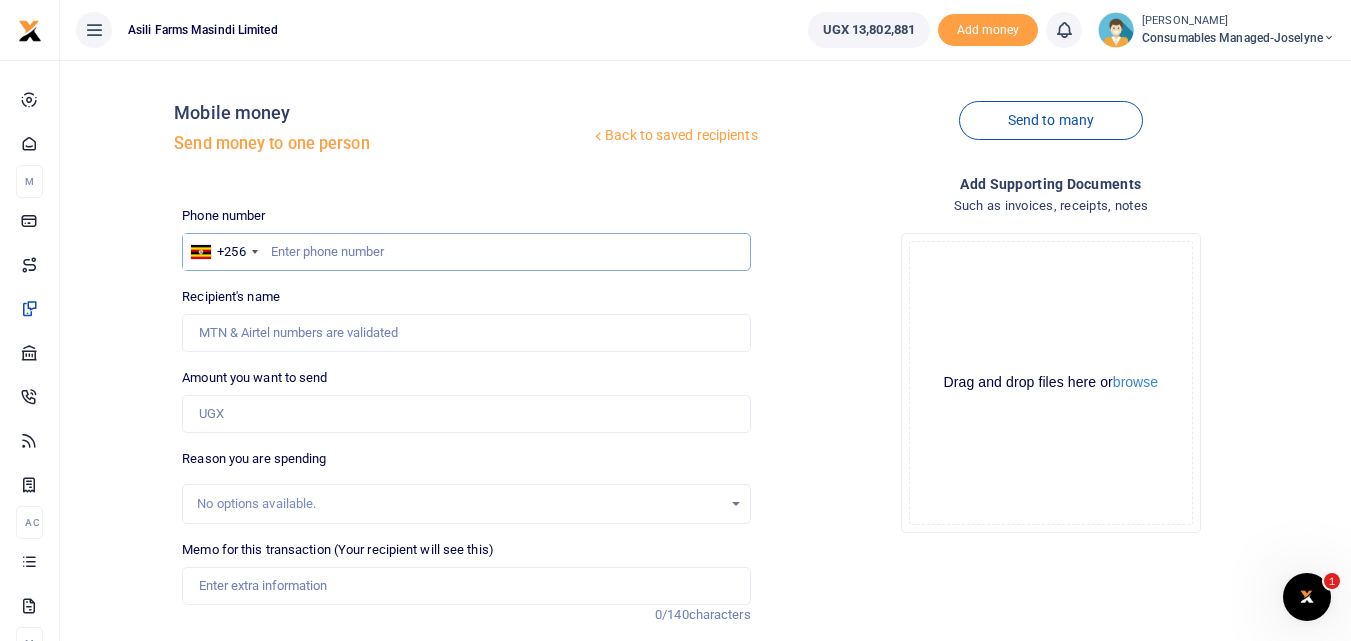 click at bounding box center [466, 252] 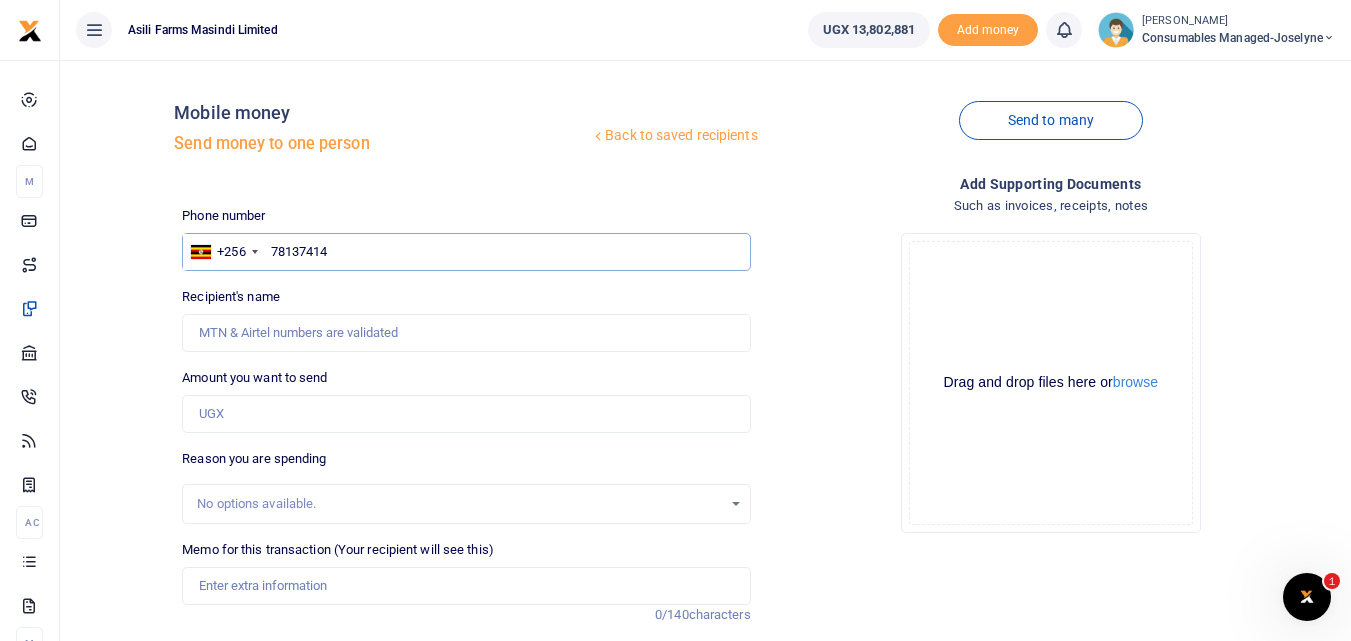 type on "781374144" 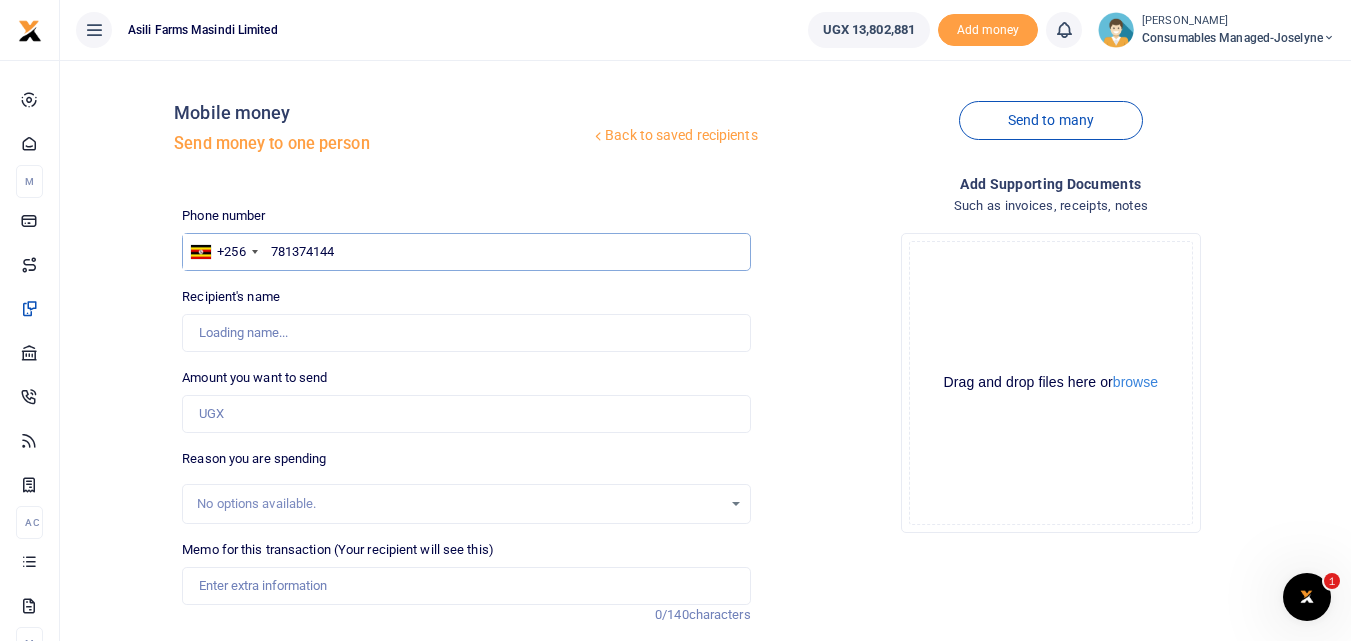 type on "Musinguzi Kanary" 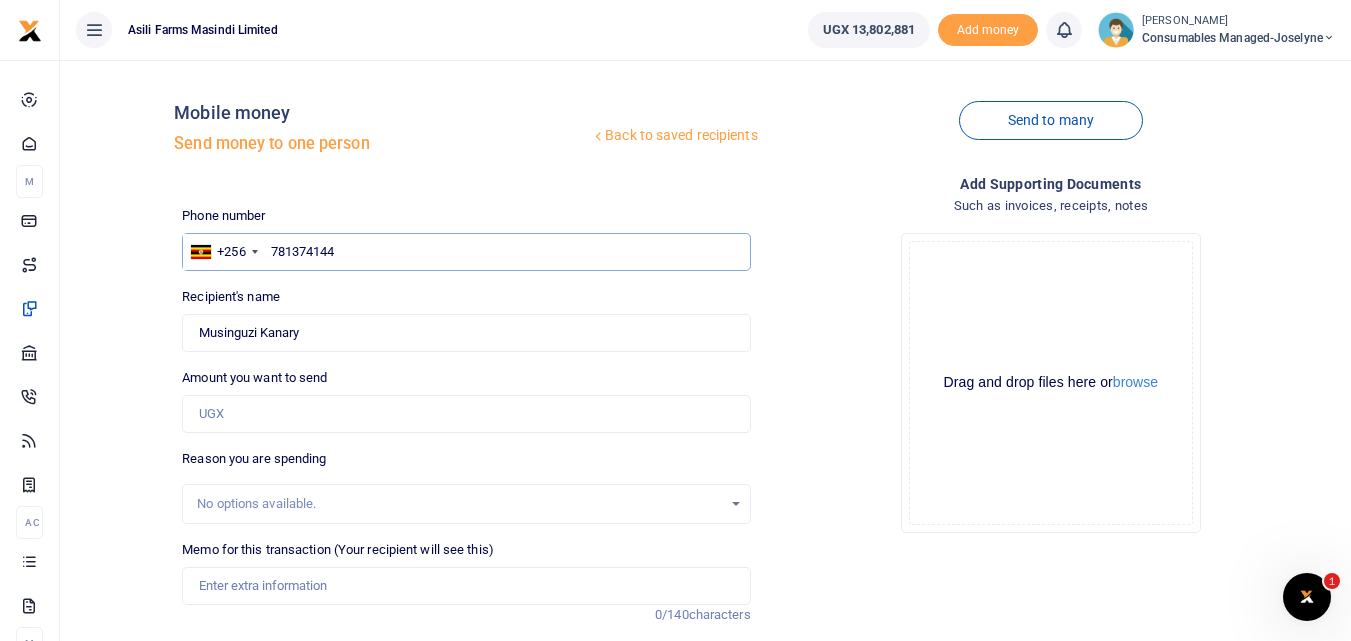 type on "781374144" 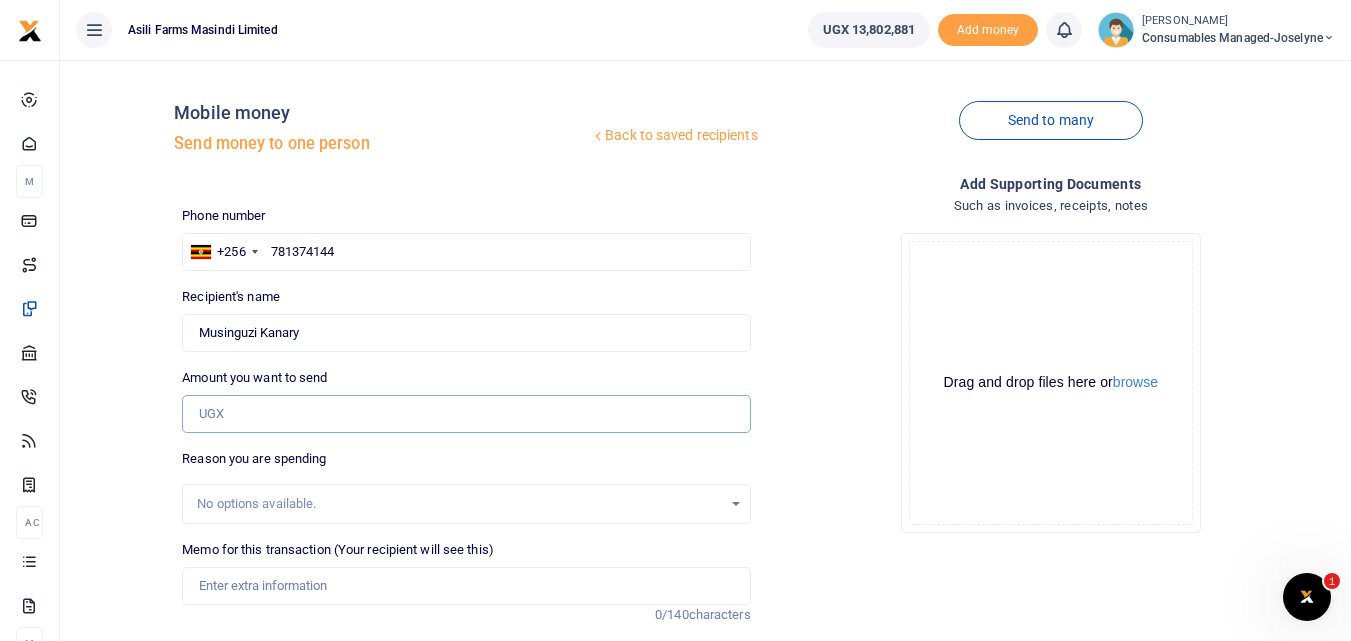 click on "Amount you want to send" at bounding box center (466, 414) 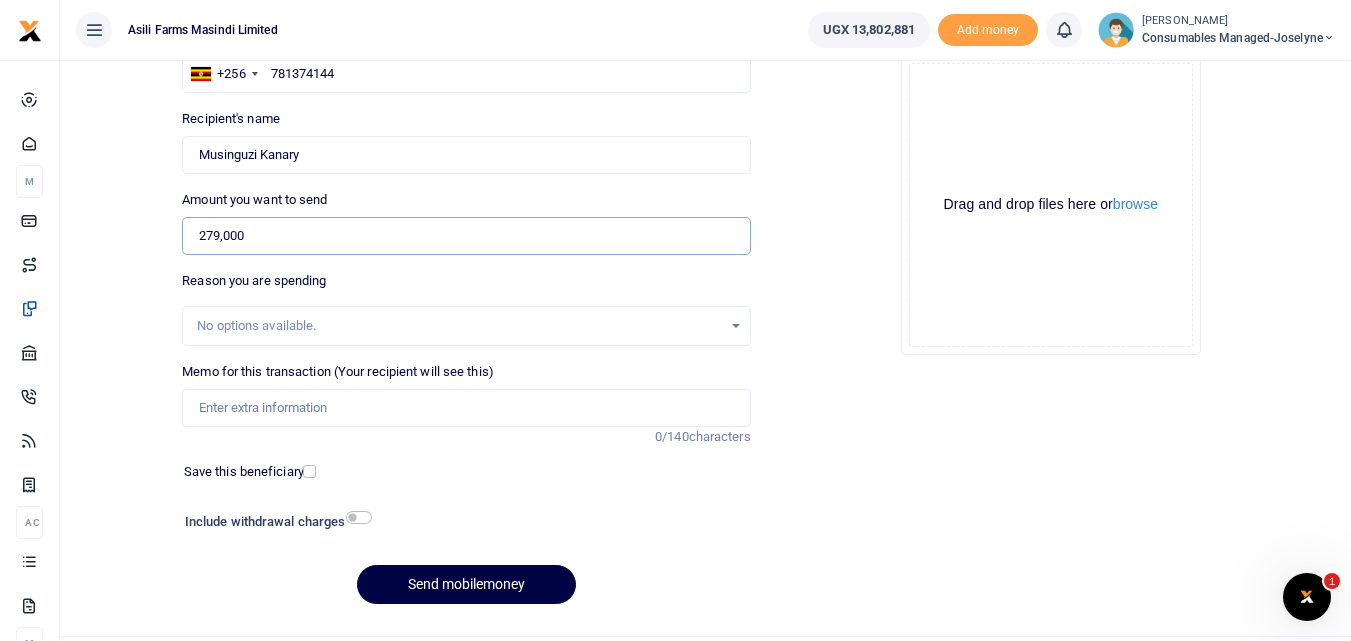 scroll, scrollTop: 181, scrollLeft: 0, axis: vertical 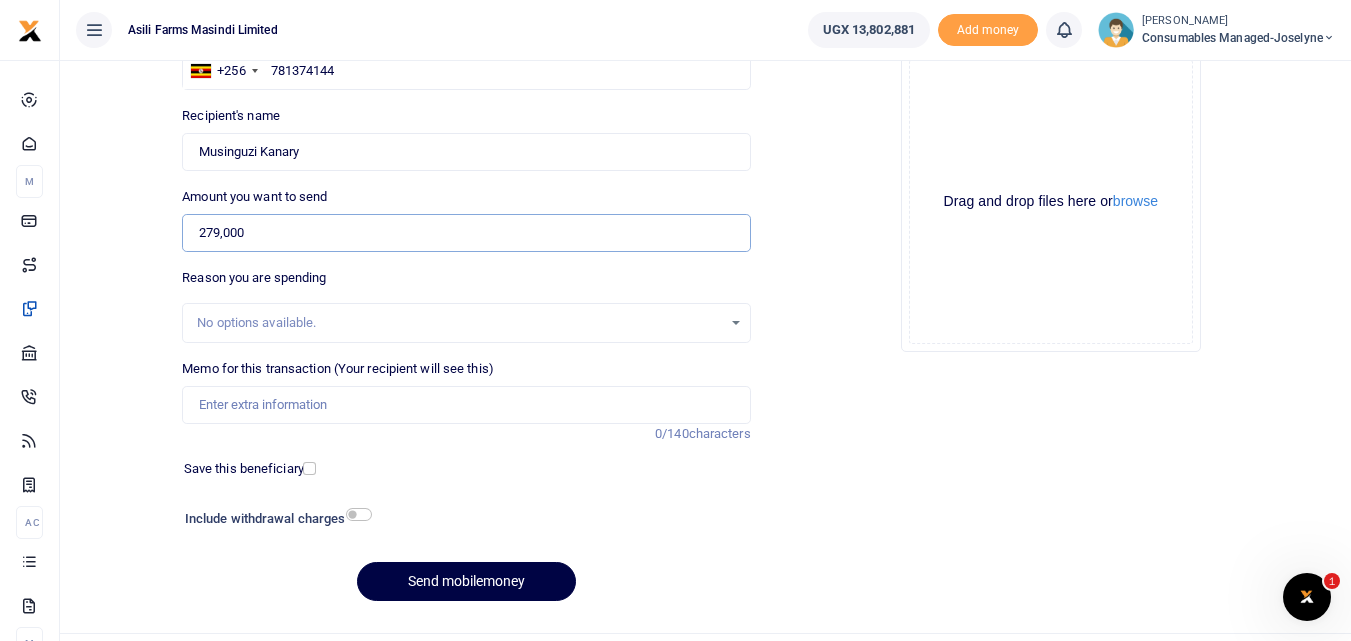 type on "279,000" 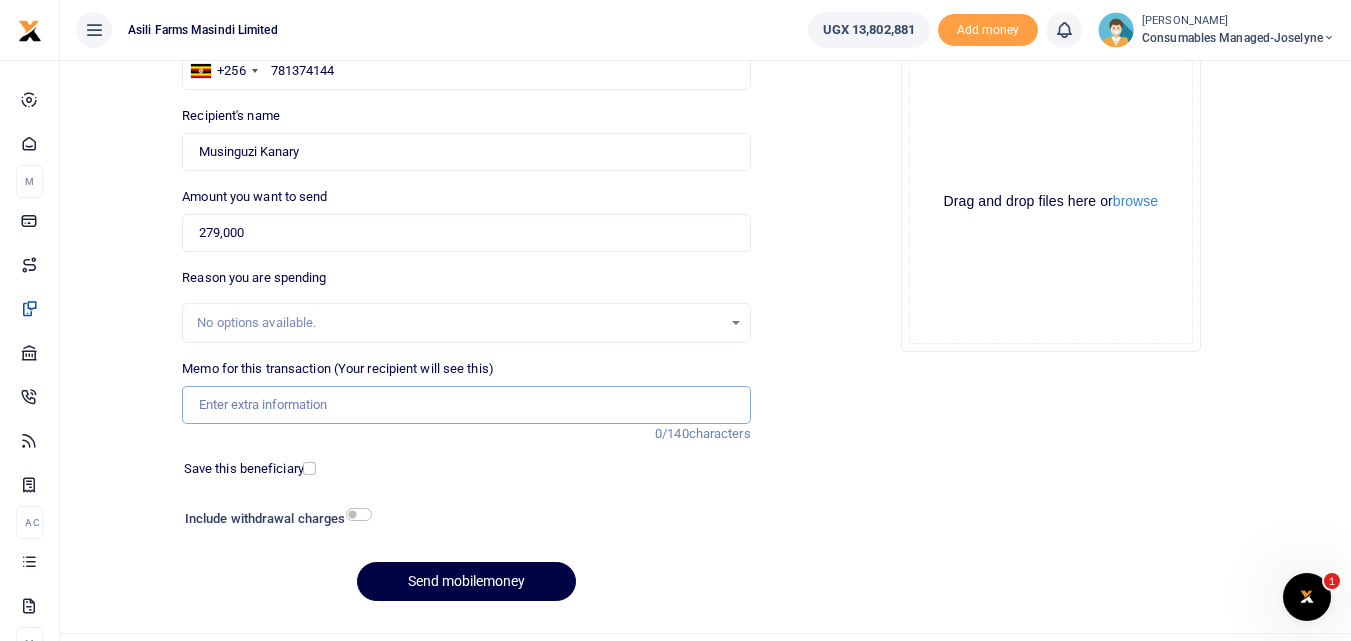 click on "Memo for this transaction (Your recipient will see this)" at bounding box center [466, 405] 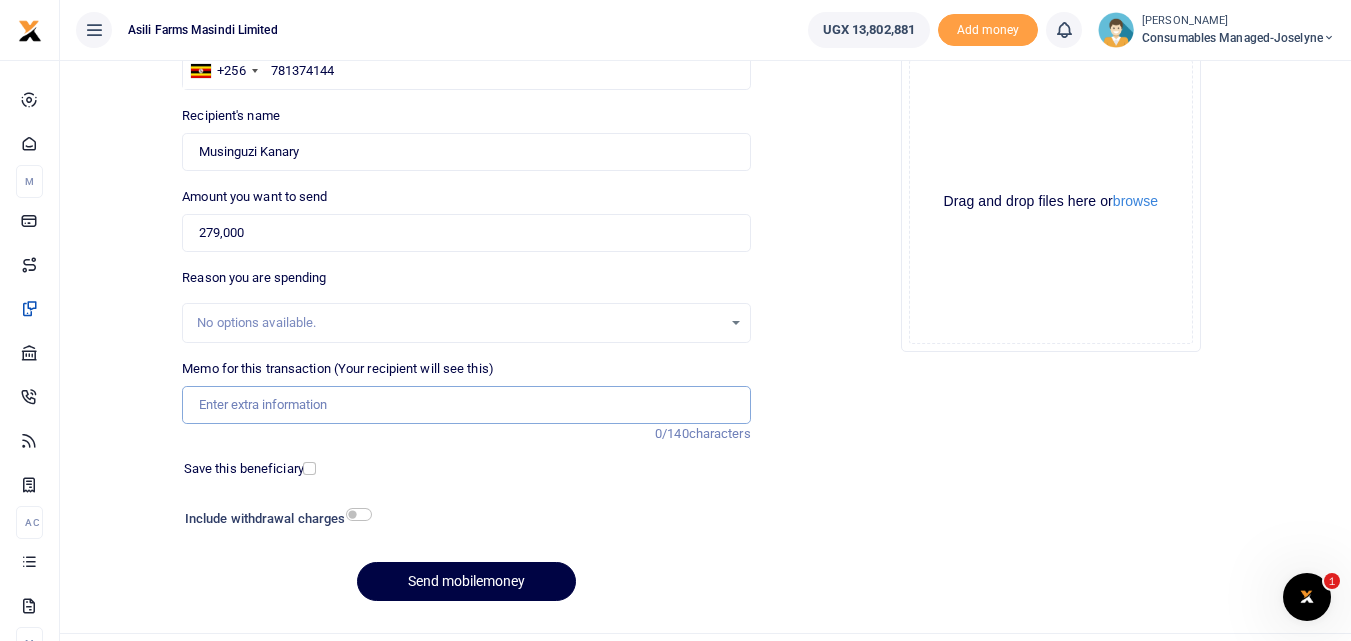 paste on "WK 27 /001 / 21" 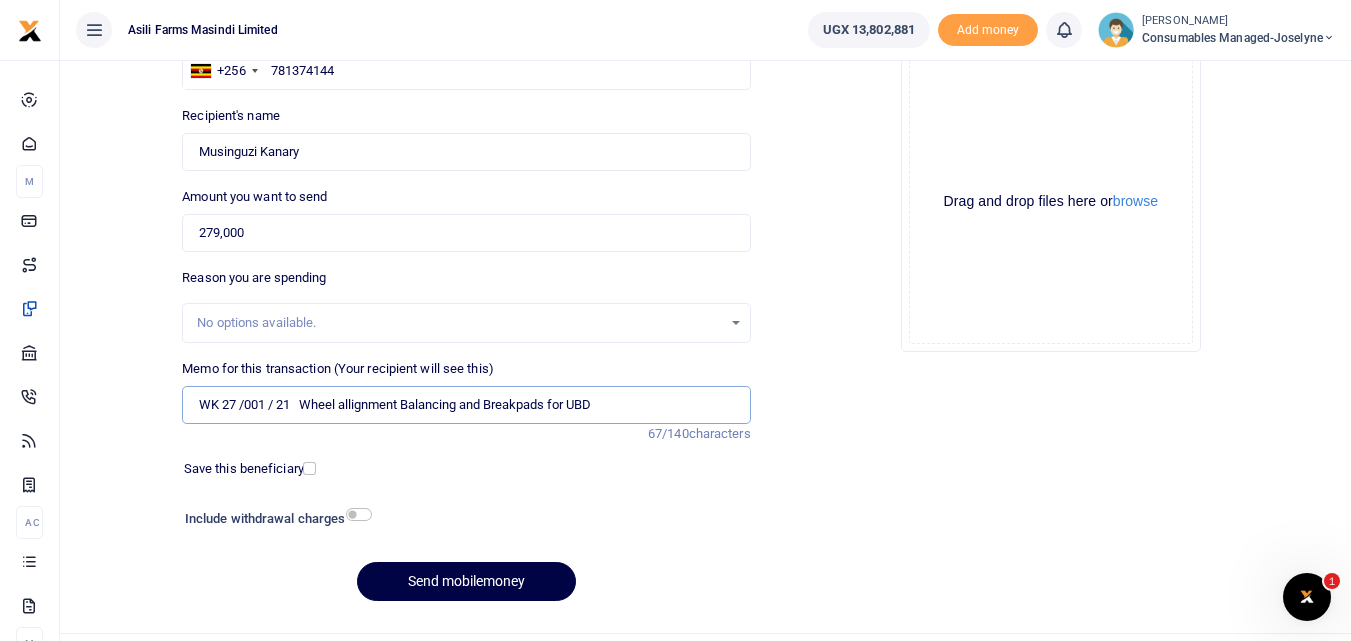 click on "WK 27 /001 / 21   Wheel allignment Balancing and Breakpads for UBD" at bounding box center [466, 405] 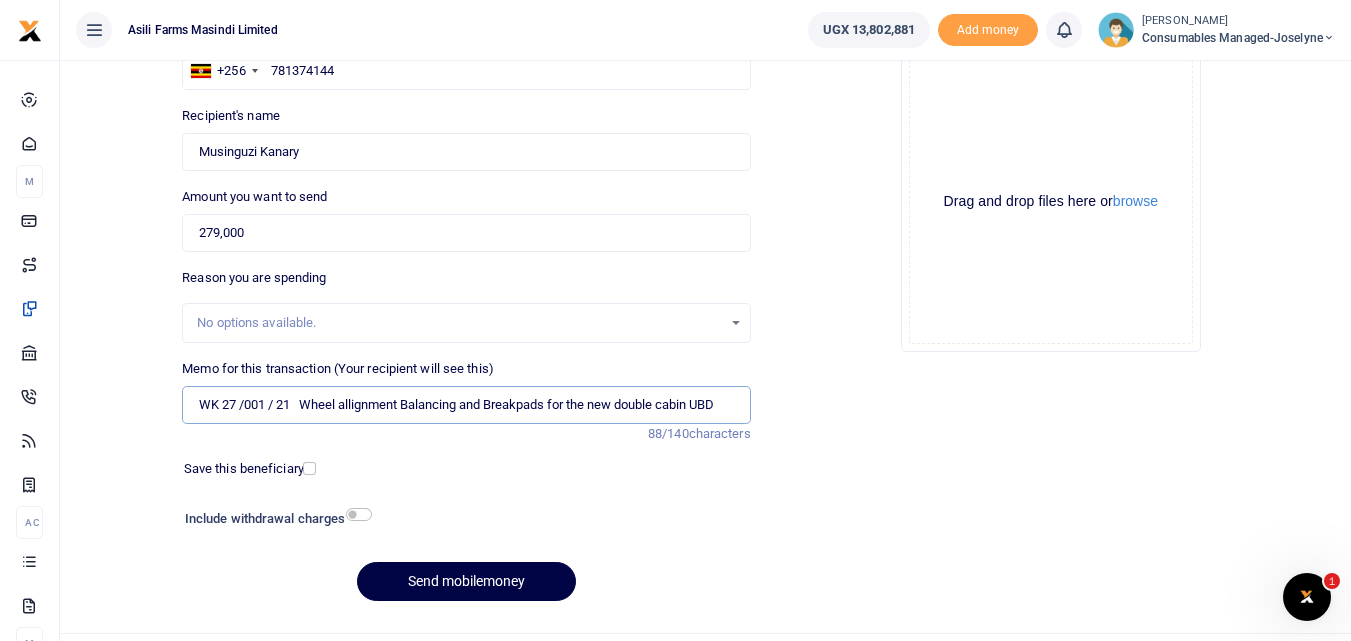 click on "WK 27 /001 / 21   Wheel allignment Balancing and Breakpads for the new double cabin UBD" at bounding box center [466, 405] 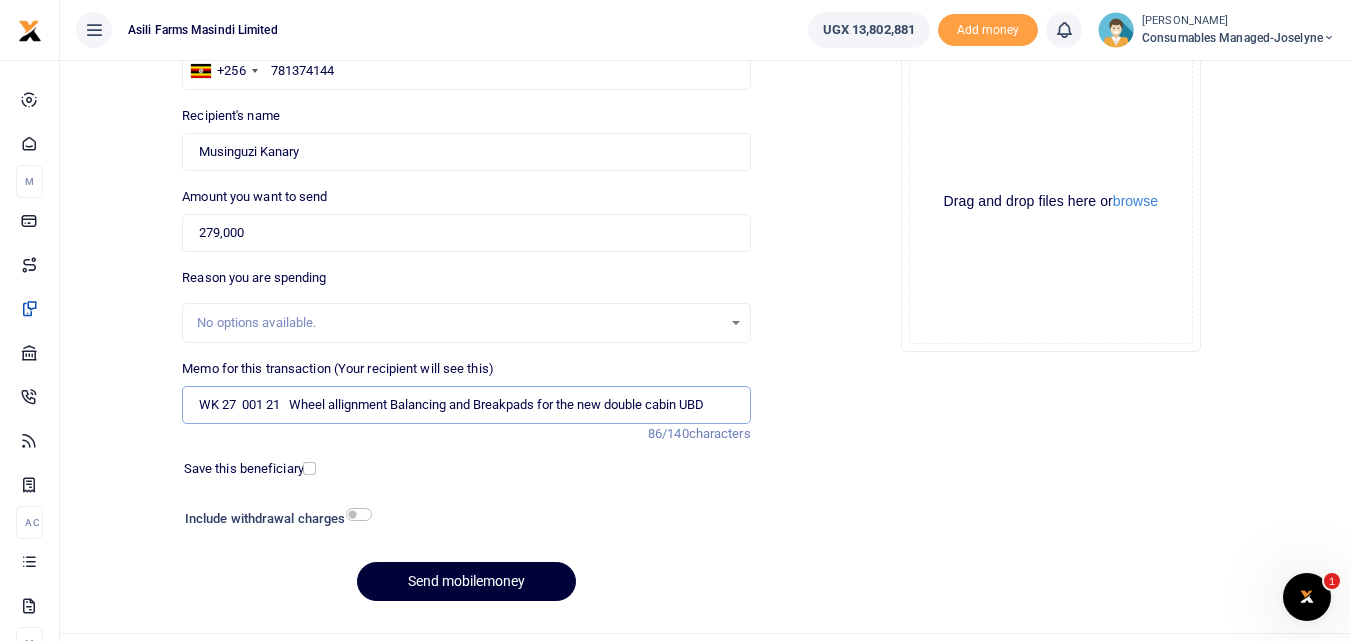type on "WK 27  001 21   Wheel allignment Balancing and Breakpads for the new double cabin UBD" 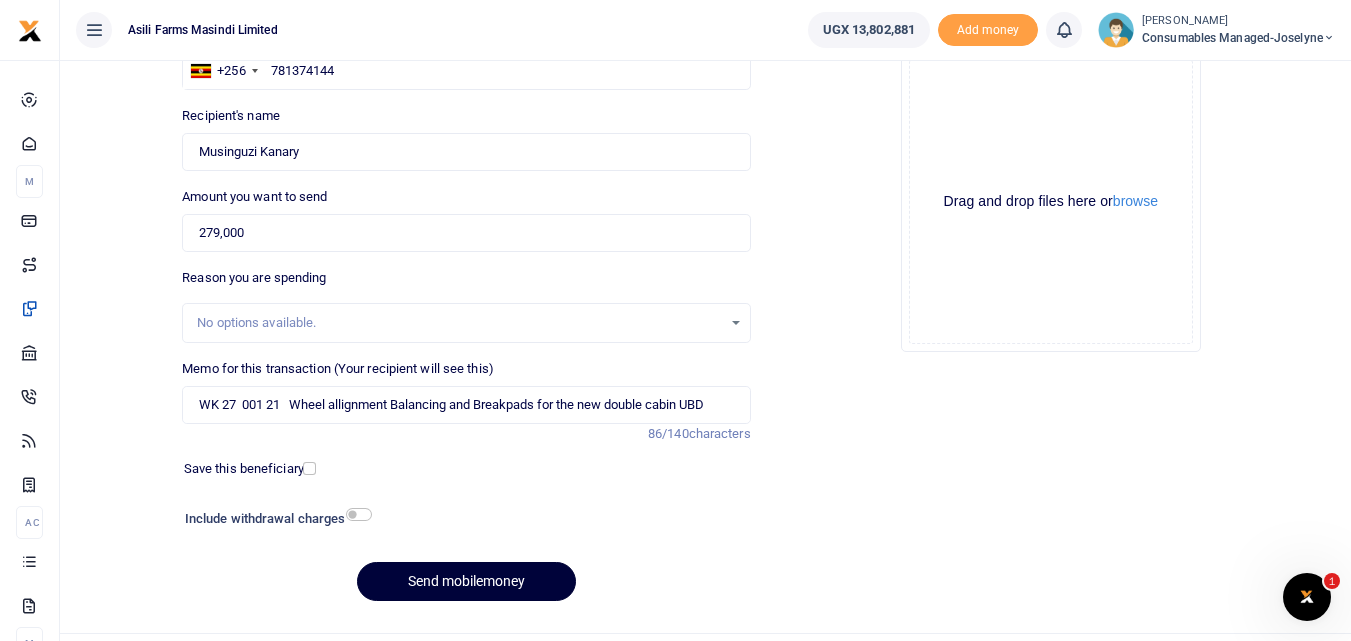 click on "Send mobilemoney" at bounding box center [466, 581] 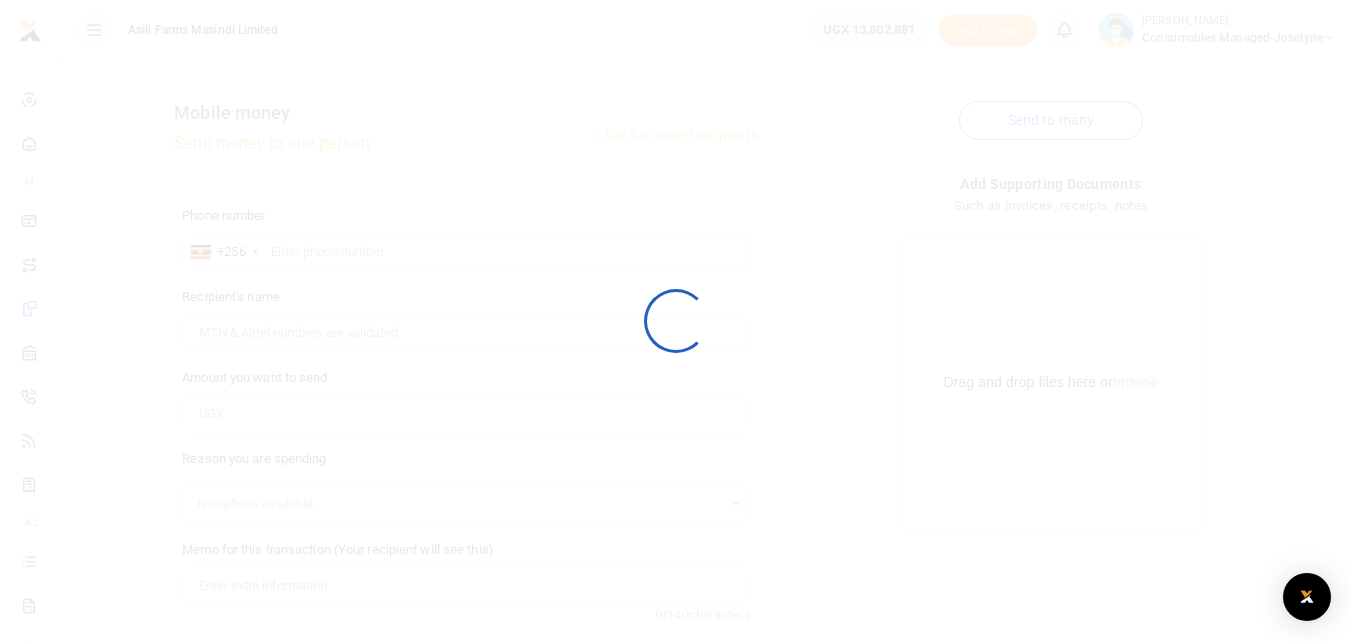 scroll, scrollTop: 181, scrollLeft: 0, axis: vertical 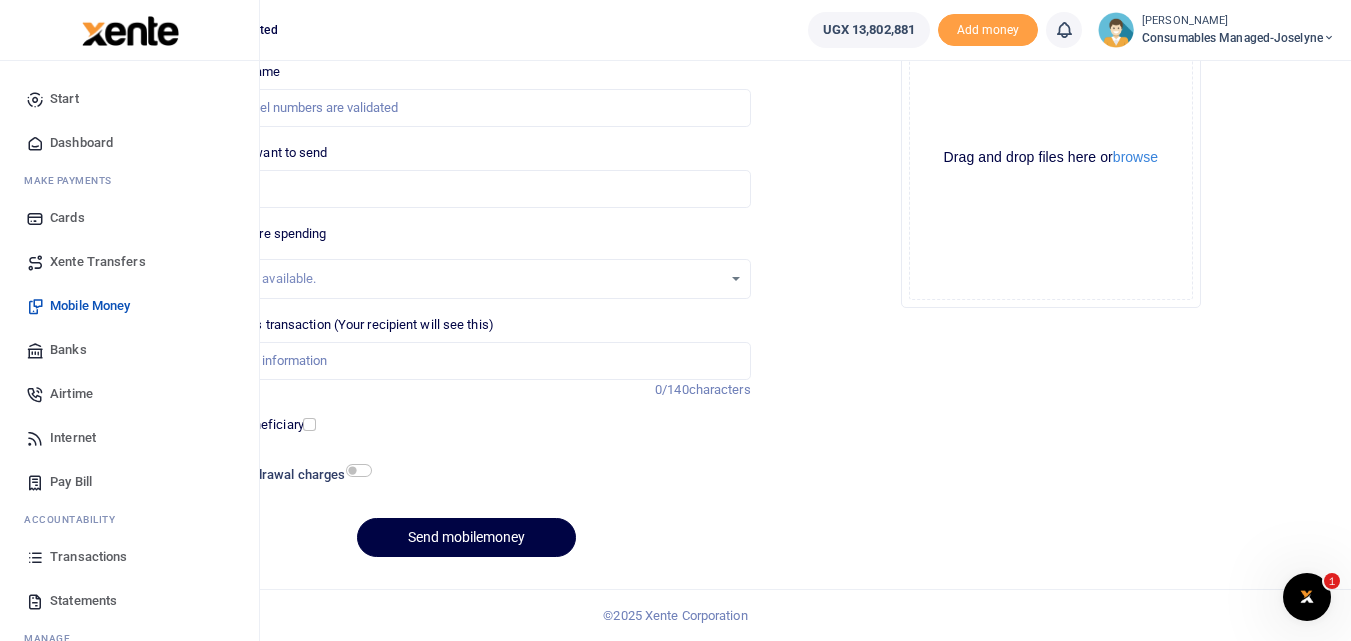 click at bounding box center (35, 557) 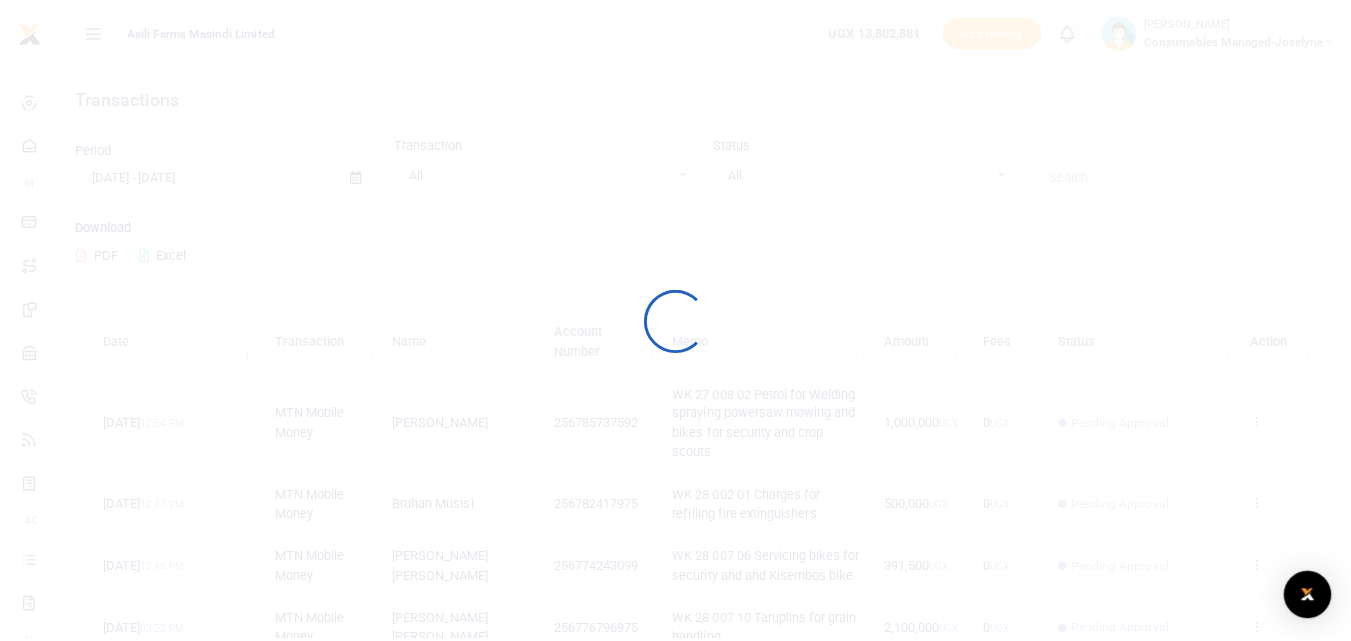 scroll, scrollTop: 0, scrollLeft: 0, axis: both 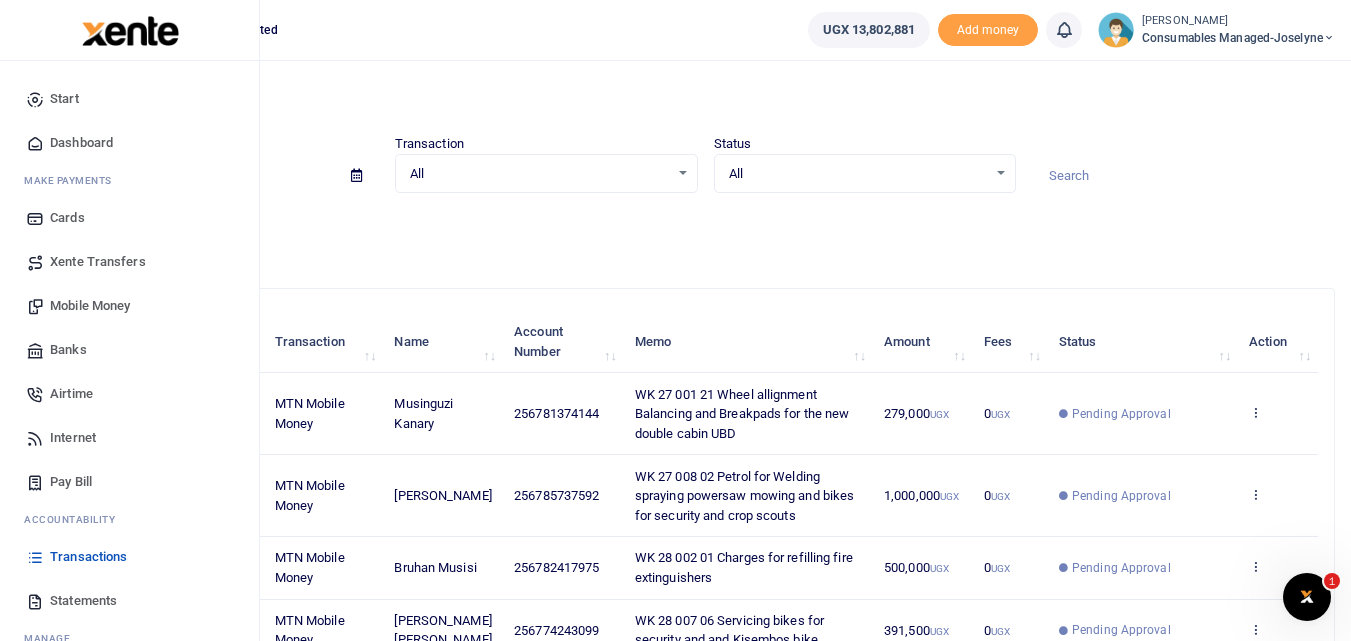 click on "Mobile Money" at bounding box center (90, 306) 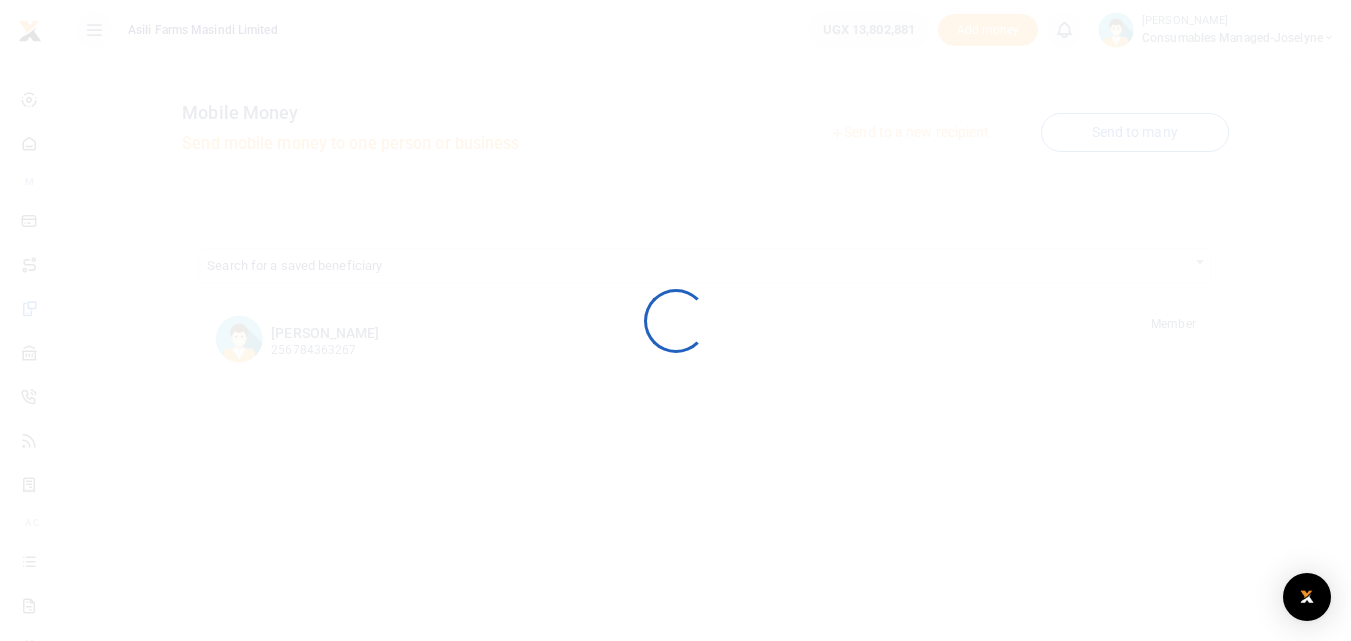 scroll, scrollTop: 0, scrollLeft: 0, axis: both 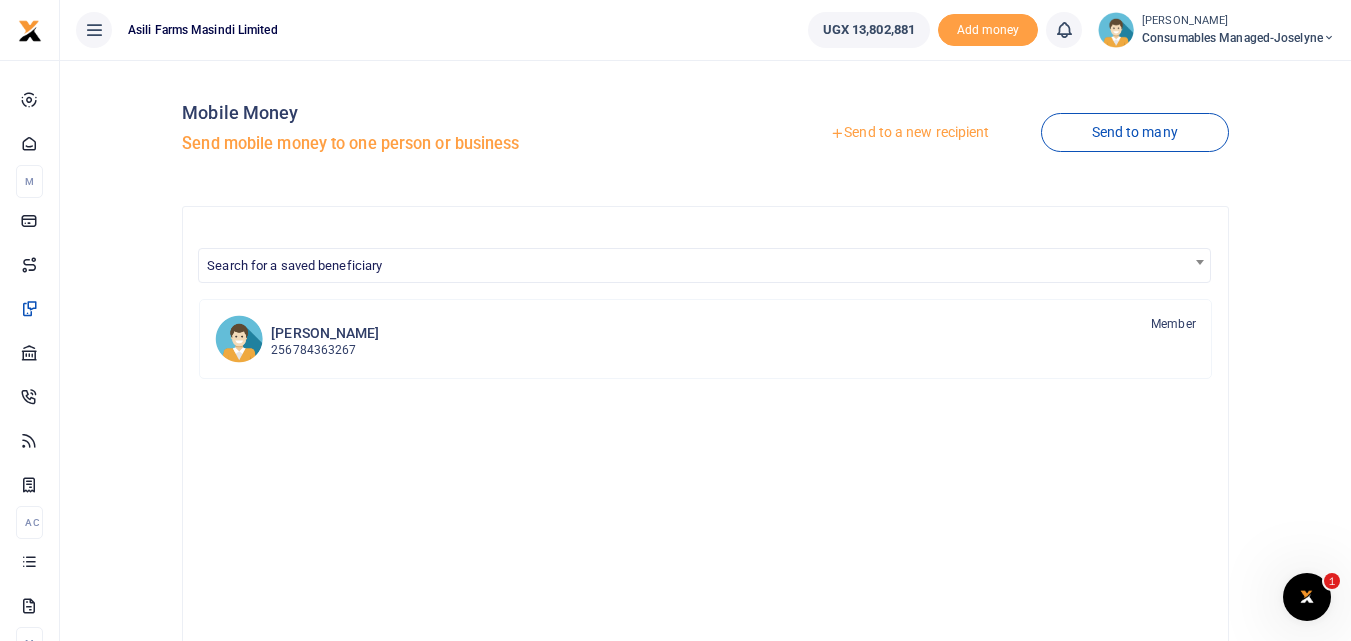 click at bounding box center (675, 320) 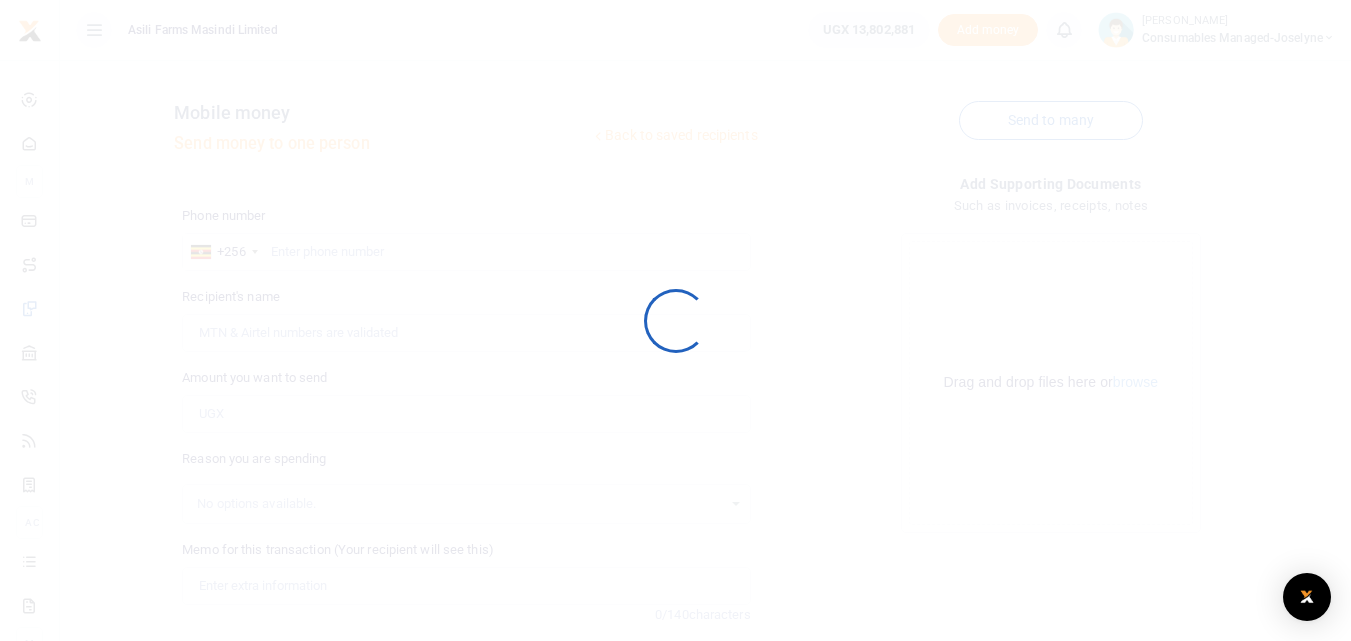 scroll, scrollTop: 0, scrollLeft: 0, axis: both 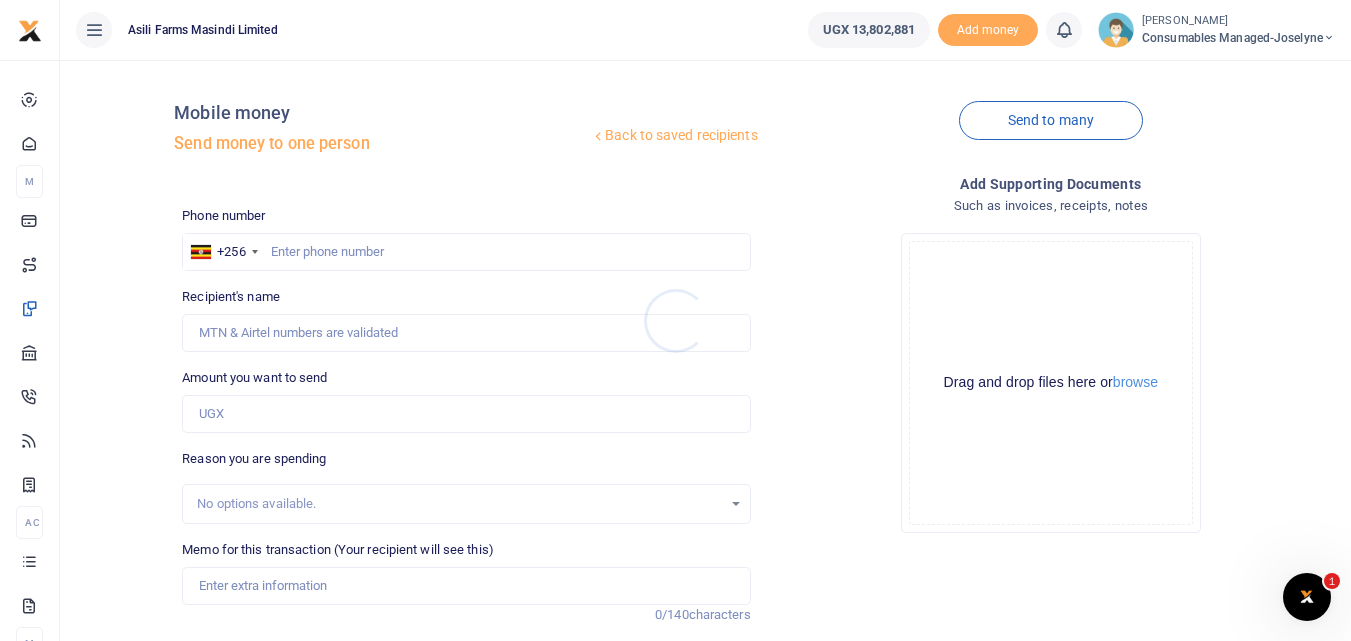 click at bounding box center (675, 320) 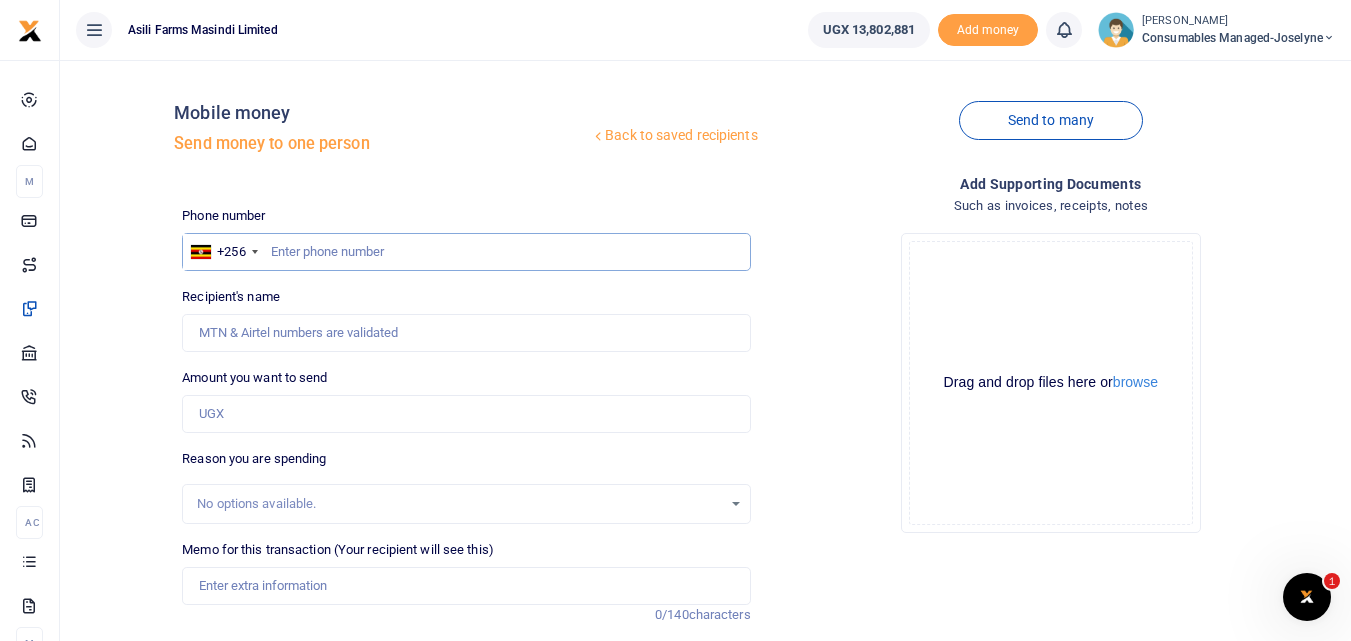 click at bounding box center (466, 252) 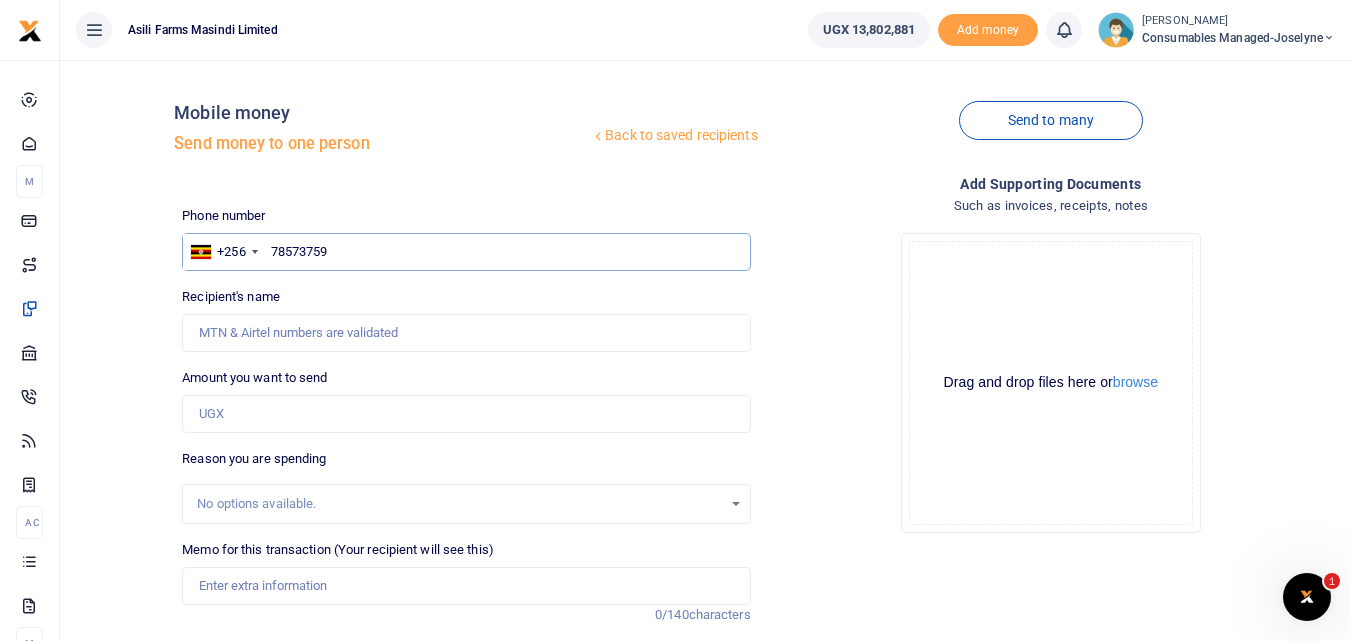 type on "785737592" 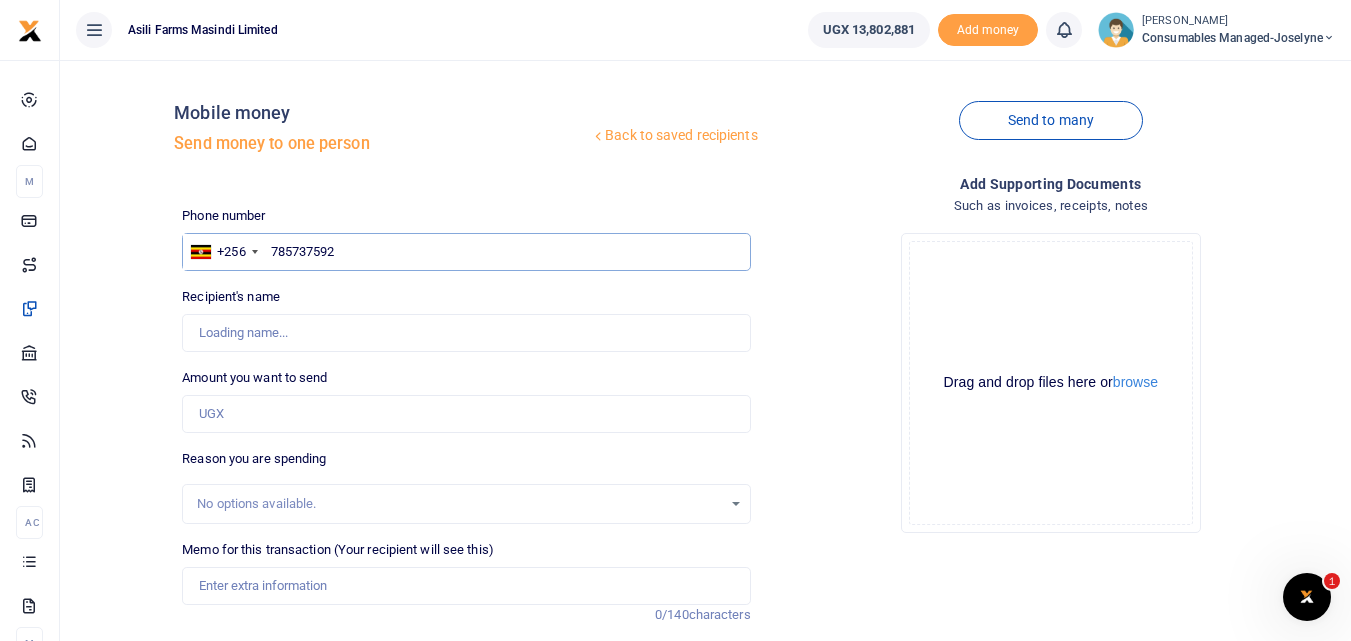 type on "[PERSON_NAME]" 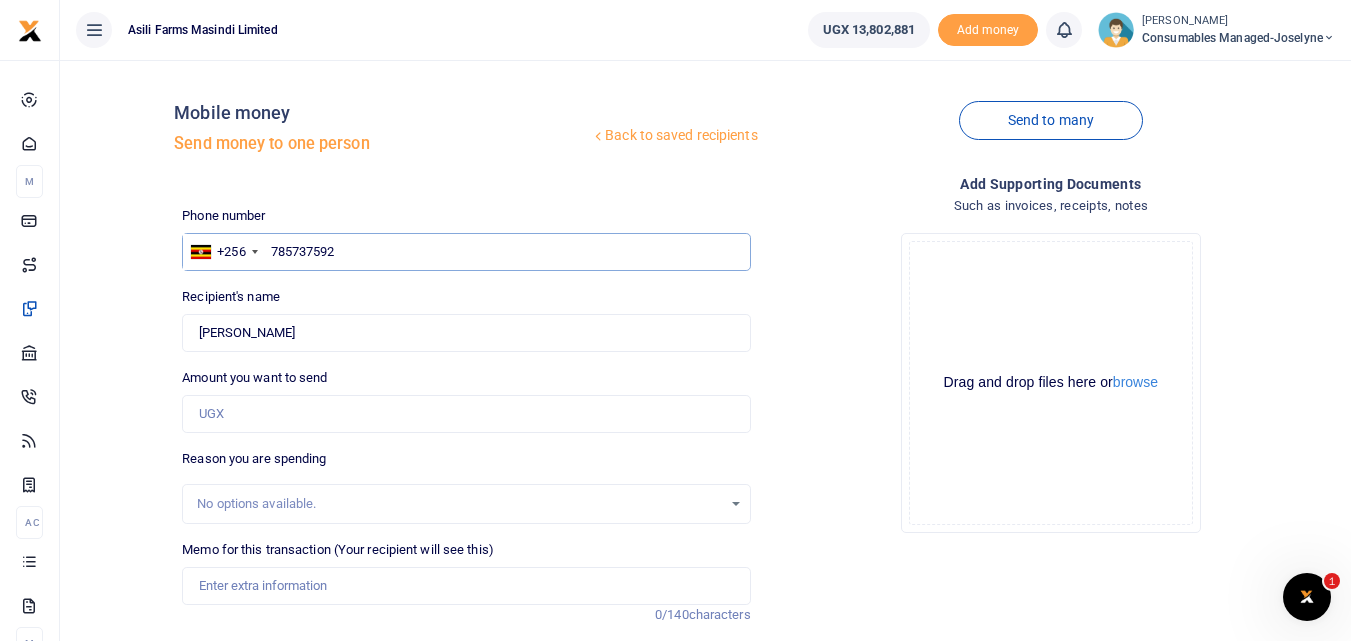 type on "785737592" 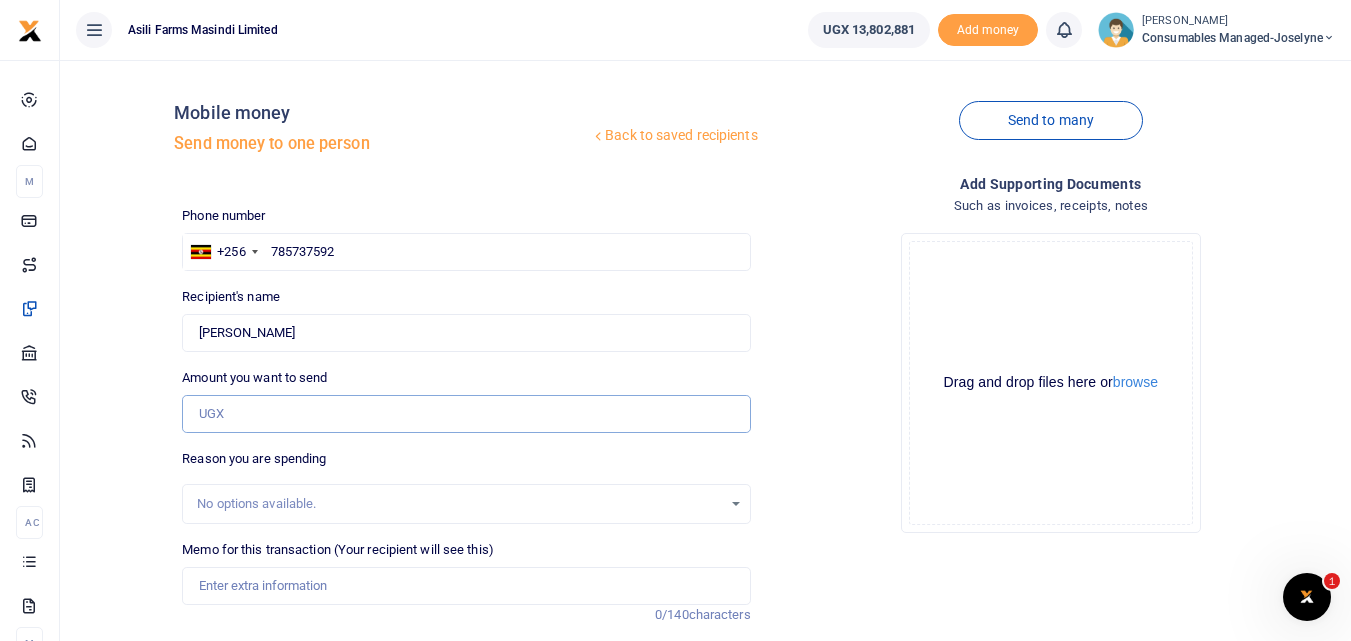 click on "Amount you want to send" at bounding box center (466, 414) 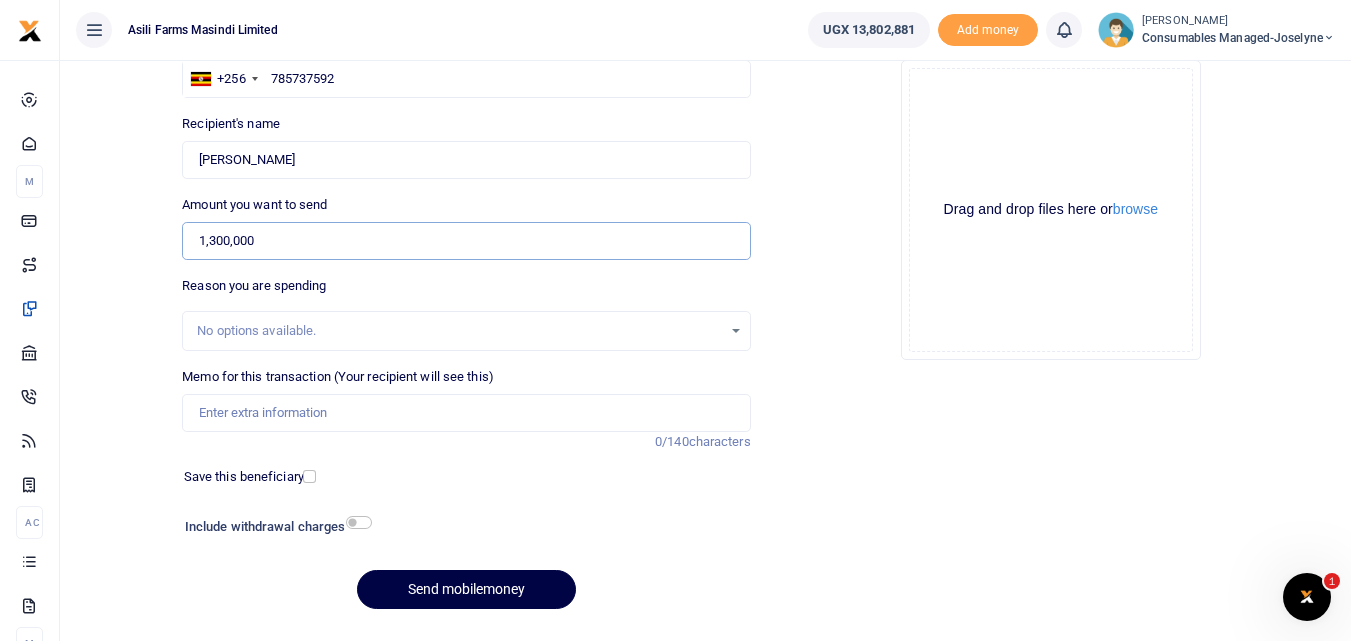 scroll, scrollTop: 182, scrollLeft: 0, axis: vertical 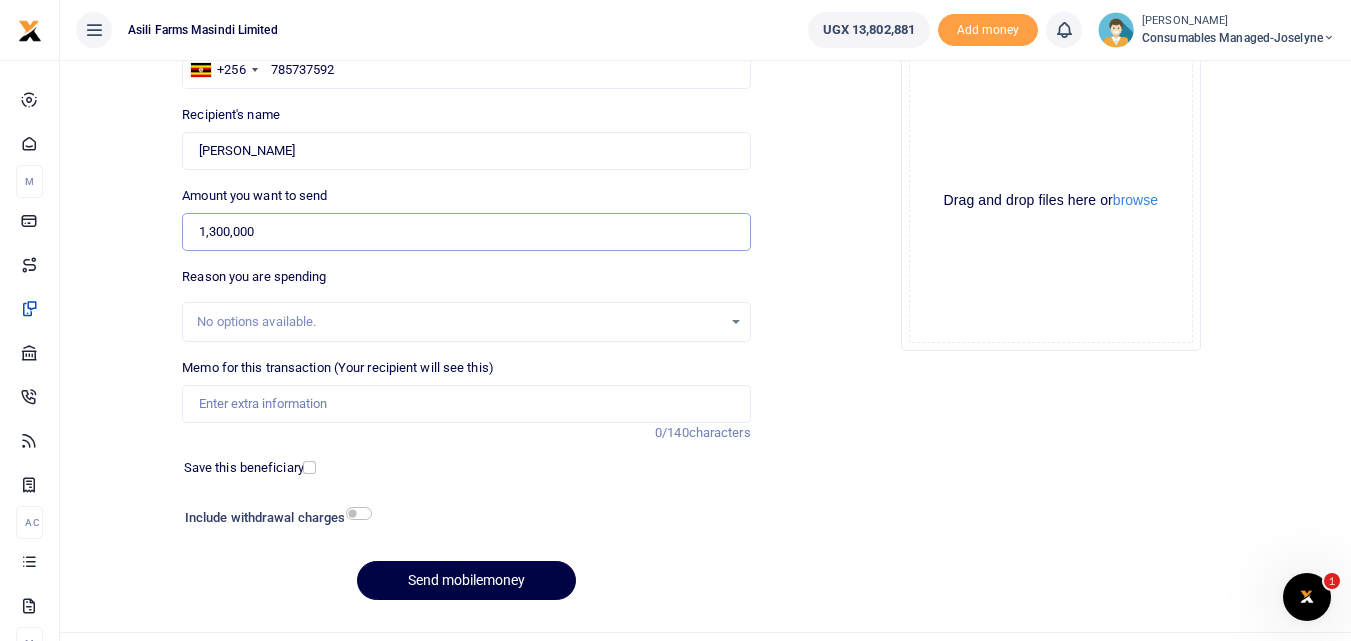 type on "1,300,000" 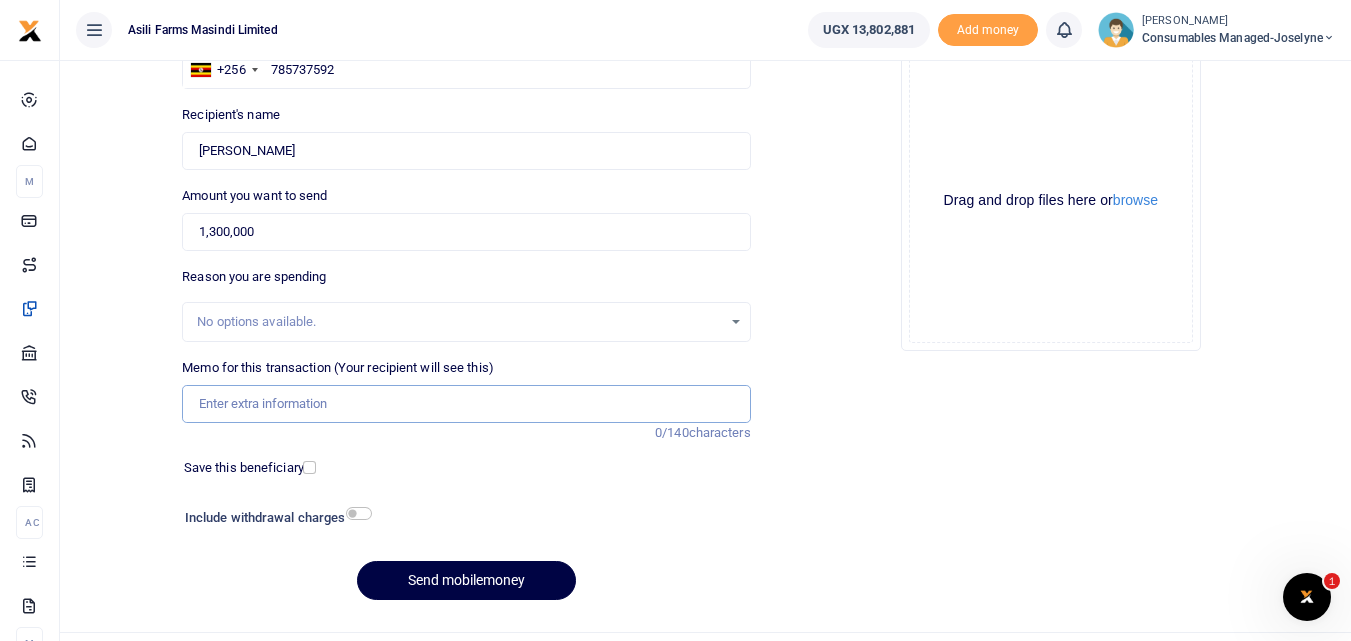 click on "Memo for this transaction (Your recipient will see this)" at bounding box center (466, 404) 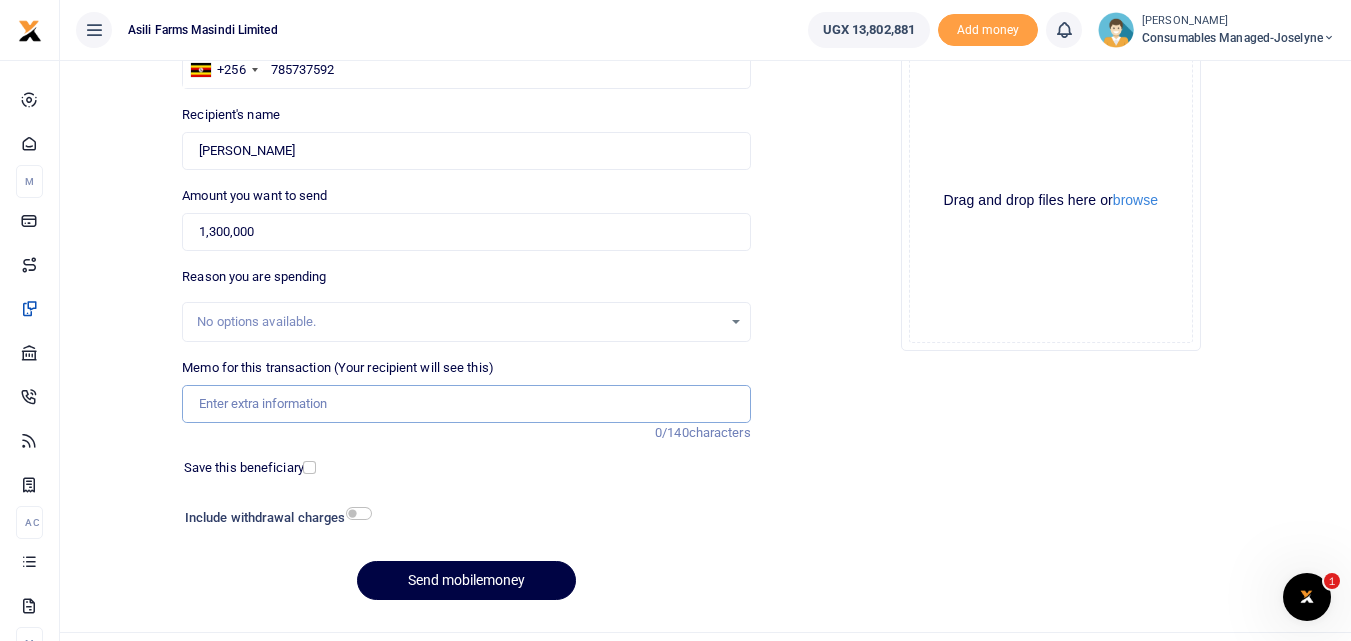 paste on "WK 28/008/02" 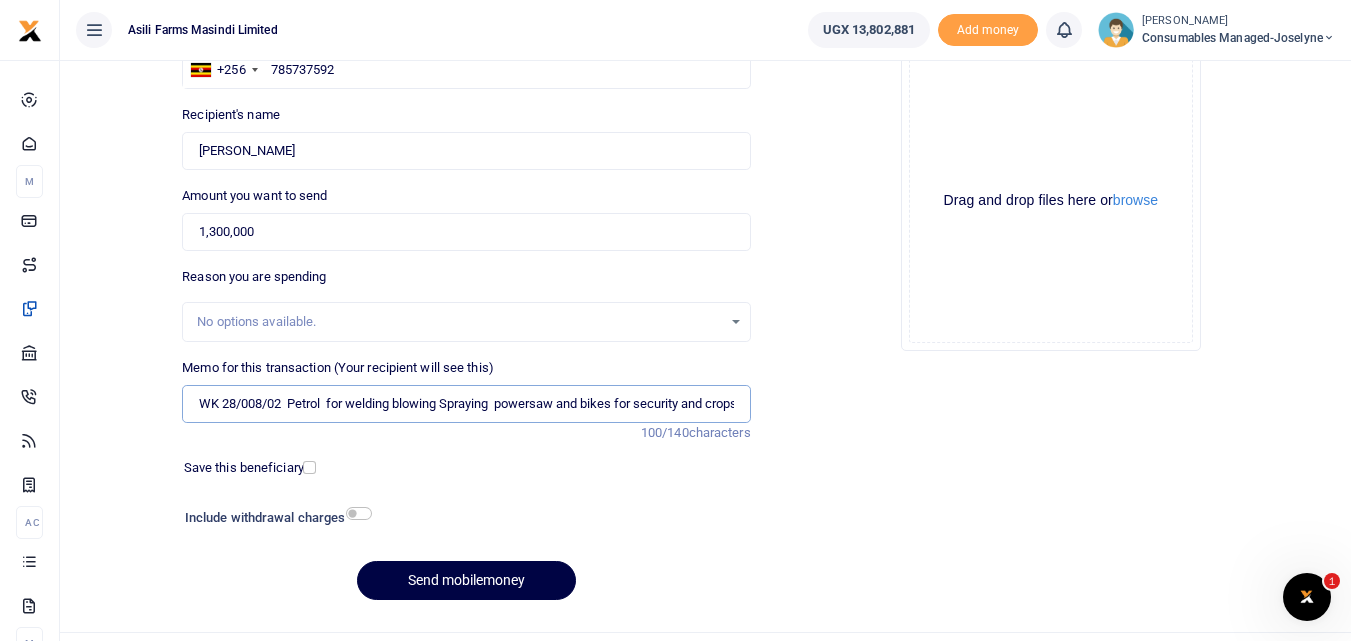 click on "WK 28/008/02  Petrol  for welding blowing Spraying  powersaw and bikes for security and cropscouts" at bounding box center (466, 404) 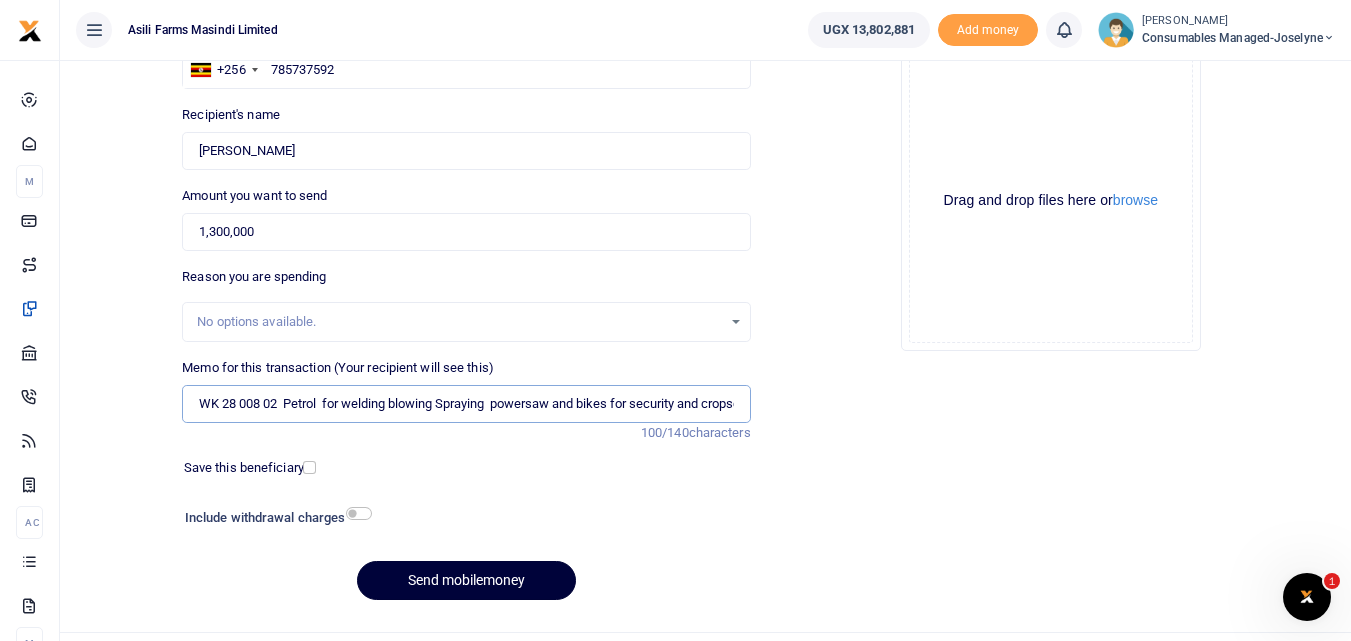 type on "WK 28 008 02  Petrol  for welding blowing Spraying  powersaw and bikes for security and cropscouts" 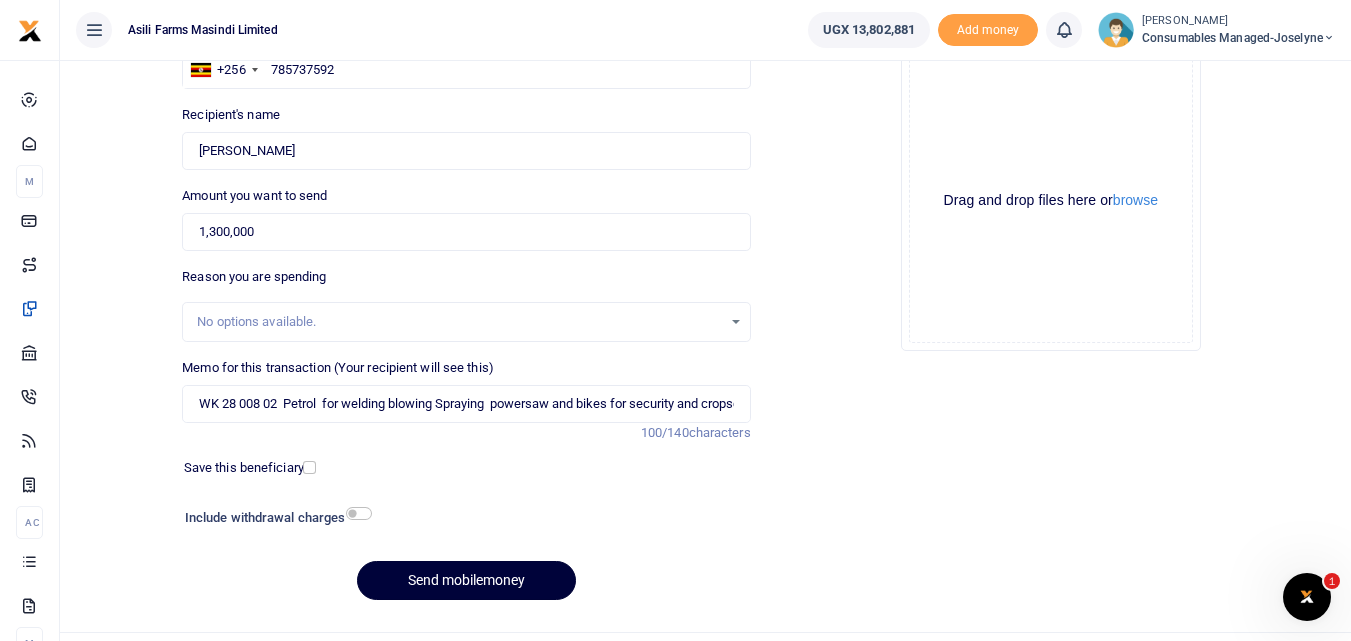 click on "Send mobilemoney" at bounding box center (466, 580) 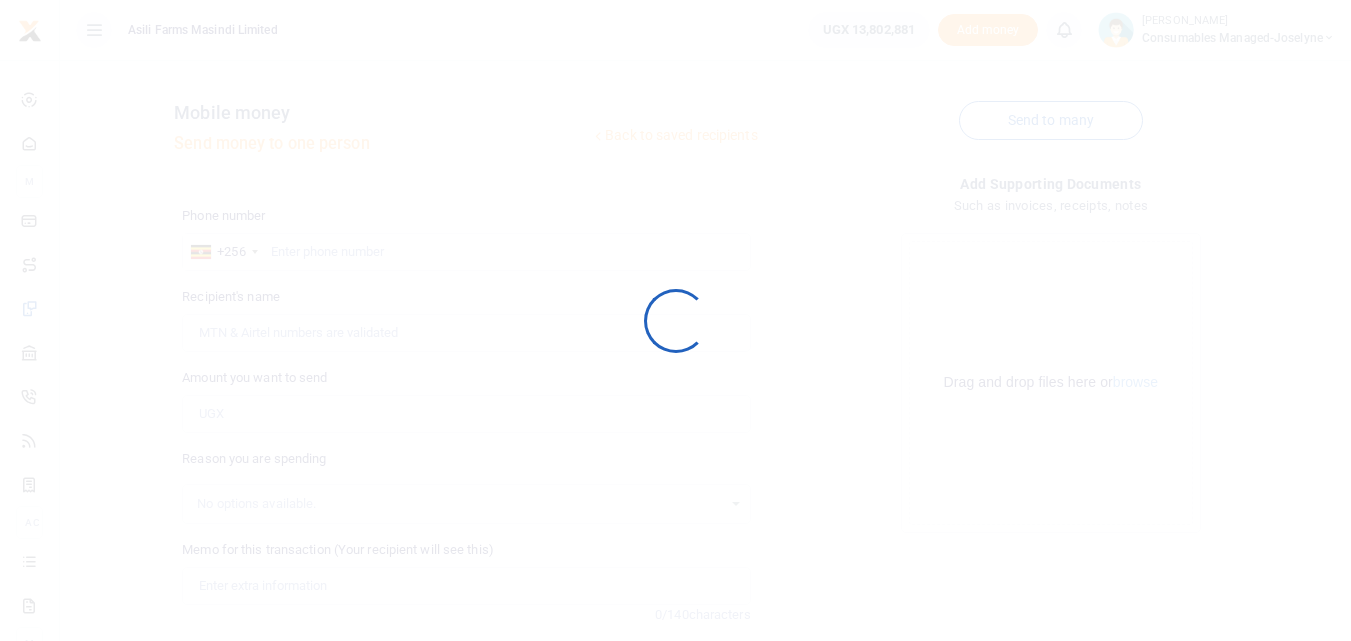 scroll, scrollTop: 182, scrollLeft: 0, axis: vertical 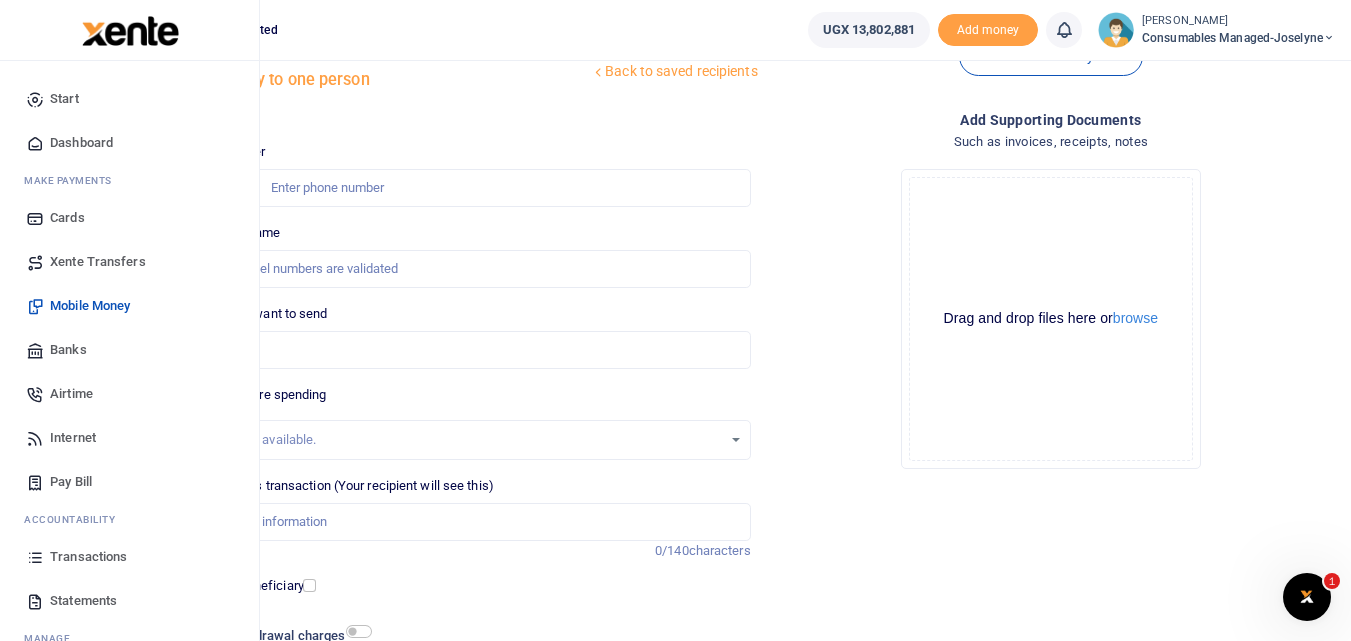 click at bounding box center (35, 557) 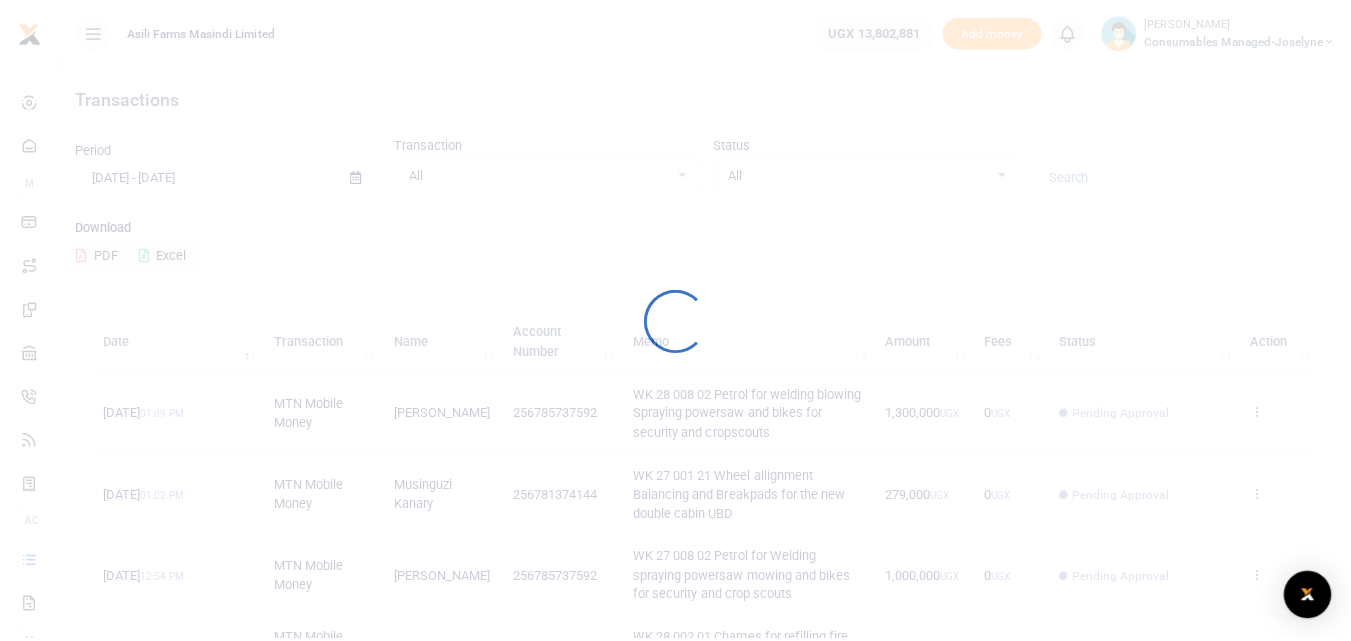scroll, scrollTop: 0, scrollLeft: 0, axis: both 